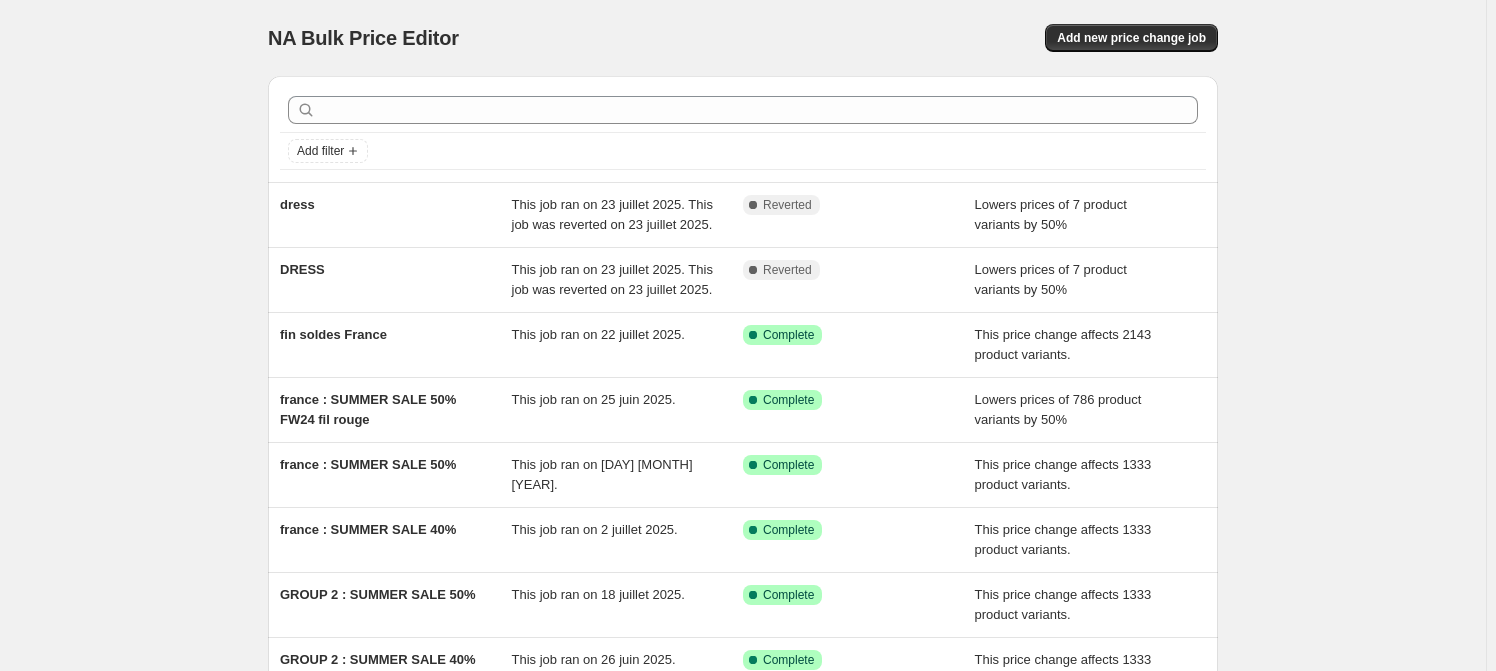 scroll, scrollTop: 0, scrollLeft: 0, axis: both 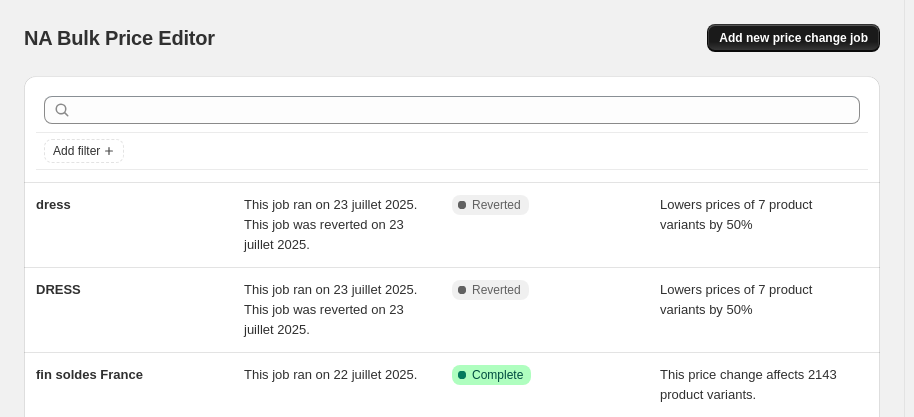 click on "Add new price change job" at bounding box center (793, 38) 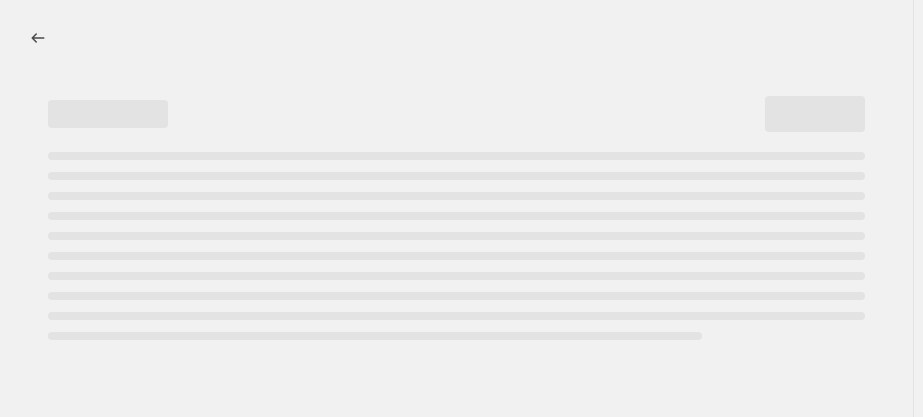 select on "percentage" 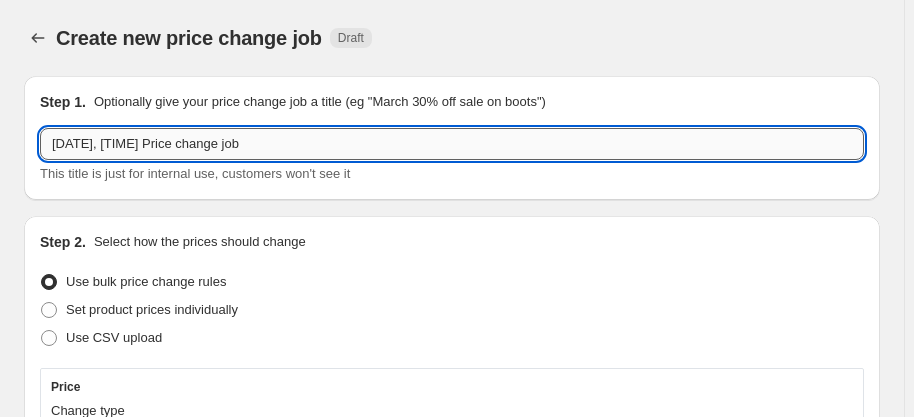 click on "[DATE], [TIME] Price change job" at bounding box center [452, 144] 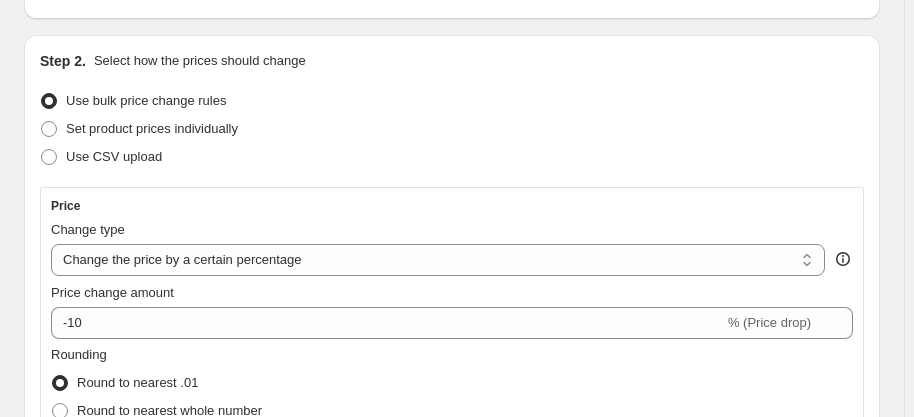 scroll, scrollTop: 272, scrollLeft: 0, axis: vertical 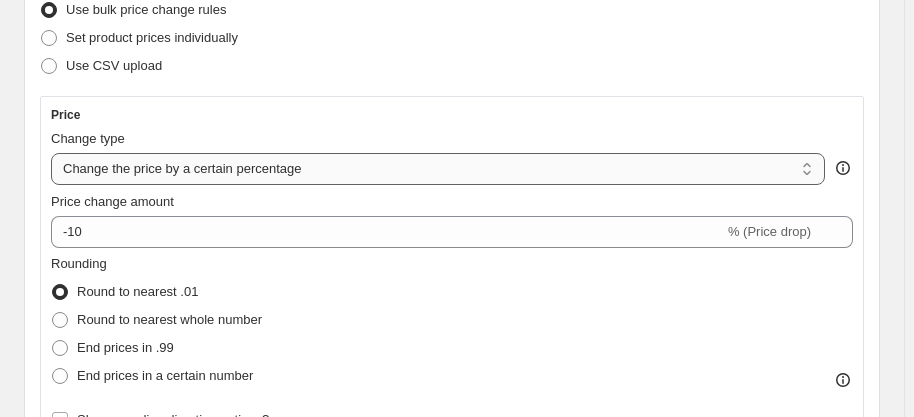 type on "-50 all" 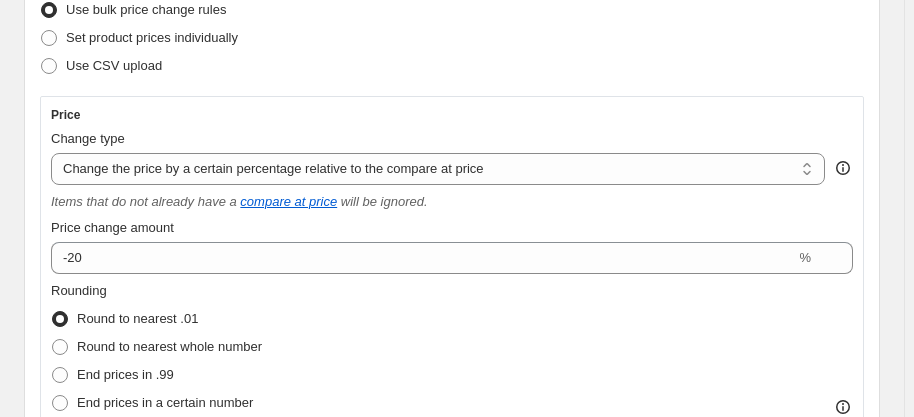scroll, scrollTop: 363, scrollLeft: 0, axis: vertical 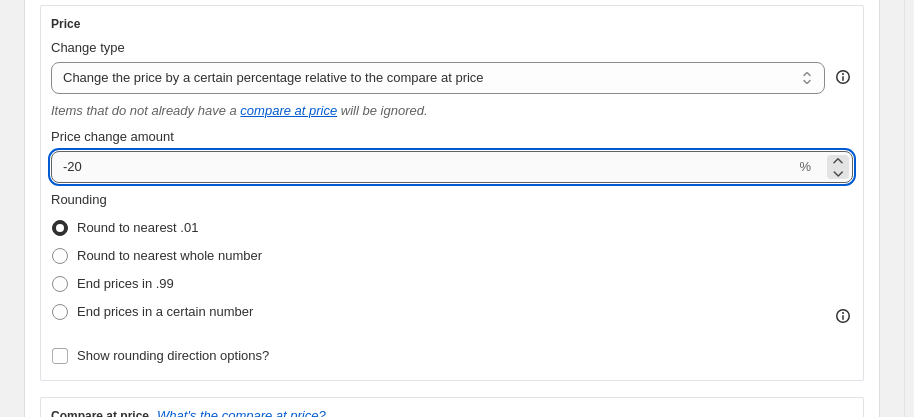 click on "-20" at bounding box center [423, 167] 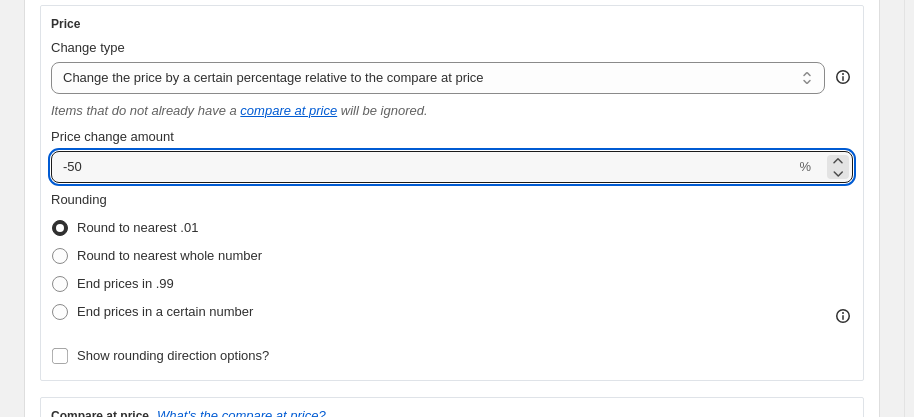 type on "-50" 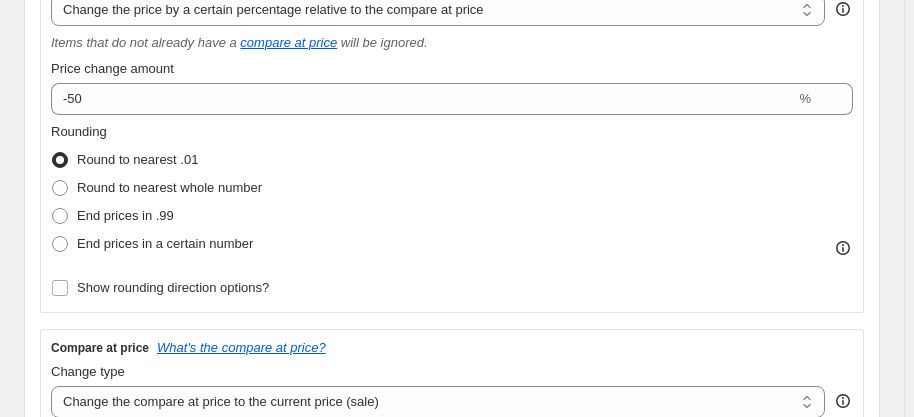 scroll, scrollTop: 454, scrollLeft: 0, axis: vertical 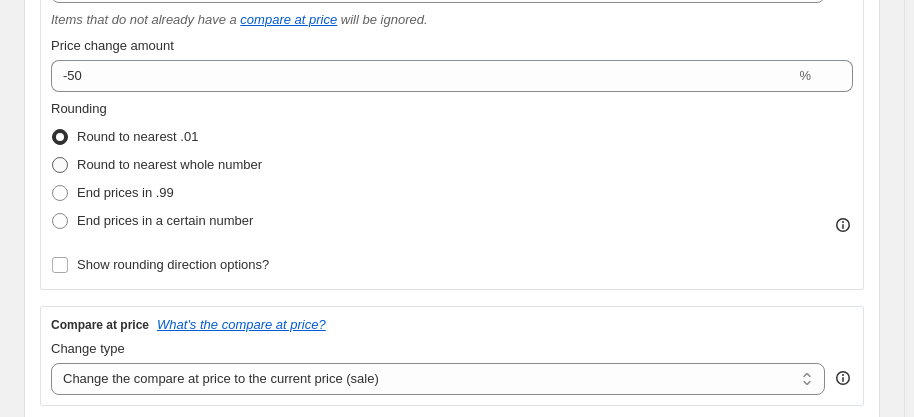 click on "Round to nearest whole number" at bounding box center [169, 164] 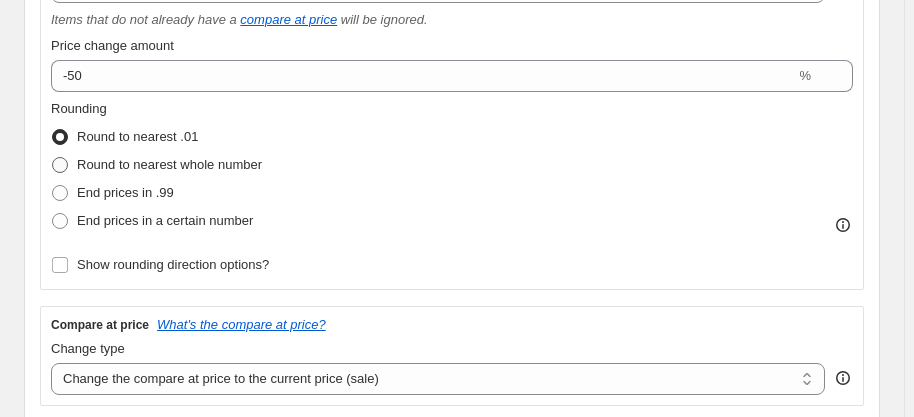 radio on "true" 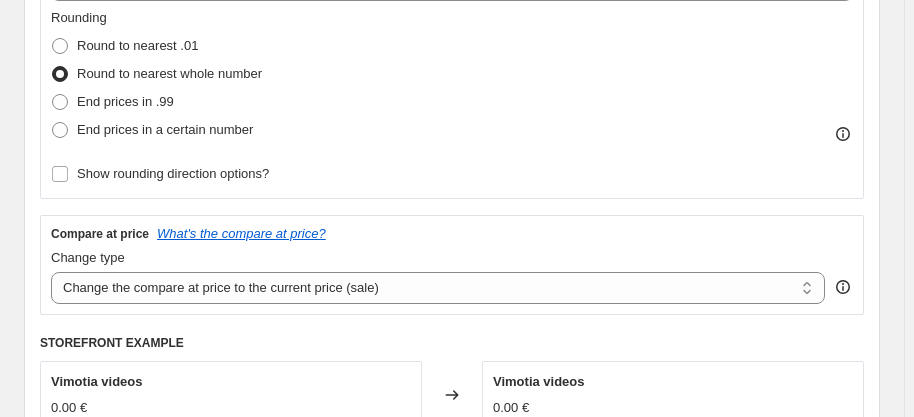 scroll, scrollTop: 636, scrollLeft: 0, axis: vertical 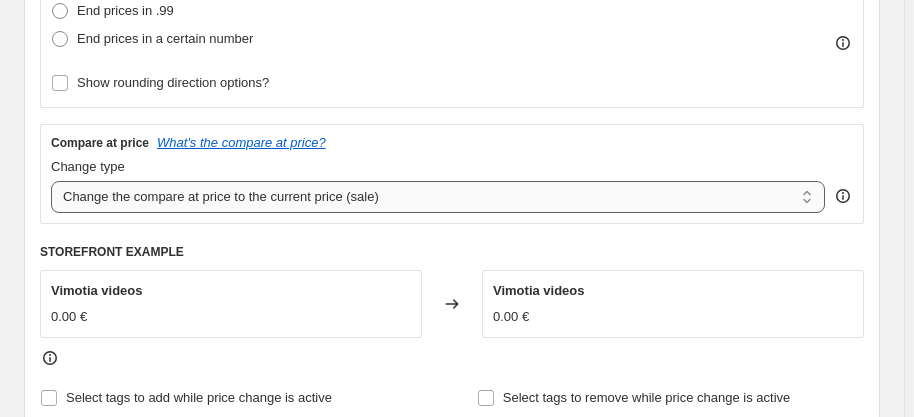 click on "Change the compare at price to the current price (sale) Change the compare at price to a certain amount Change the compare at price by a certain amount Change the compare at price by a certain percentage Change the compare at price by a certain amount relative to the actual price Change the compare at price by a certain percentage relative to the actual price Don't change the compare at price Remove the compare at price" at bounding box center (438, 197) 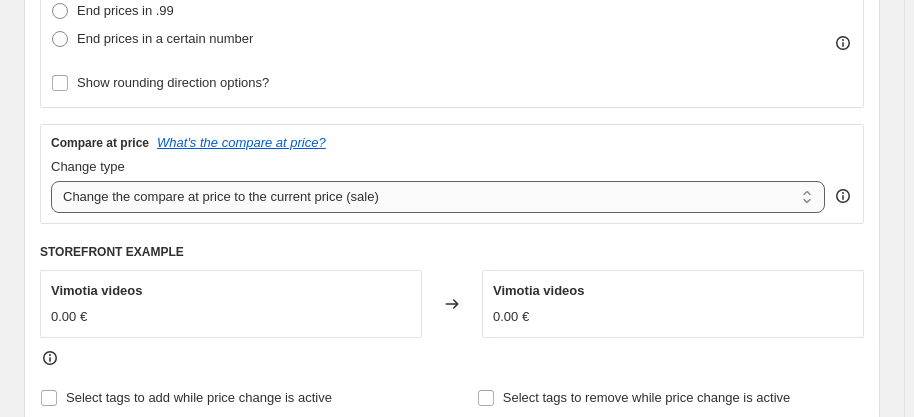 select on "no_change" 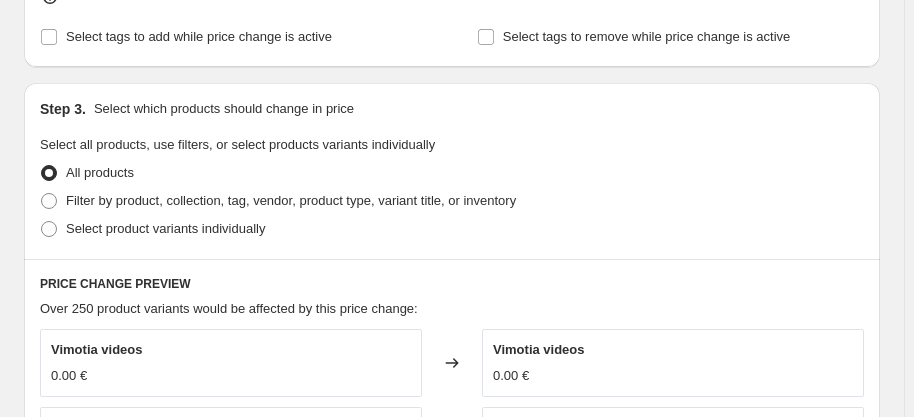 scroll, scrollTop: 999, scrollLeft: 0, axis: vertical 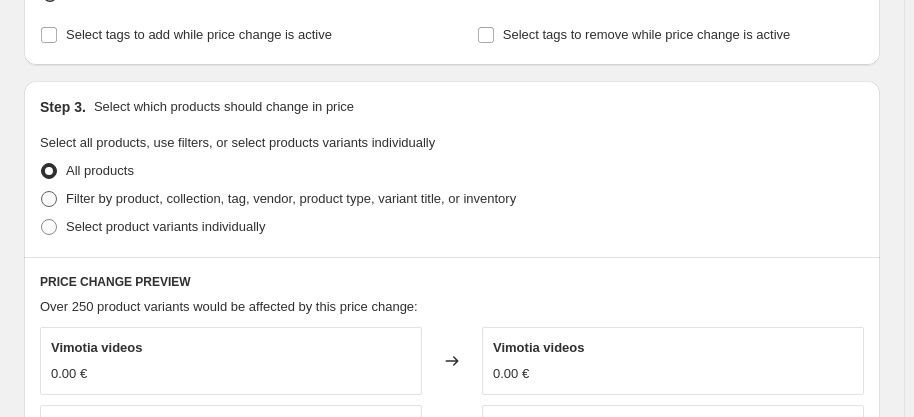 click on "Filter by product, collection, tag, vendor, product type, variant title, or inventory" at bounding box center (291, 198) 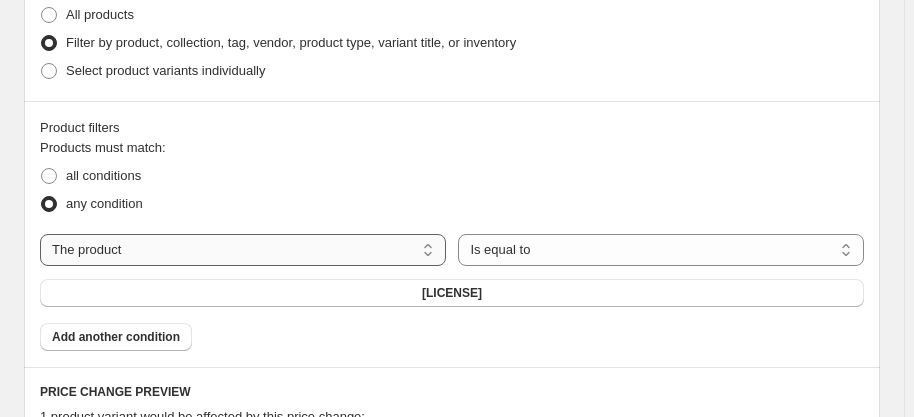 scroll, scrollTop: 1181, scrollLeft: 0, axis: vertical 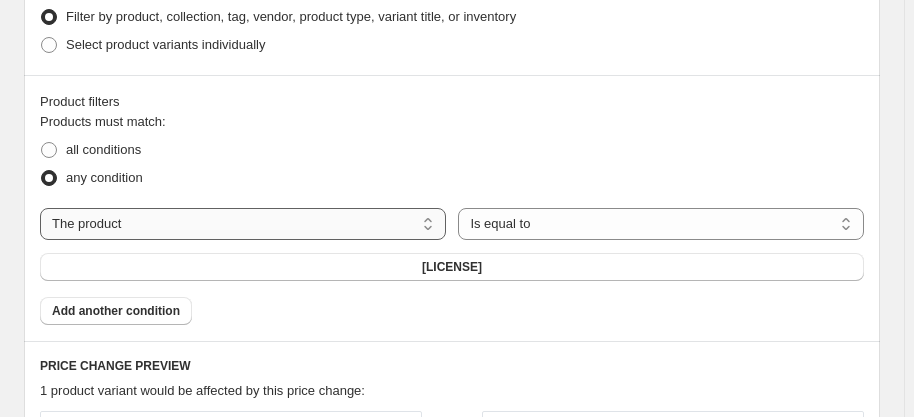 click on "The product The product's collection The product's tag The product's vendor The product's type The product's status The variant's title Inventory quantity" at bounding box center (243, 224) 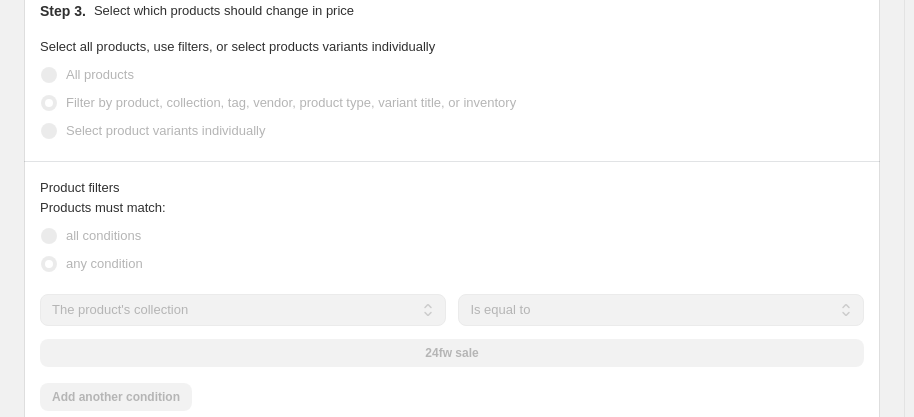 scroll, scrollTop: 1267, scrollLeft: 0, axis: vertical 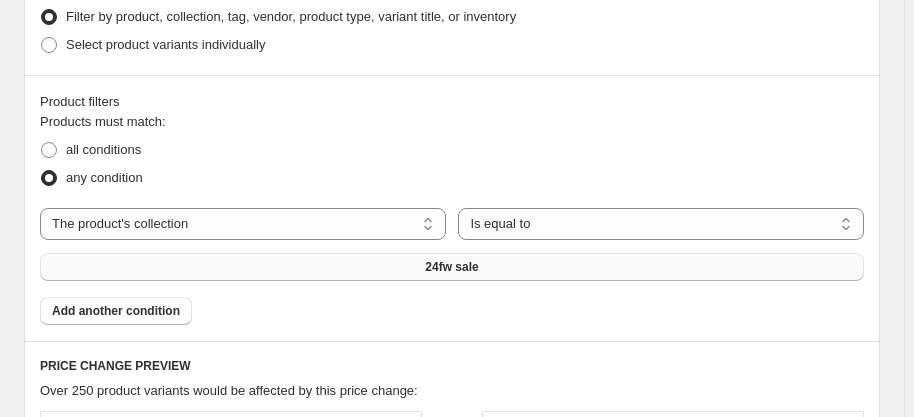 click on "24fw sale" at bounding box center (451, 267) 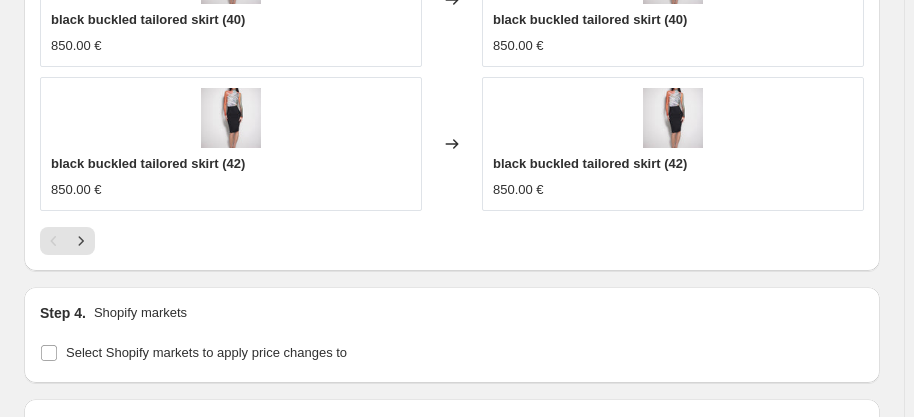 scroll, scrollTop: 2176, scrollLeft: 0, axis: vertical 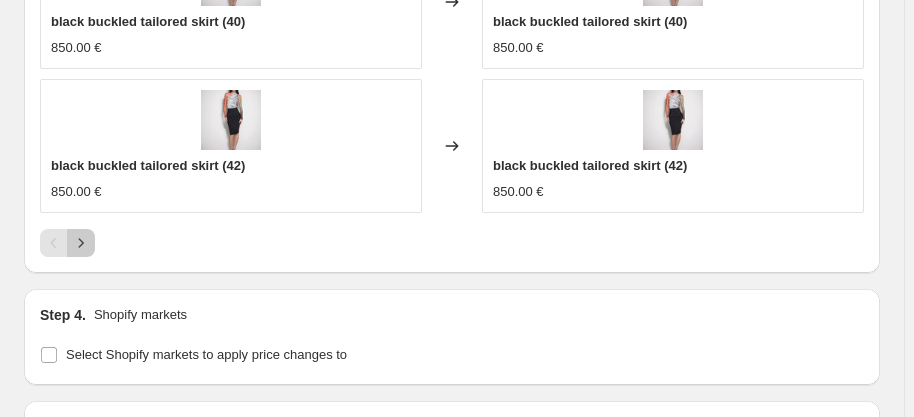 click 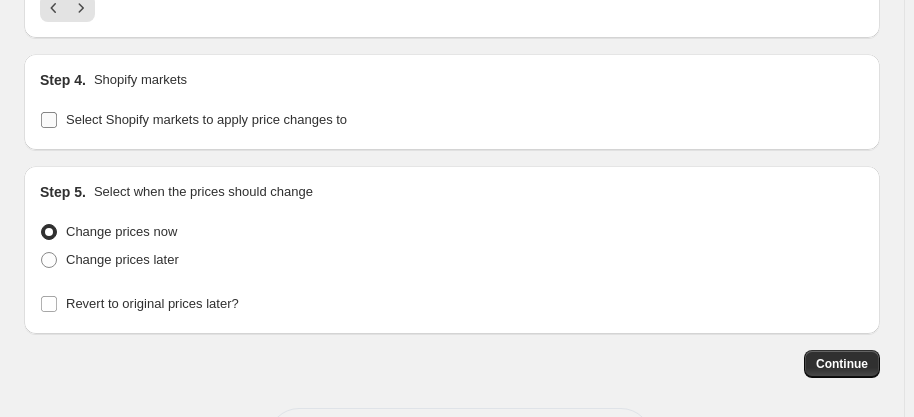 scroll, scrollTop: 2449, scrollLeft: 0, axis: vertical 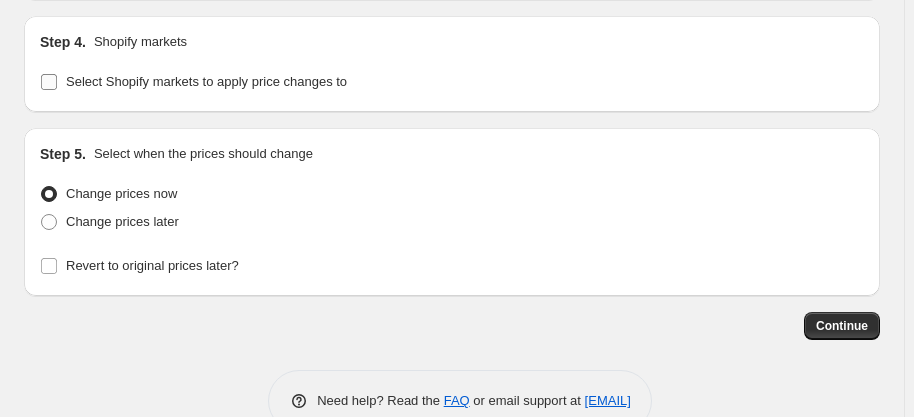 click on "Select Shopify markets to apply price changes to" at bounding box center (206, 81) 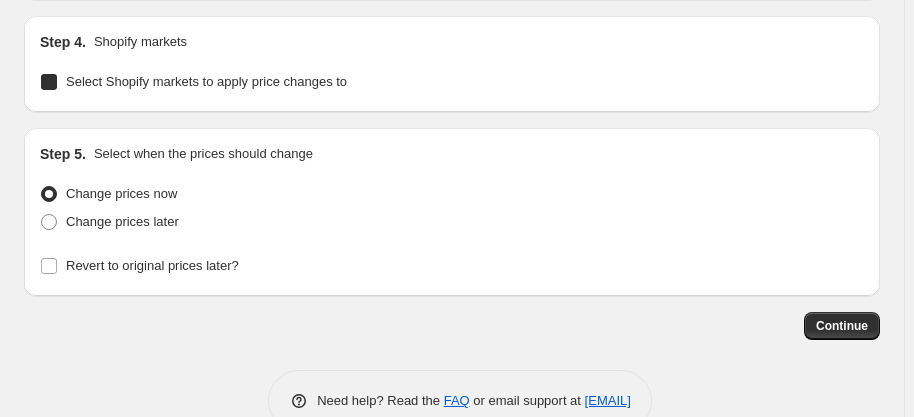 checkbox on "true" 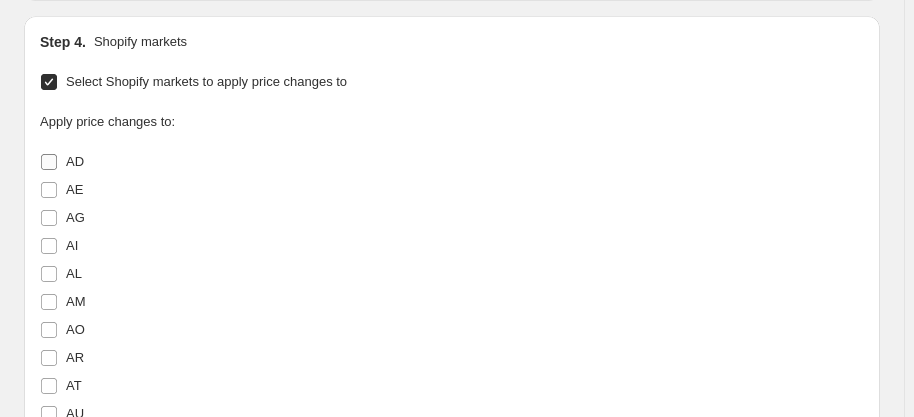 click on "AD" at bounding box center (75, 161) 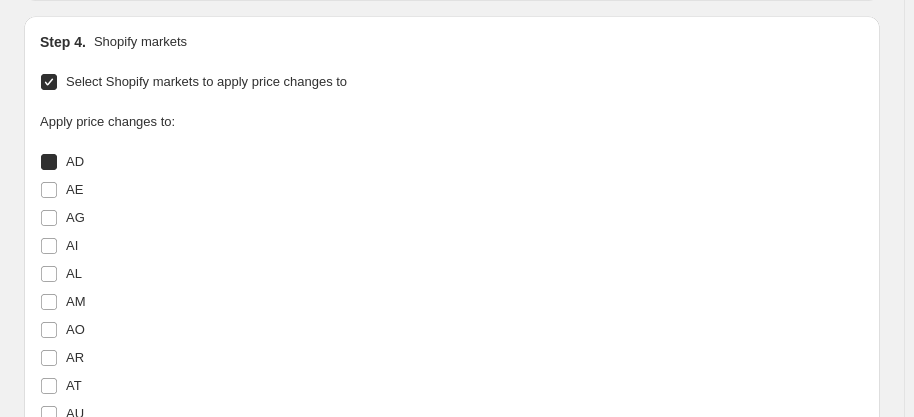 checkbox on "true" 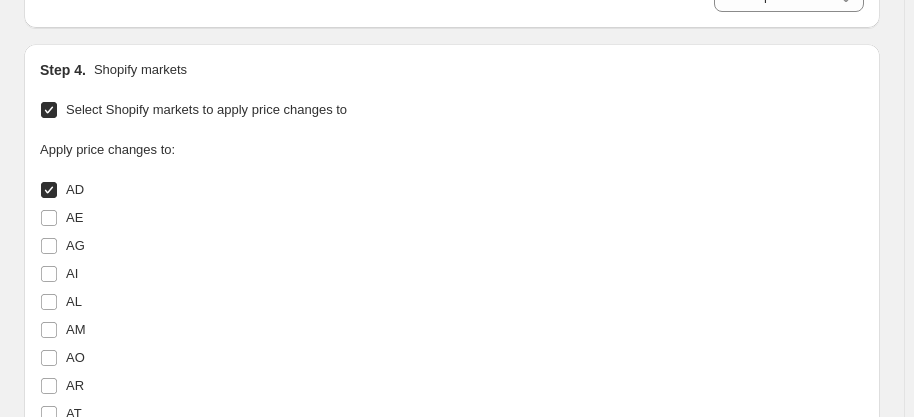 scroll, scrollTop: 2478, scrollLeft: 0, axis: vertical 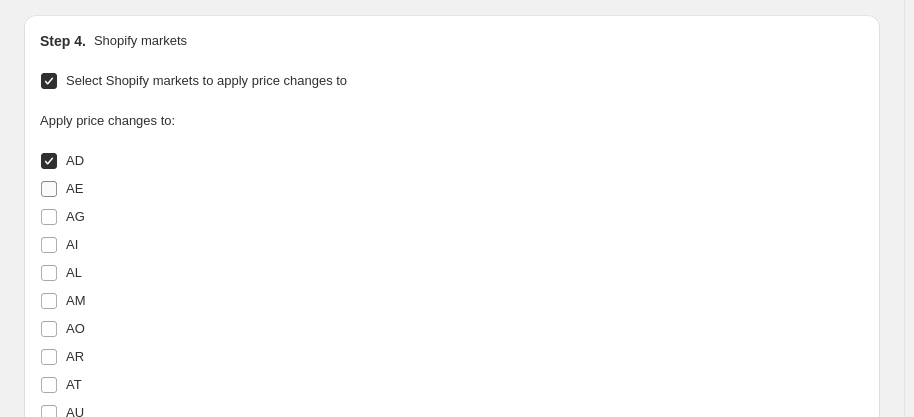 click on "AE" at bounding box center [74, 188] 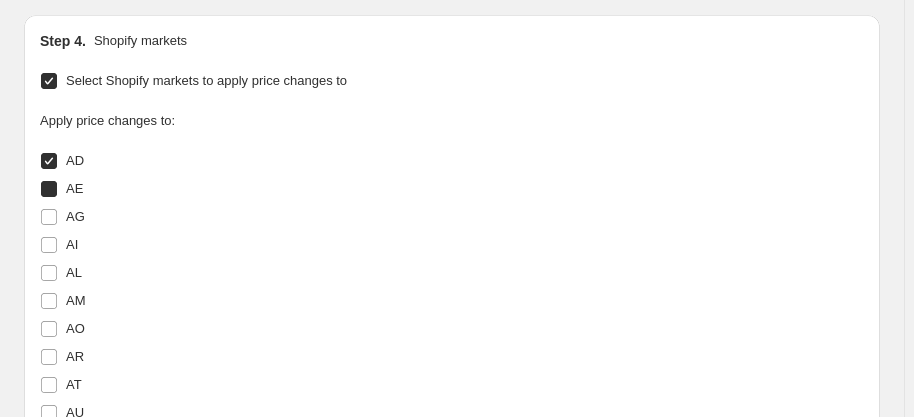 checkbox on "true" 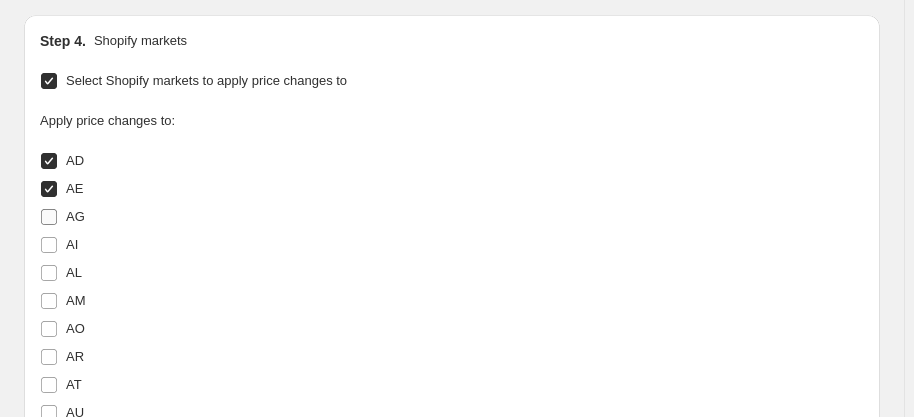 click on "AG" at bounding box center [75, 216] 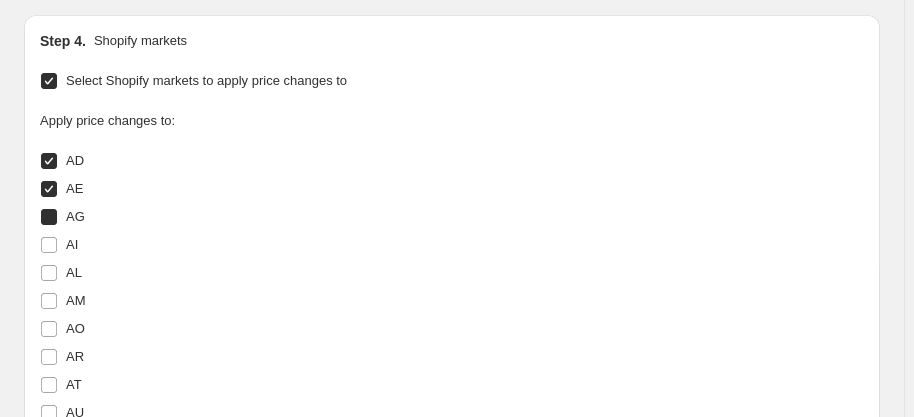 checkbox on "true" 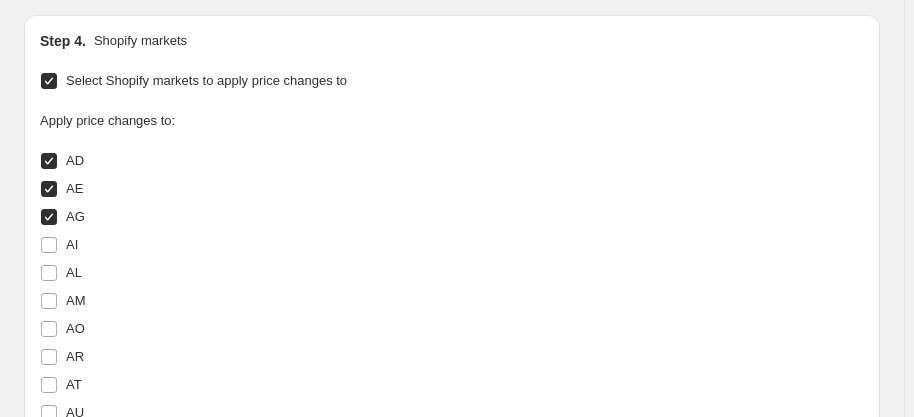 click on "AI" at bounding box center [230, 245] 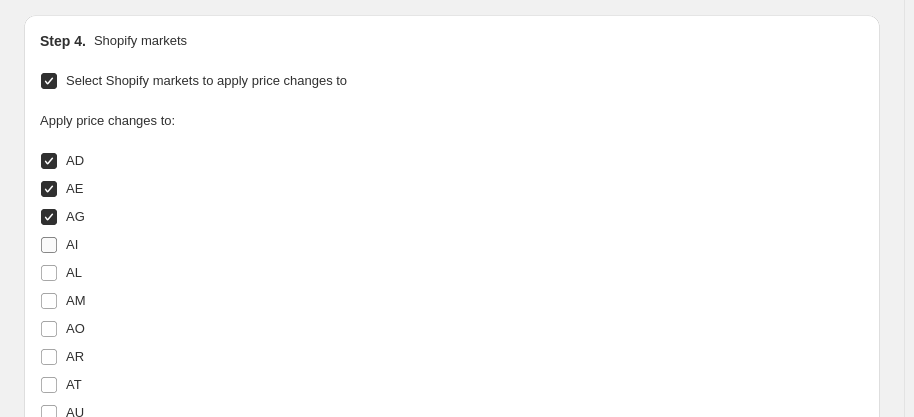 click on "AI" at bounding box center (72, 244) 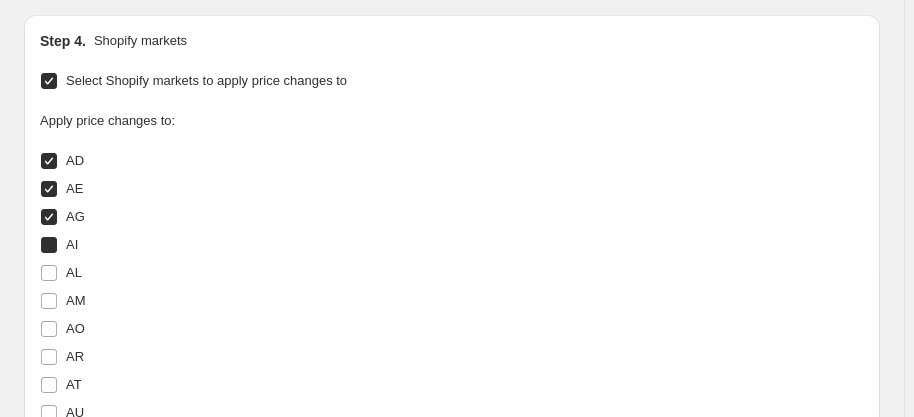 checkbox on "true" 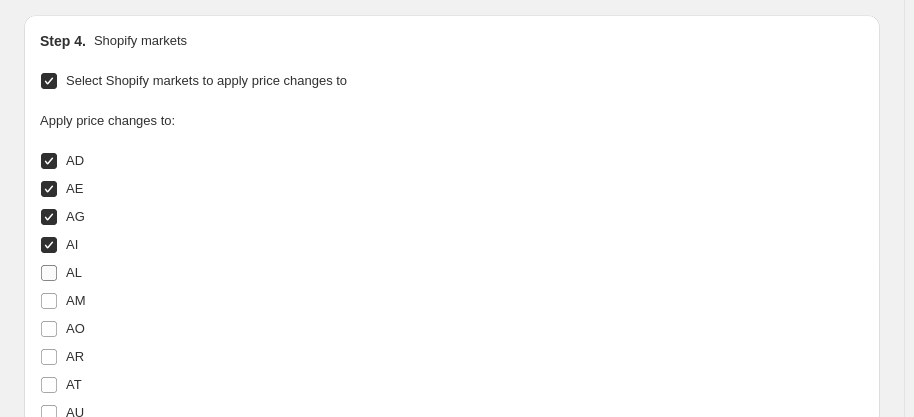 click on "AL" at bounding box center [74, 272] 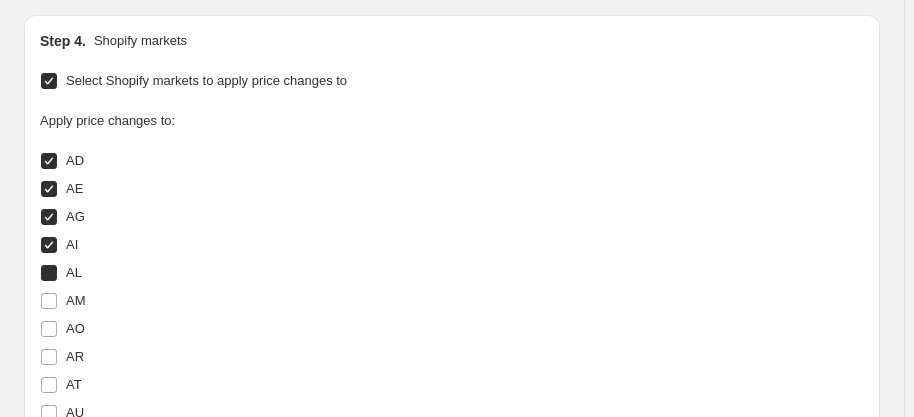 checkbox on "true" 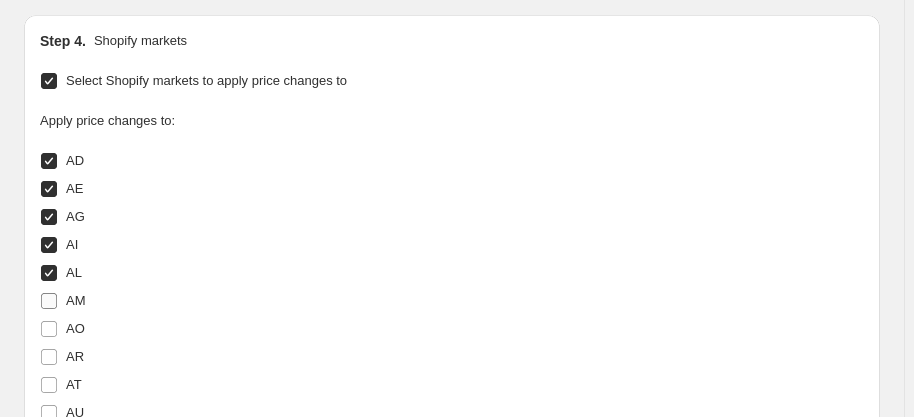 click on "AM" at bounding box center (63, 301) 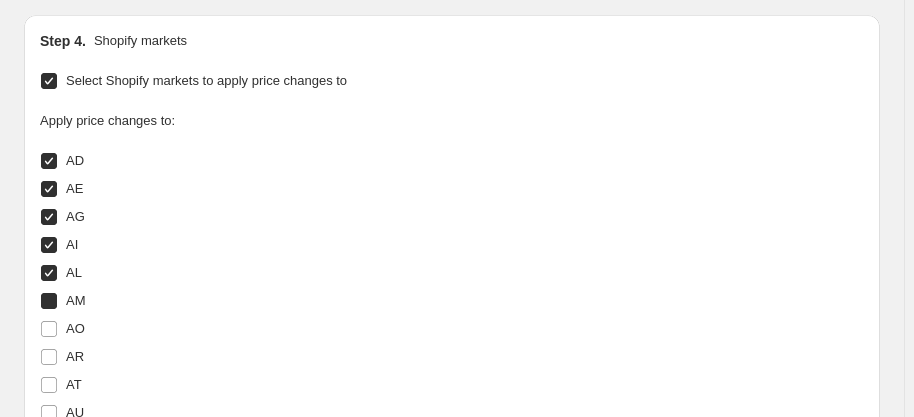 checkbox on "true" 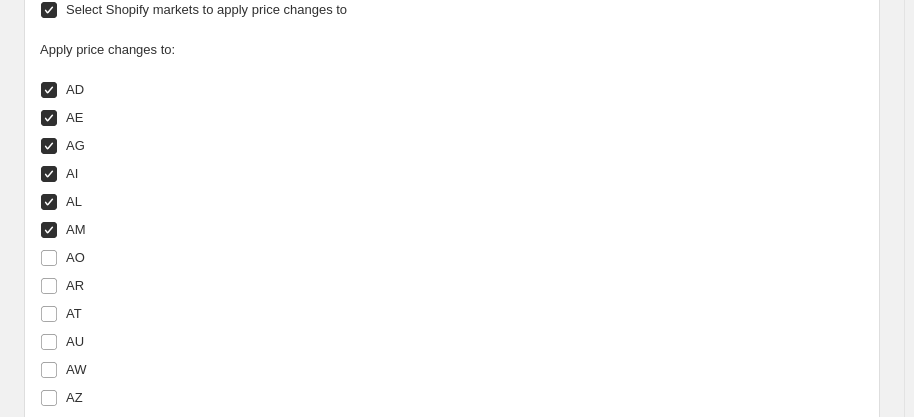 scroll, scrollTop: 2659, scrollLeft: 0, axis: vertical 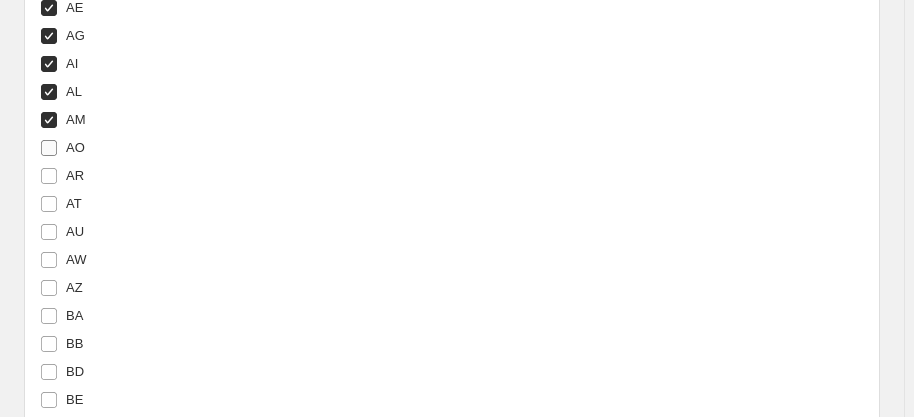 click on "AO" at bounding box center [49, 148] 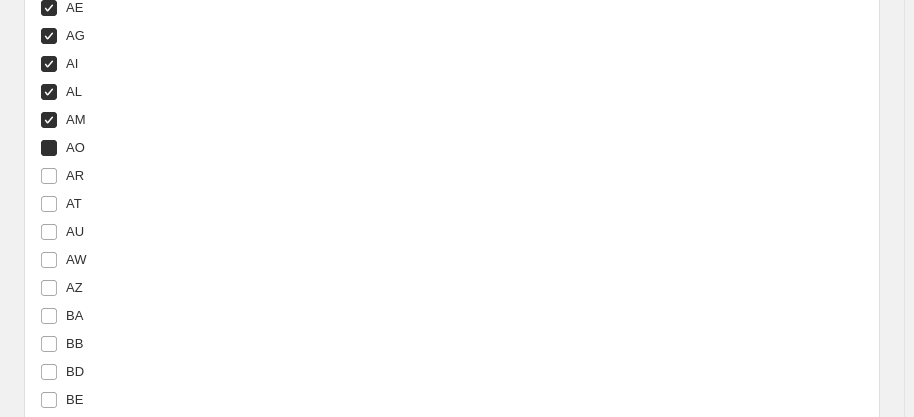 checkbox on "true" 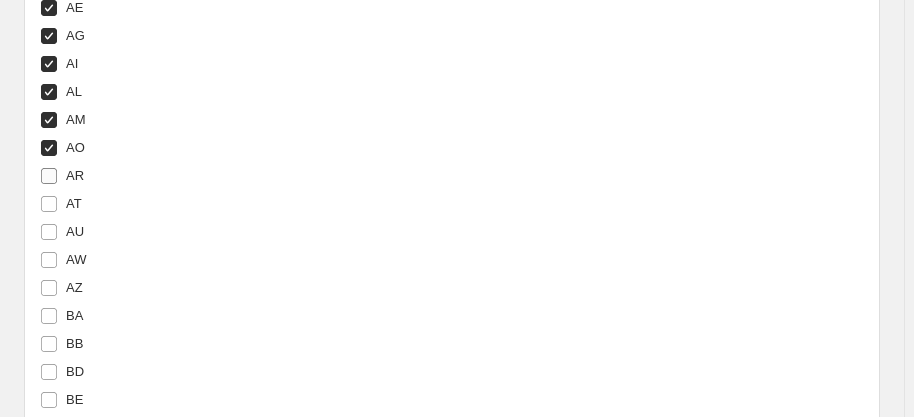 click on "AR" at bounding box center [62, 176] 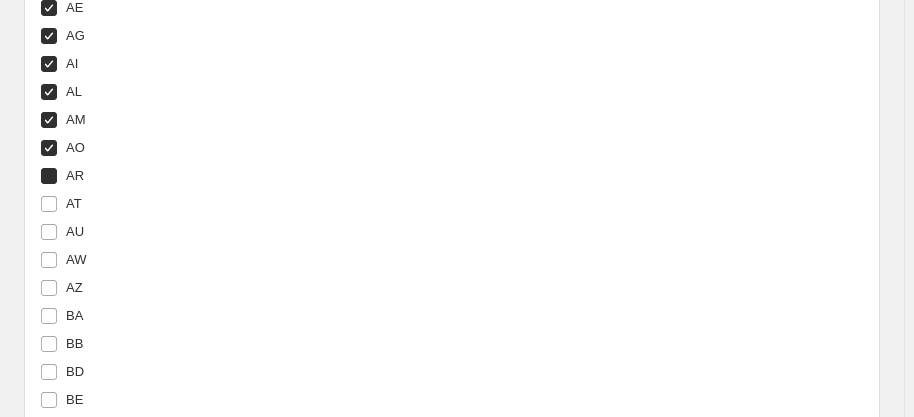 checkbox on "true" 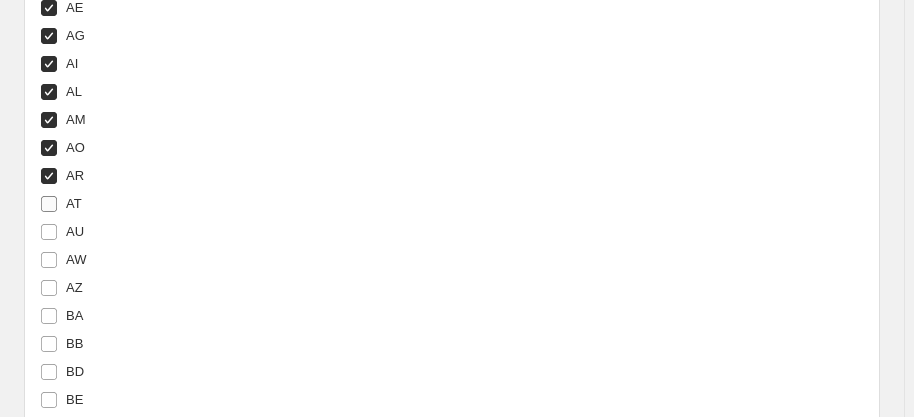 click on "AT" at bounding box center (61, 204) 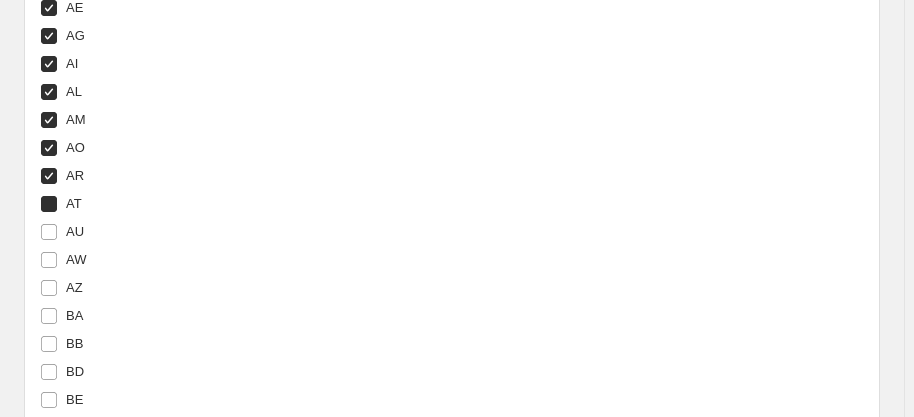 checkbox on "true" 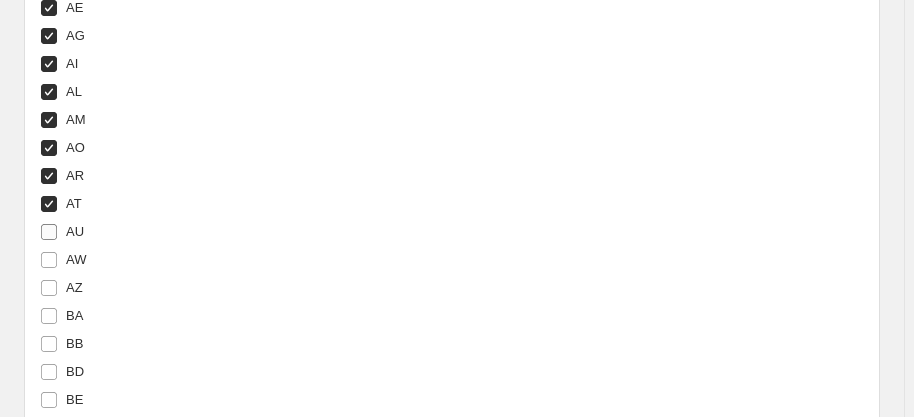 click on "AU" at bounding box center [62, 232] 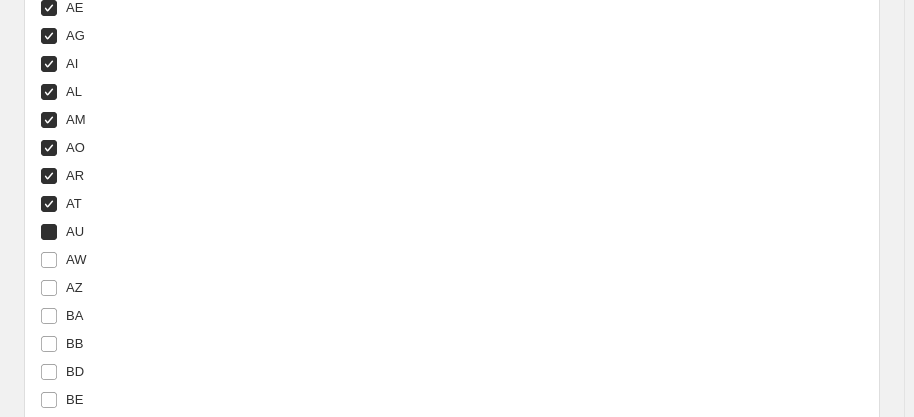 checkbox on "true" 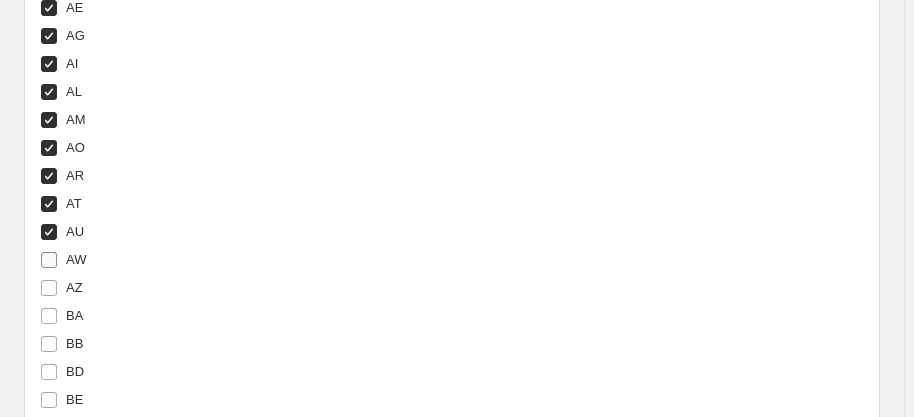 click on "AW" at bounding box center (63, 260) 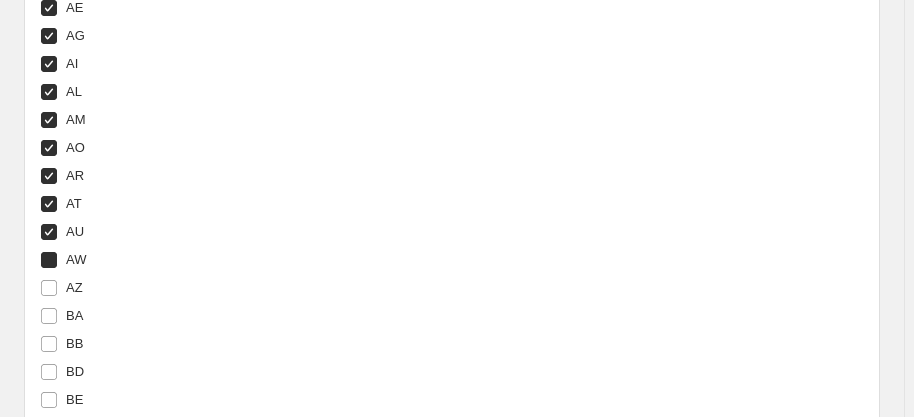 checkbox on "true" 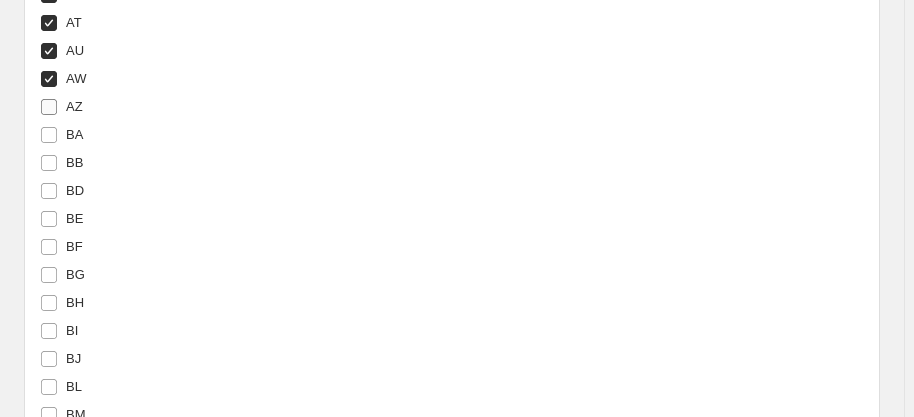 scroll, scrollTop: 2841, scrollLeft: 0, axis: vertical 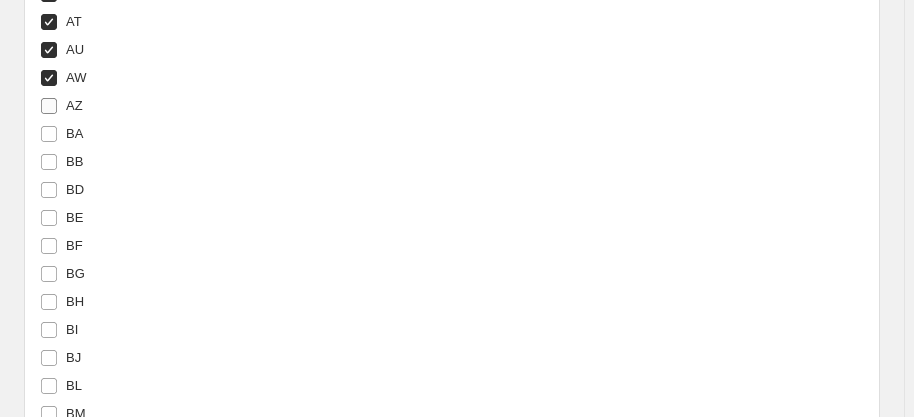click on "AZ" at bounding box center (49, 106) 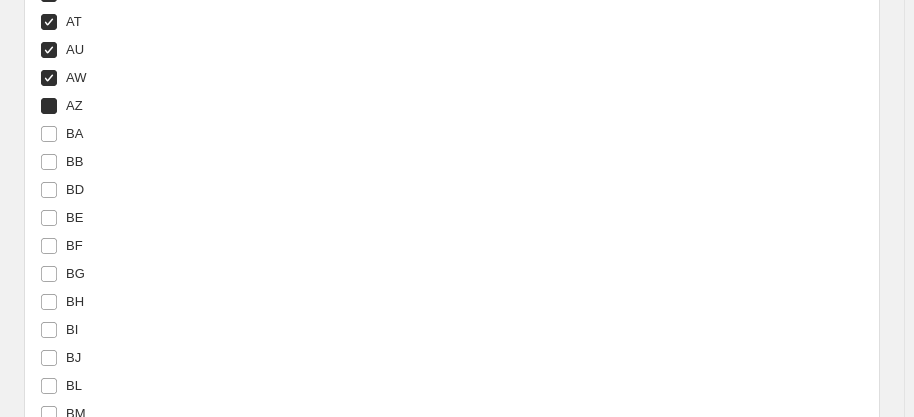 checkbox on "true" 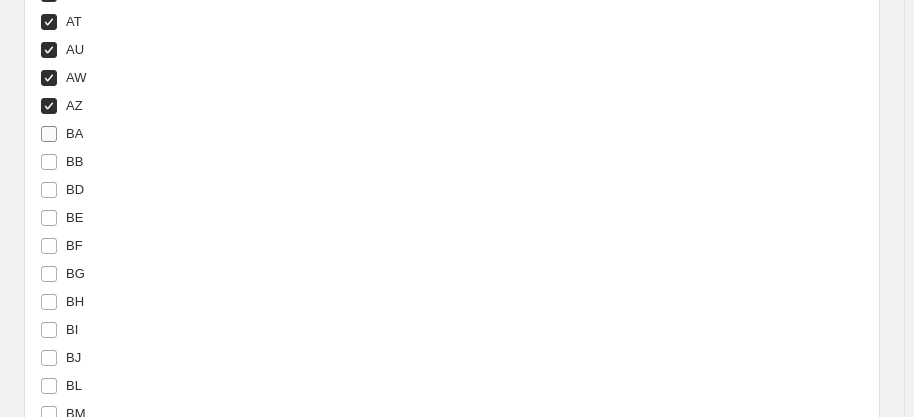 click on "BA" at bounding box center (61, 134) 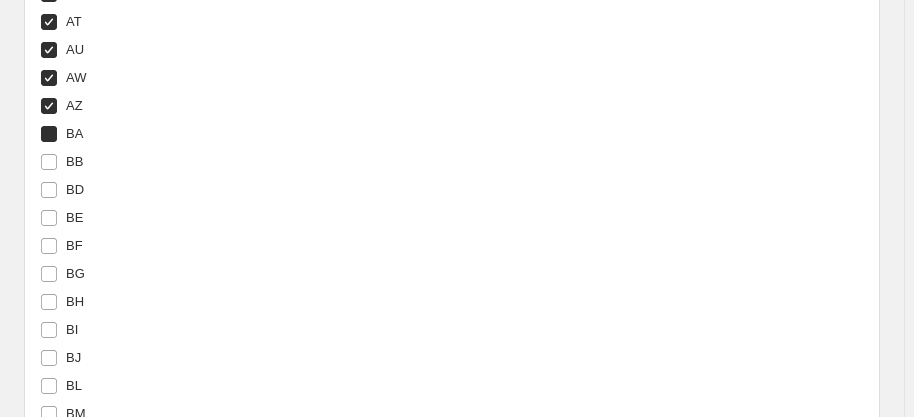 checkbox on "true" 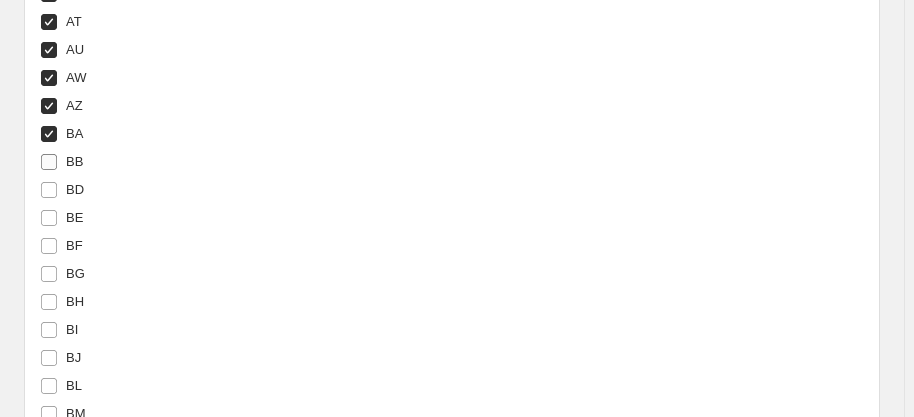 click on "BB" at bounding box center (61, 162) 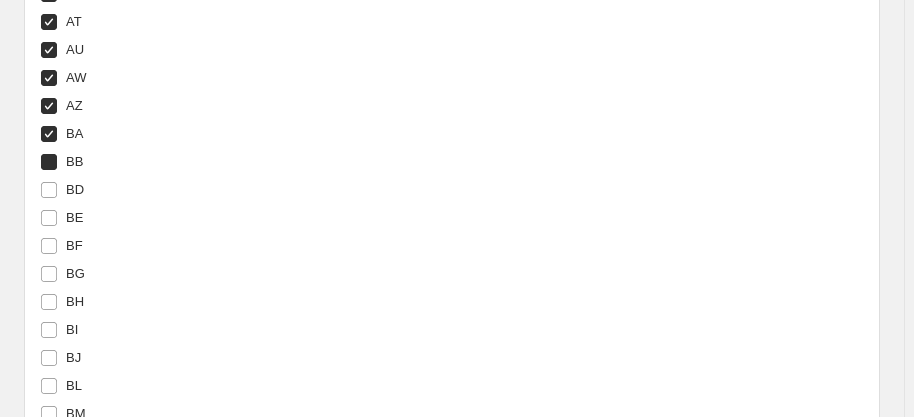 checkbox on "true" 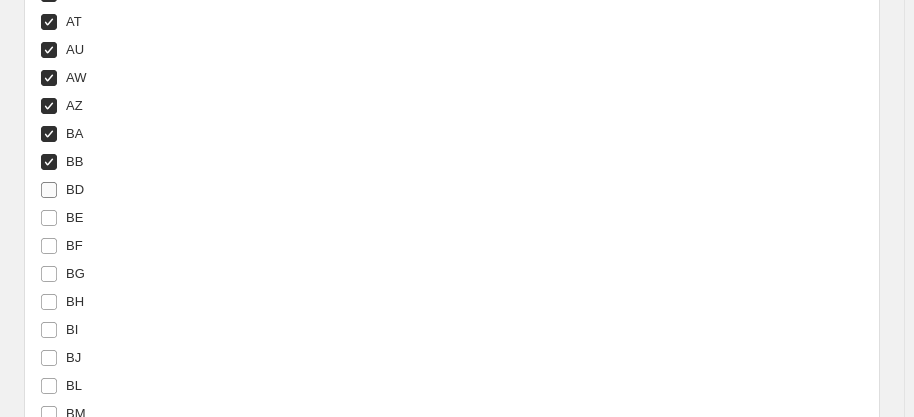 click on "BD" at bounding box center (62, 190) 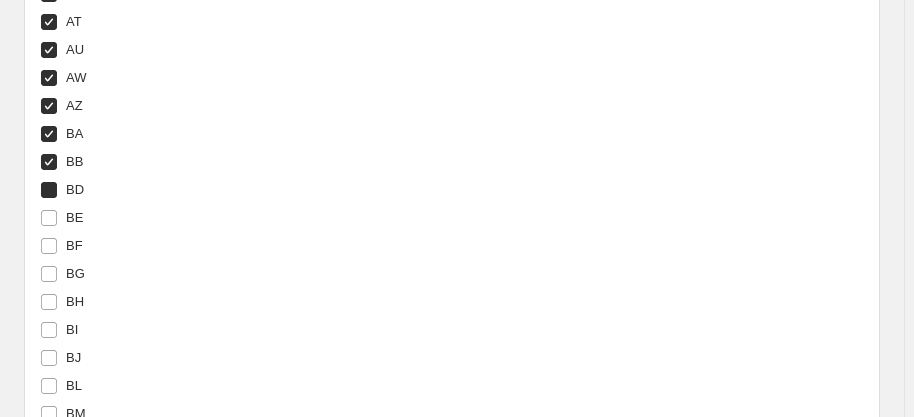checkbox on "true" 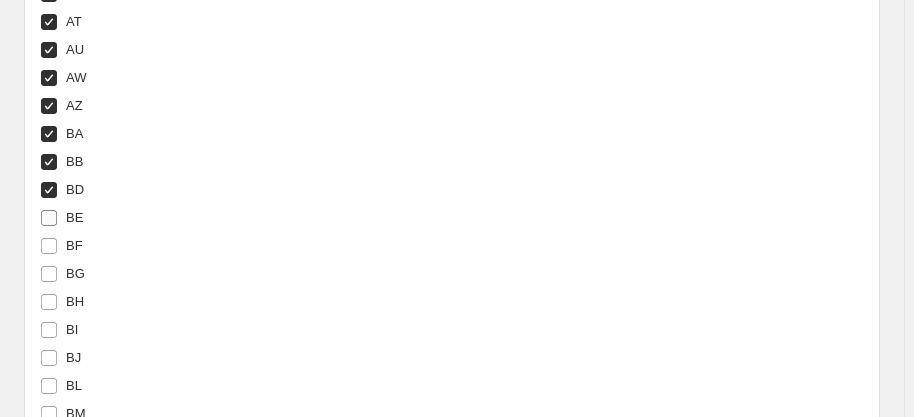 click on "BE" at bounding box center [61, 218] 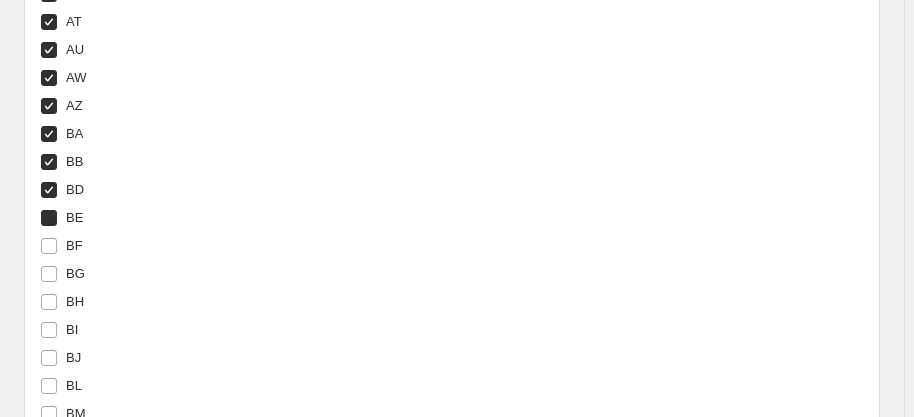 checkbox on "true" 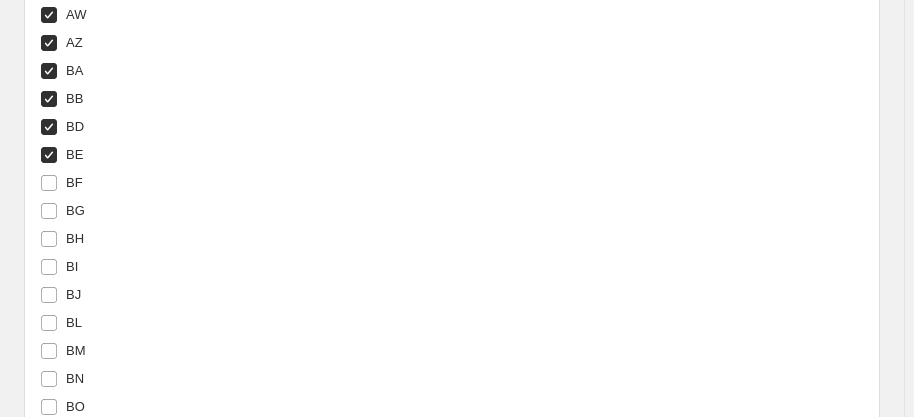 scroll, scrollTop: 2932, scrollLeft: 0, axis: vertical 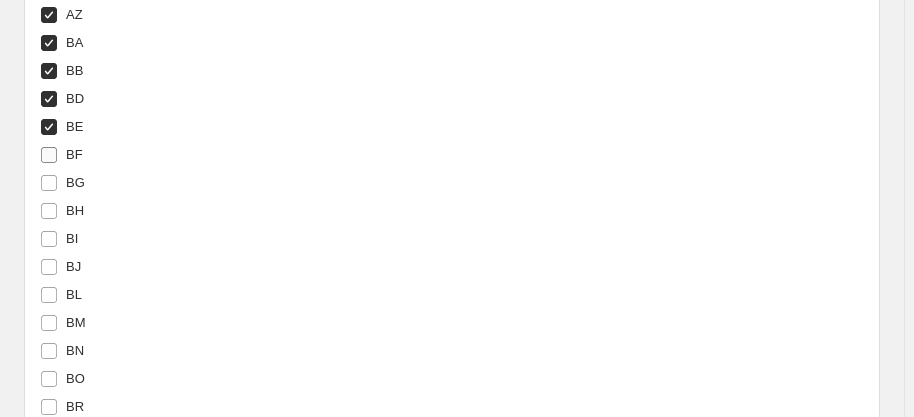 click on "BF" at bounding box center (74, 154) 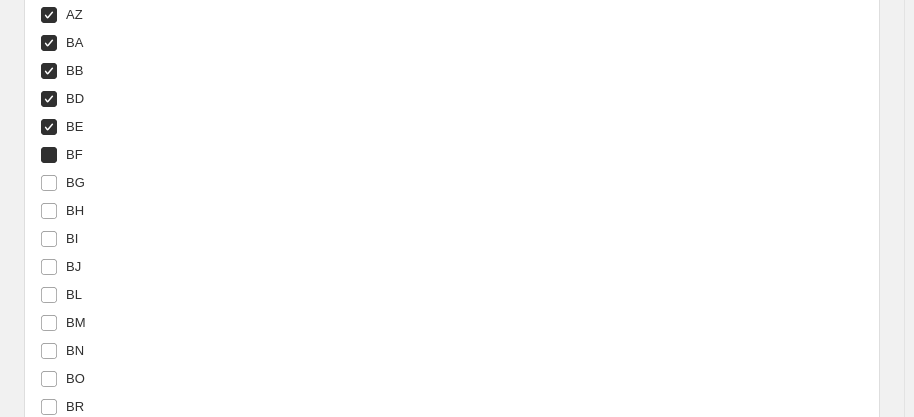 checkbox on "true" 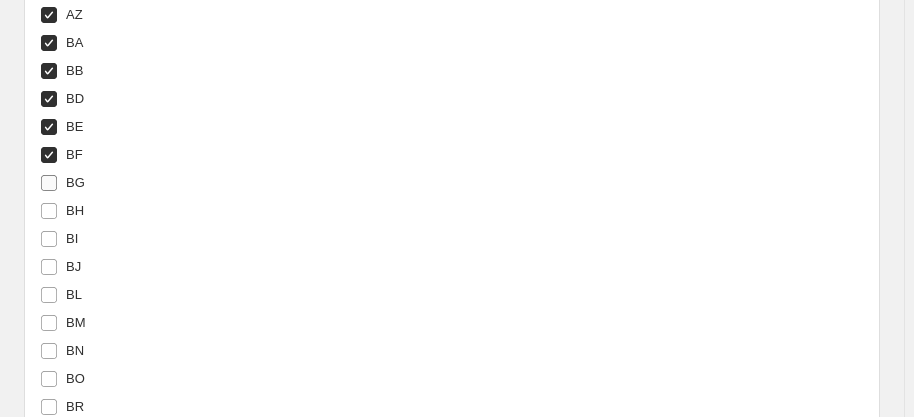 click on "BG" at bounding box center [75, 182] 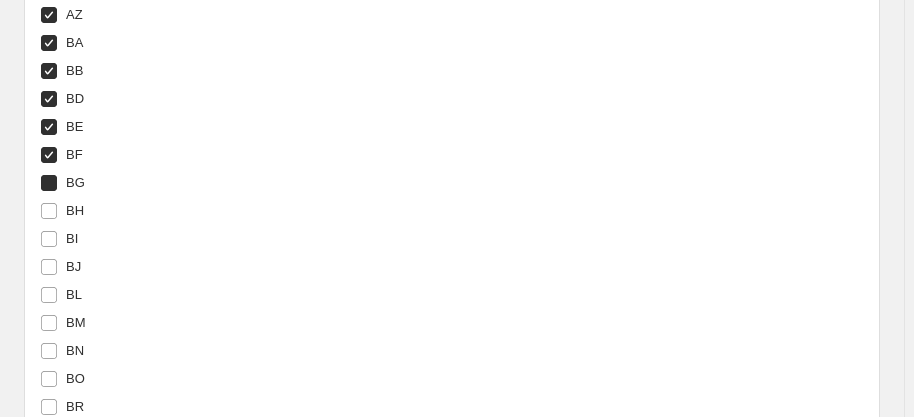 checkbox on "true" 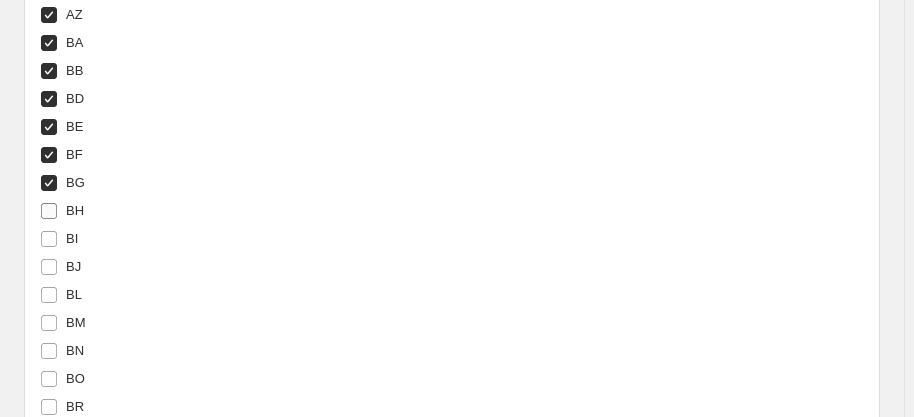 click on "BH" at bounding box center (75, 210) 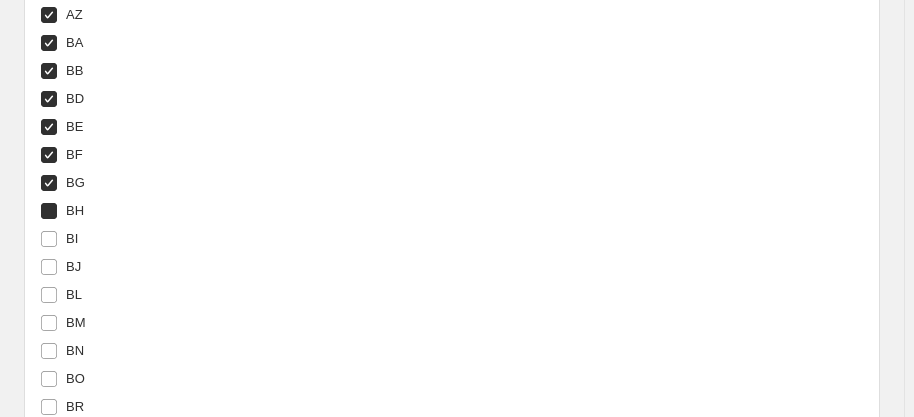 checkbox on "true" 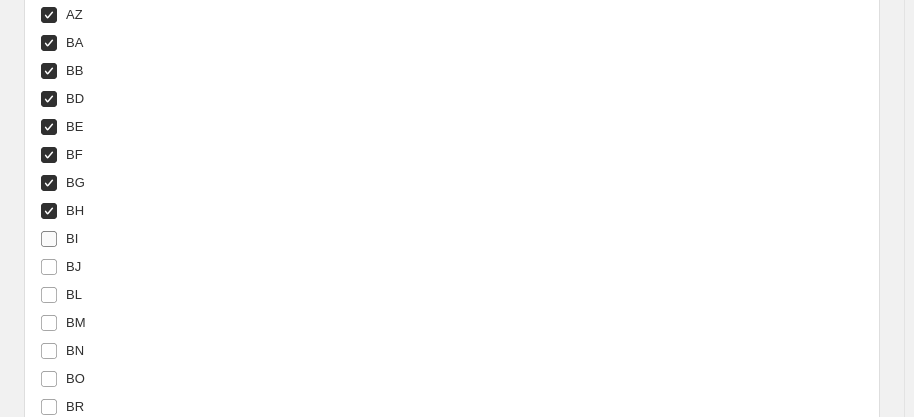 click on "BI" at bounding box center [59, 239] 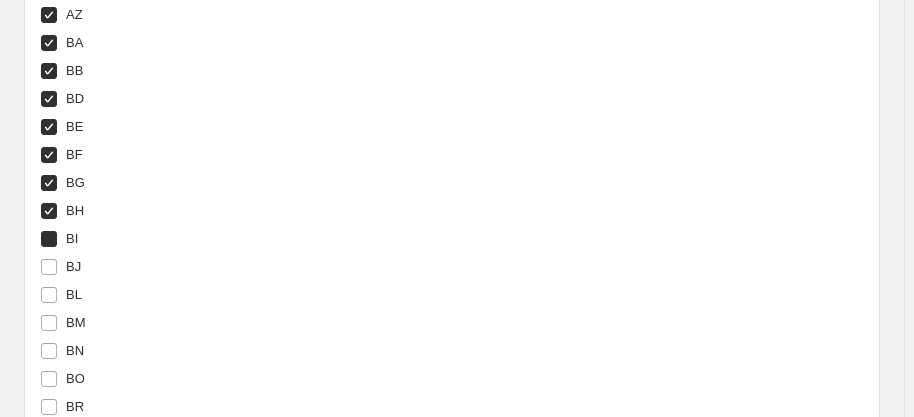 checkbox on "true" 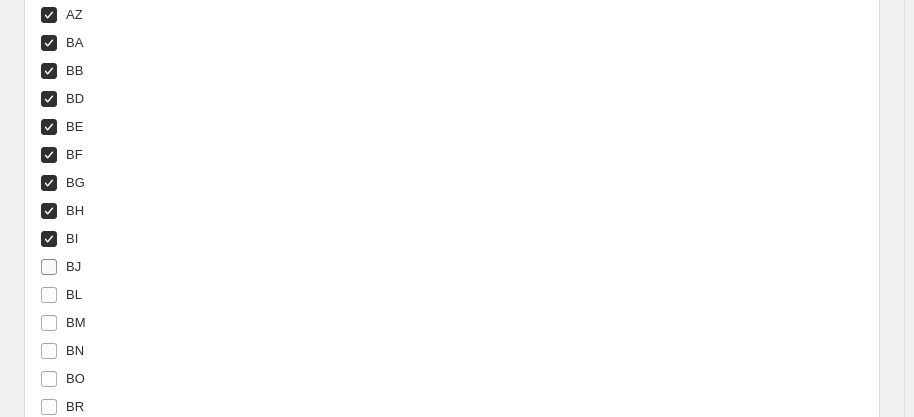 click on "BJ" at bounding box center [73, 267] 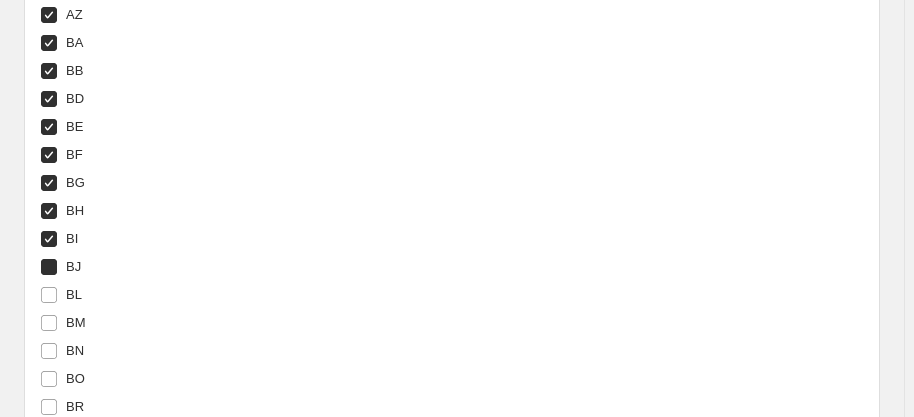 checkbox on "true" 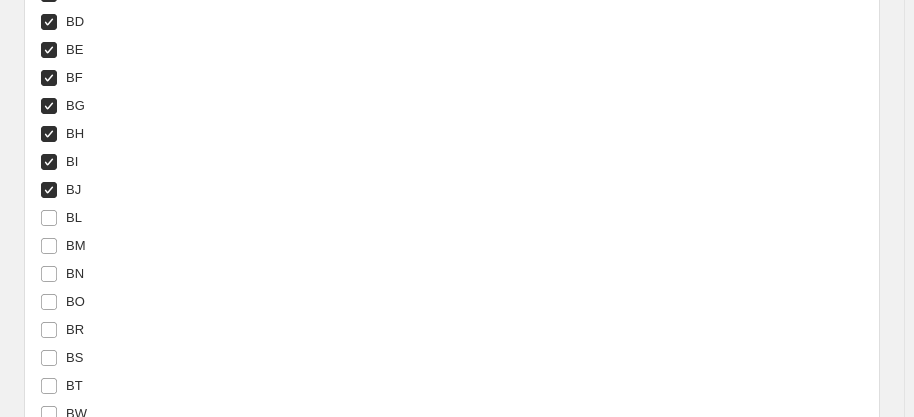 scroll, scrollTop: 3114, scrollLeft: 0, axis: vertical 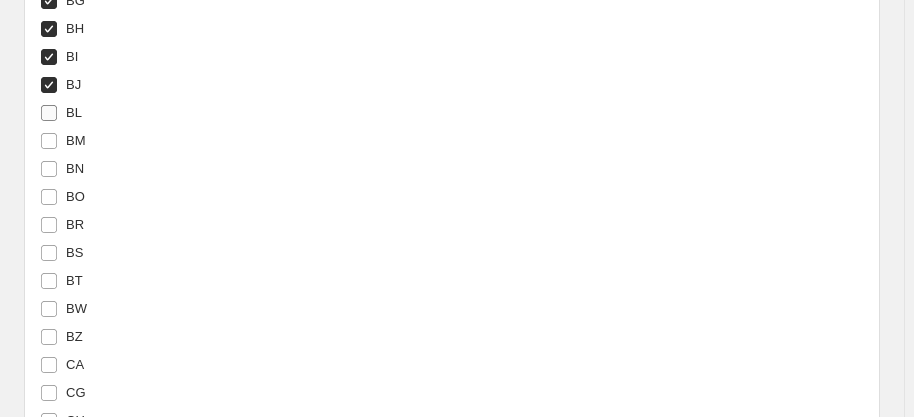 click on "BL" at bounding box center (61, 113) 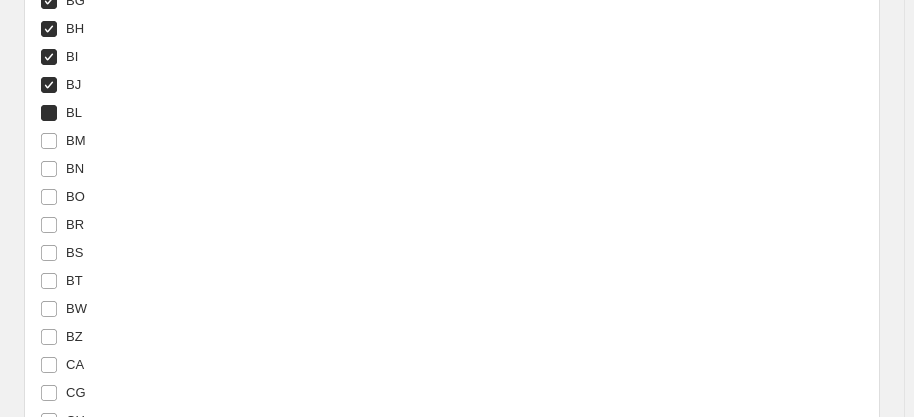 checkbox on "true" 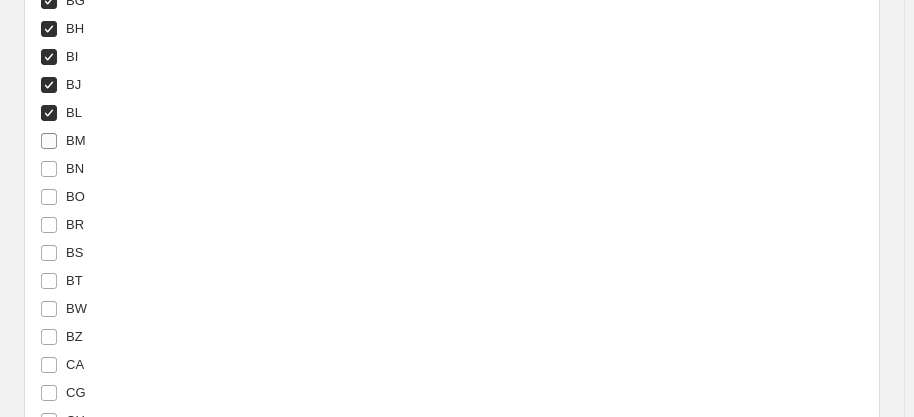 click on "BM" at bounding box center [76, 140] 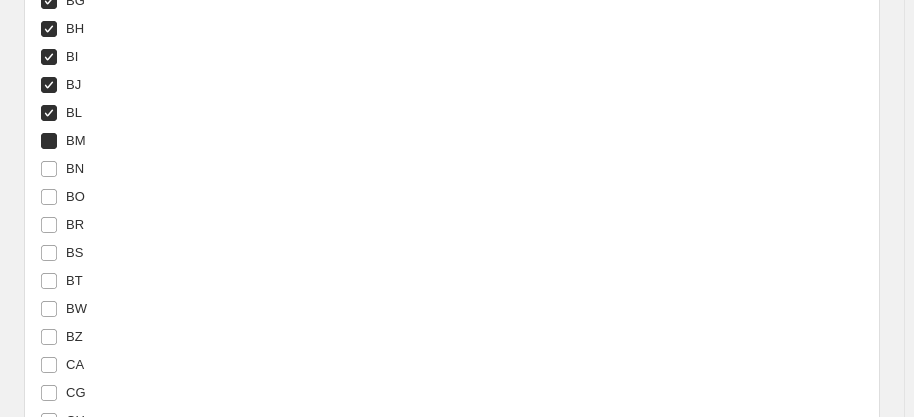 checkbox on "true" 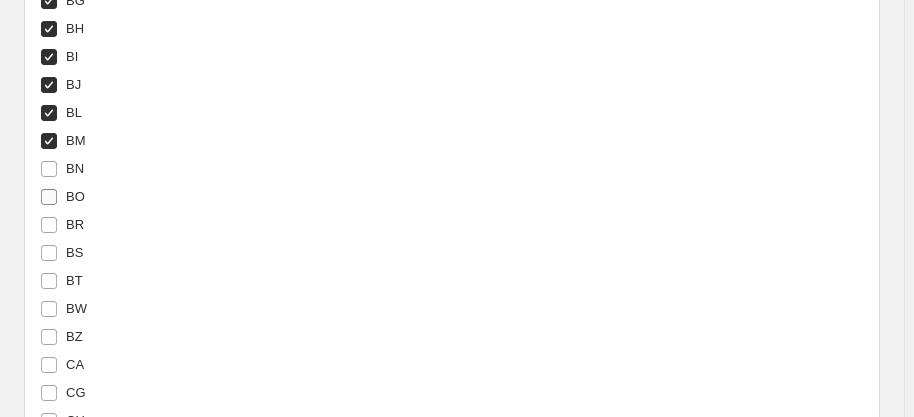 drag, startPoint x: 67, startPoint y: 161, endPoint x: 67, endPoint y: 184, distance: 23 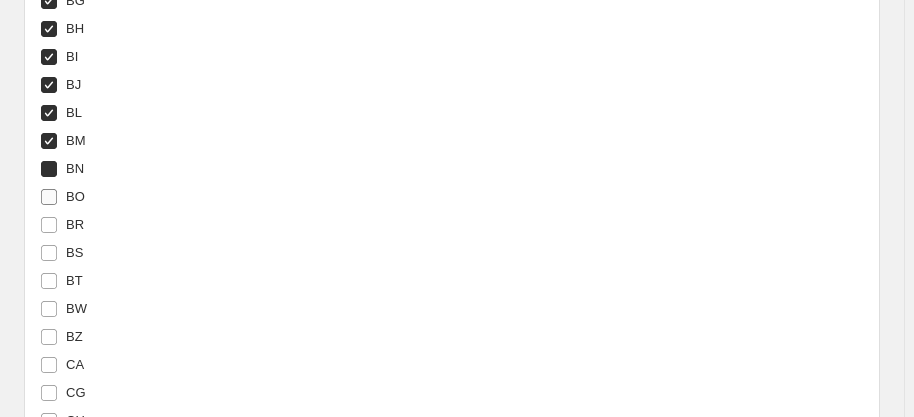 checkbox on "true" 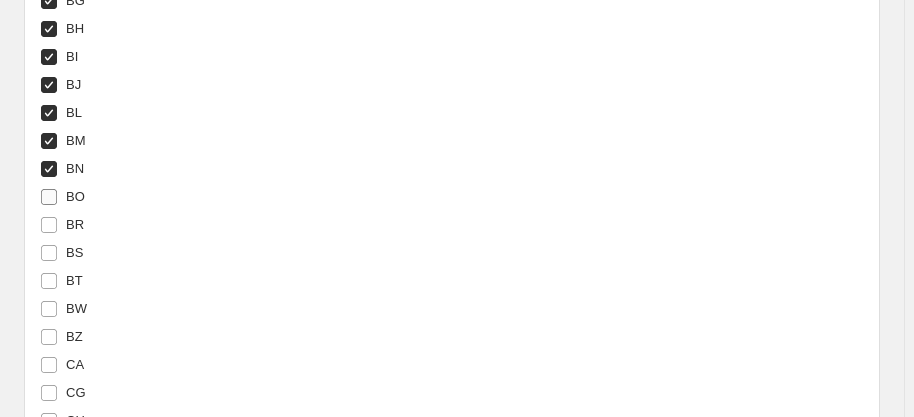 click on "BO" at bounding box center (75, 196) 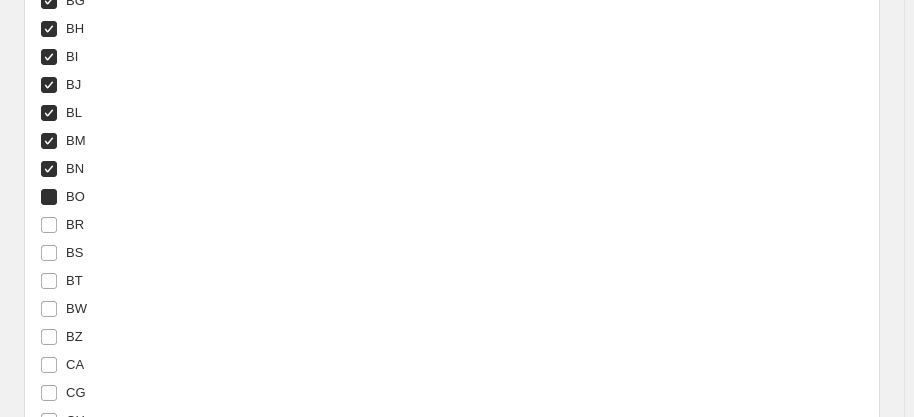 checkbox on "true" 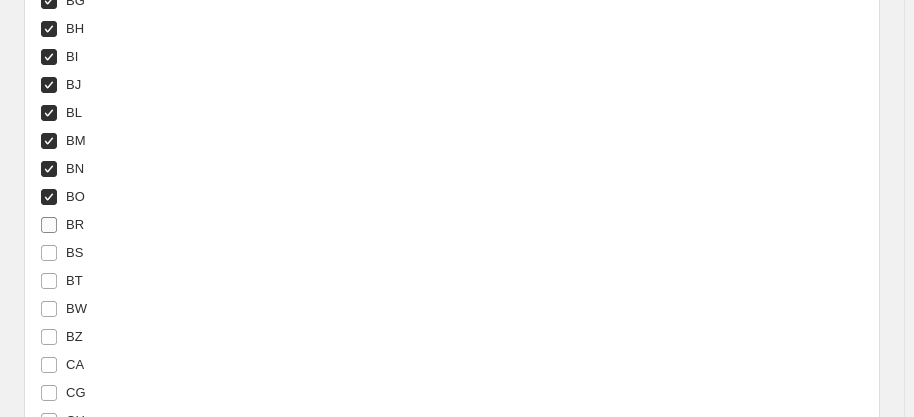 click on "BR" at bounding box center [75, 224] 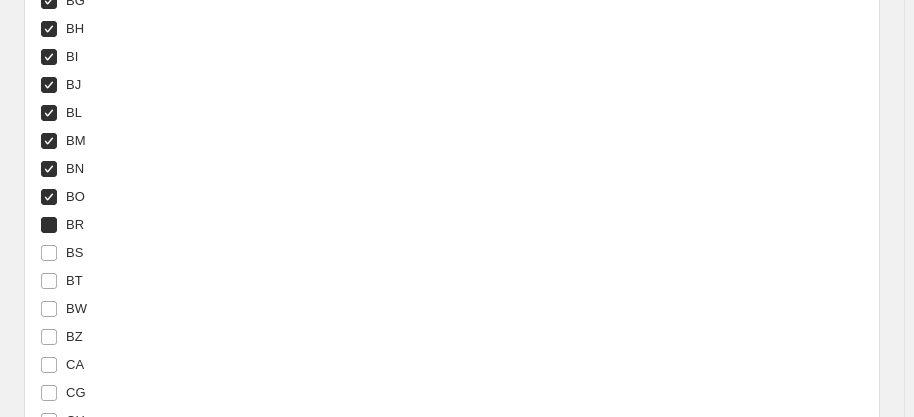 checkbox on "true" 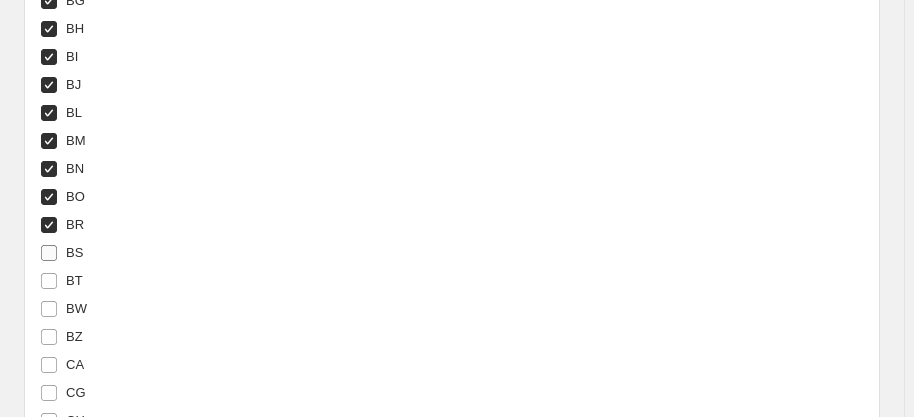 click on "BS" at bounding box center (74, 252) 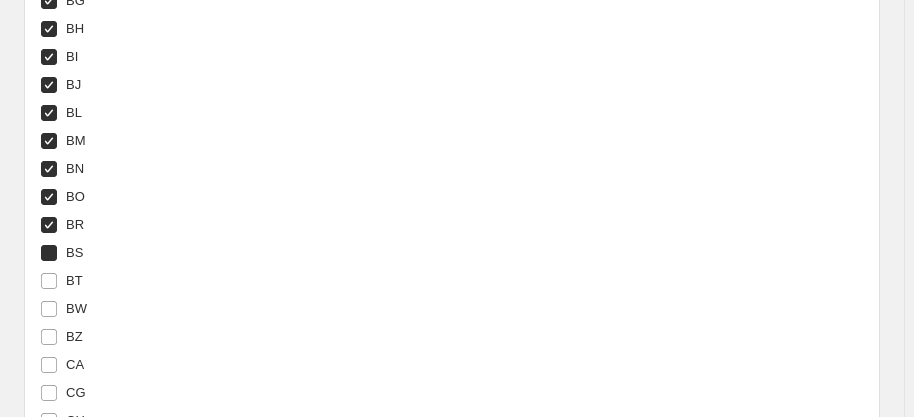checkbox on "true" 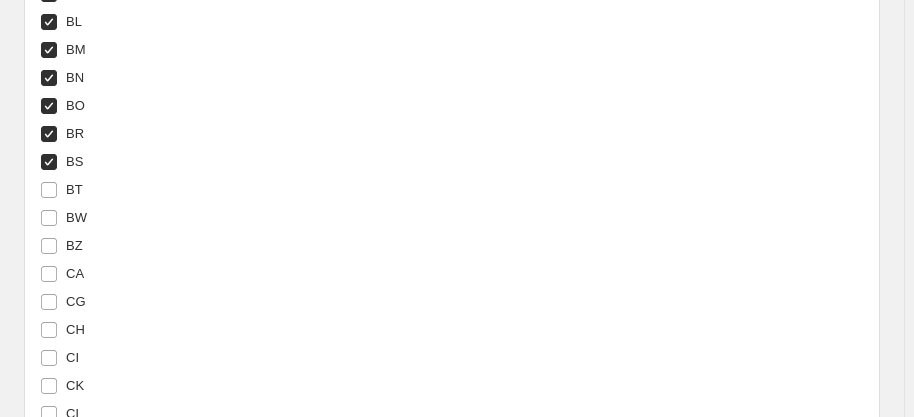 scroll, scrollTop: 3296, scrollLeft: 0, axis: vertical 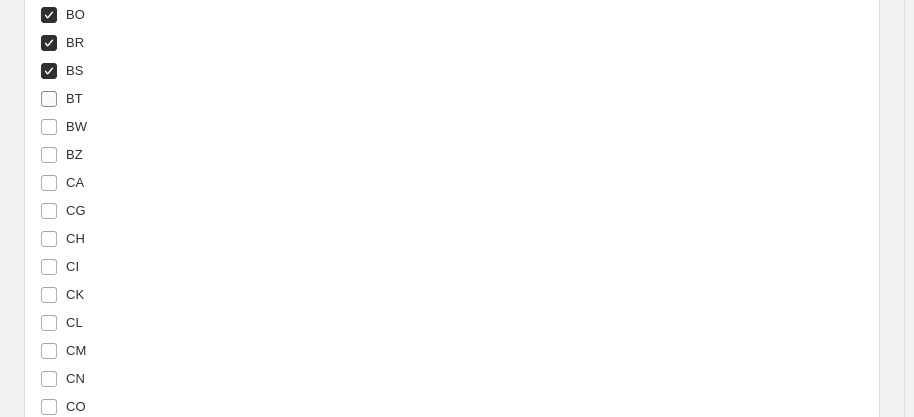 click on "BT" at bounding box center [74, 98] 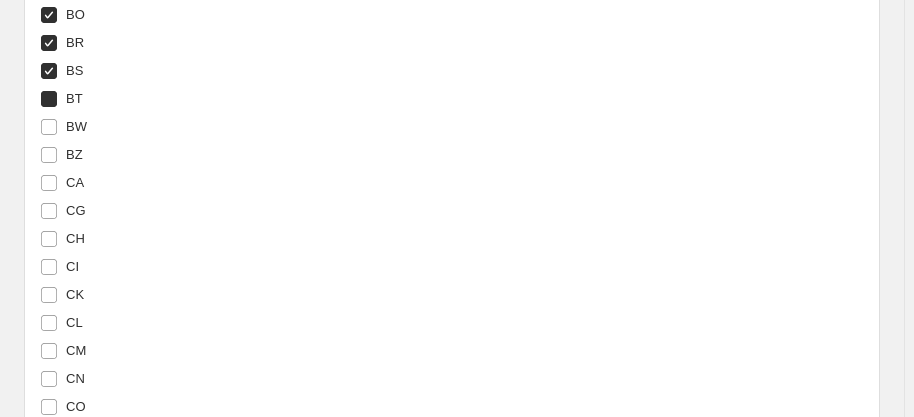 checkbox on "true" 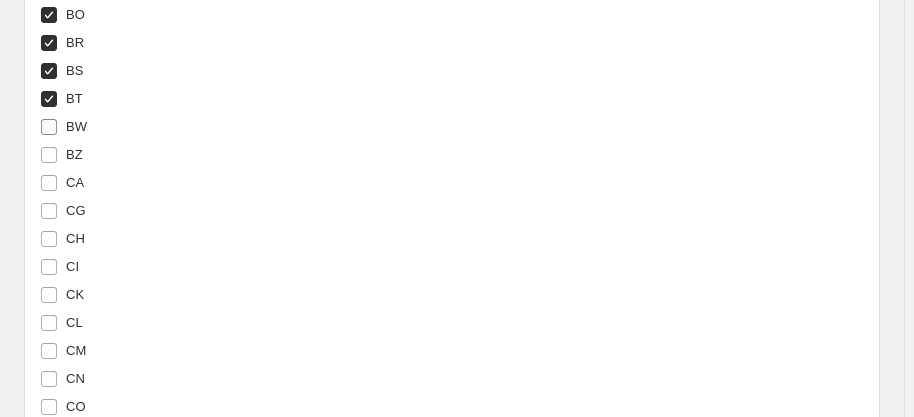 click on "BW" at bounding box center (76, 126) 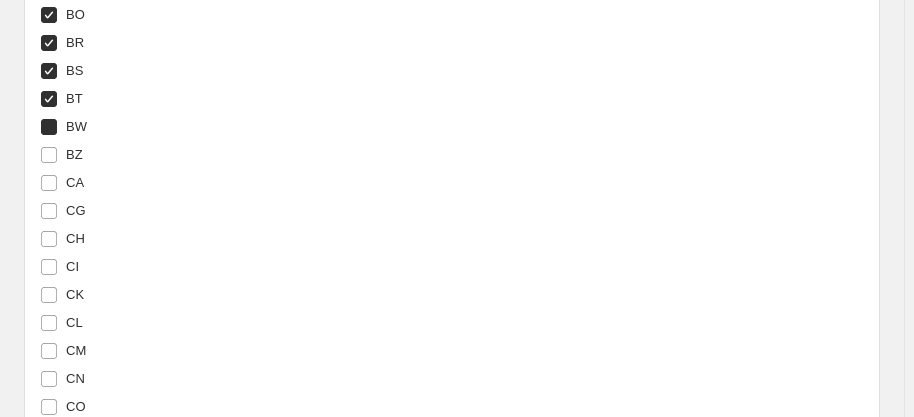 checkbox on "true" 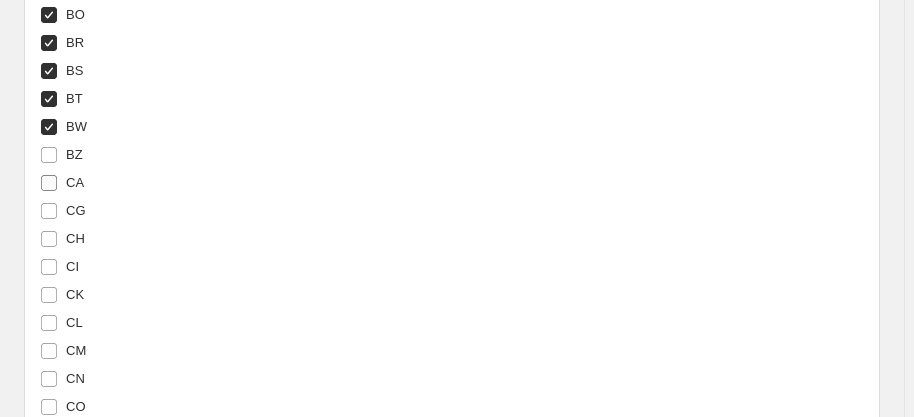 drag, startPoint x: 58, startPoint y: 143, endPoint x: 69, endPoint y: 172, distance: 31.016125 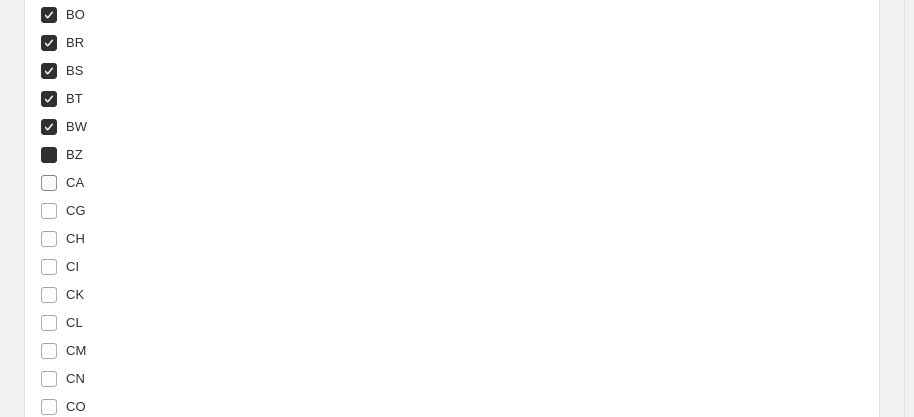 checkbox on "true" 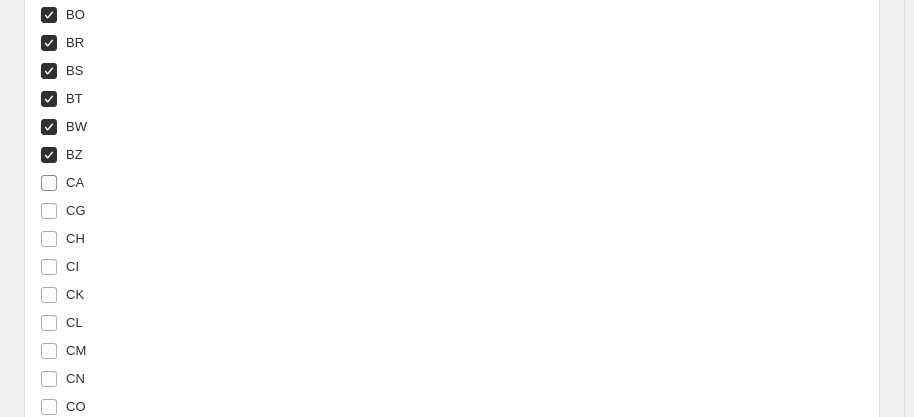 click on "CA" at bounding box center (75, 182) 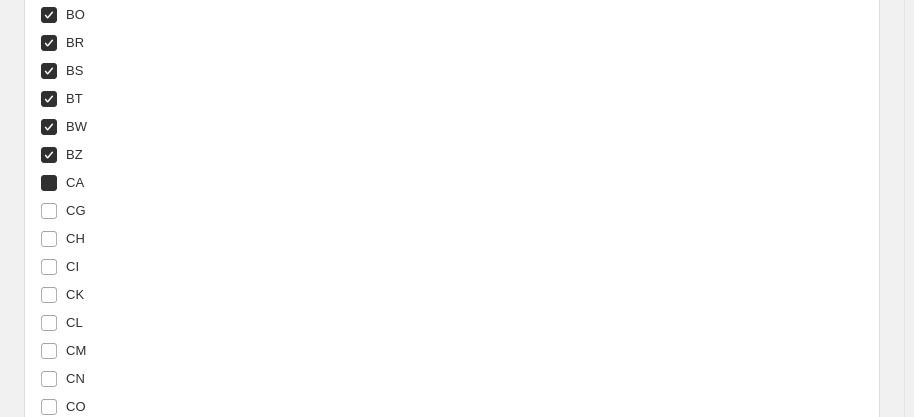 checkbox on "true" 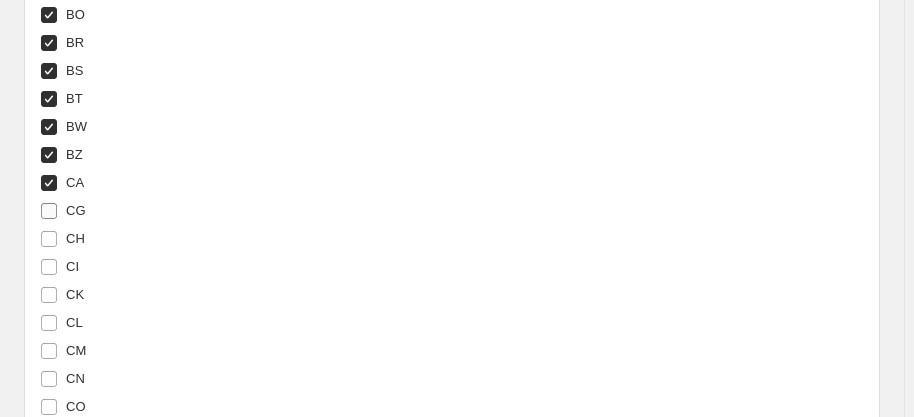 click on "CG" at bounding box center [76, 211] 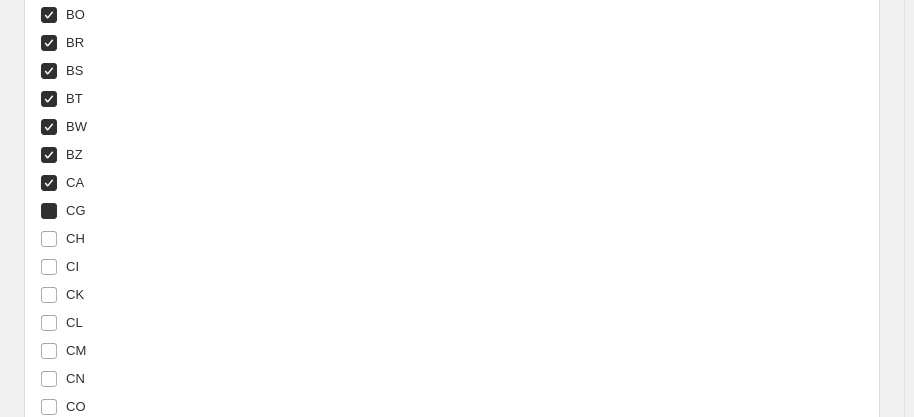 checkbox on "true" 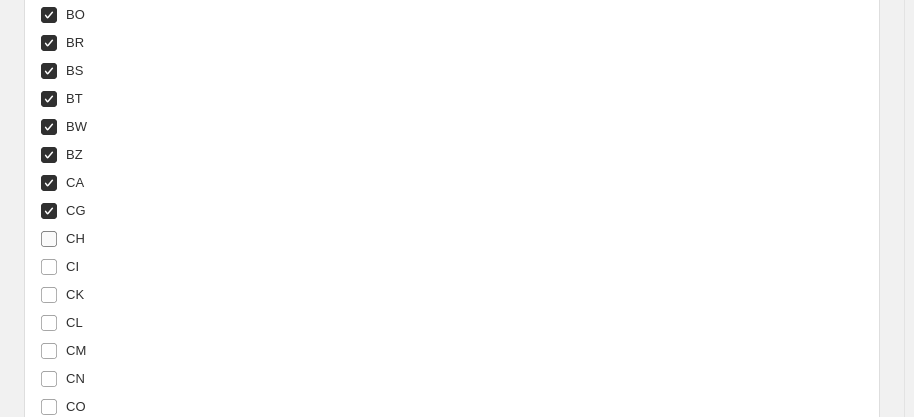 click on "CH" at bounding box center [75, 238] 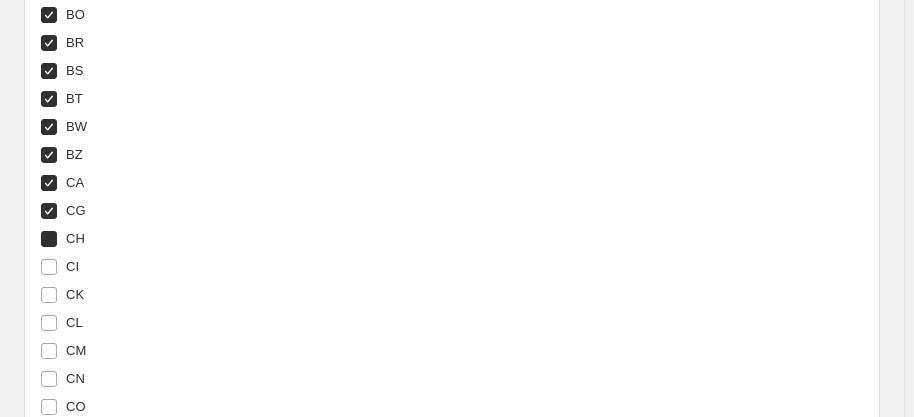 checkbox on "true" 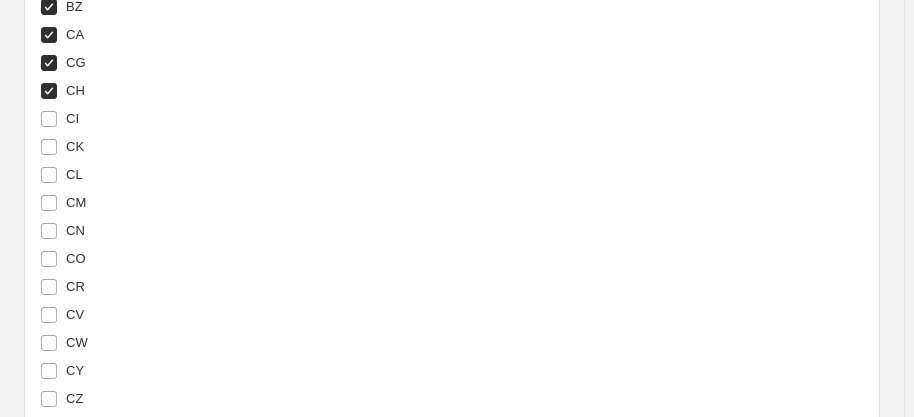 scroll, scrollTop: 3478, scrollLeft: 0, axis: vertical 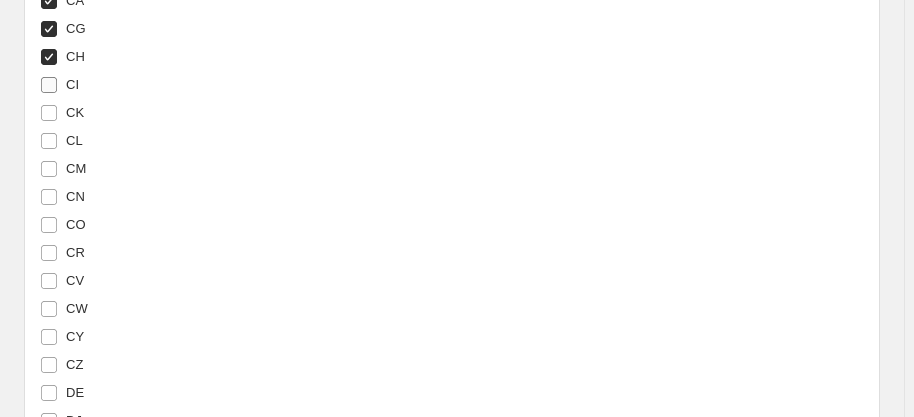 click on "CI" at bounding box center [59, 85] 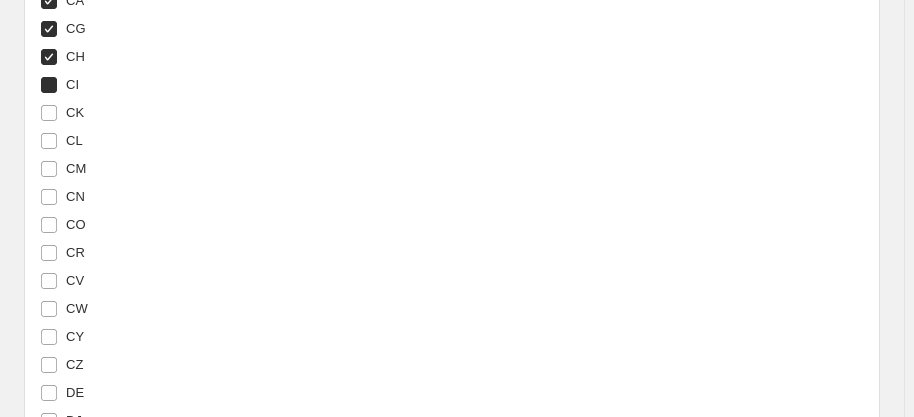 checkbox on "true" 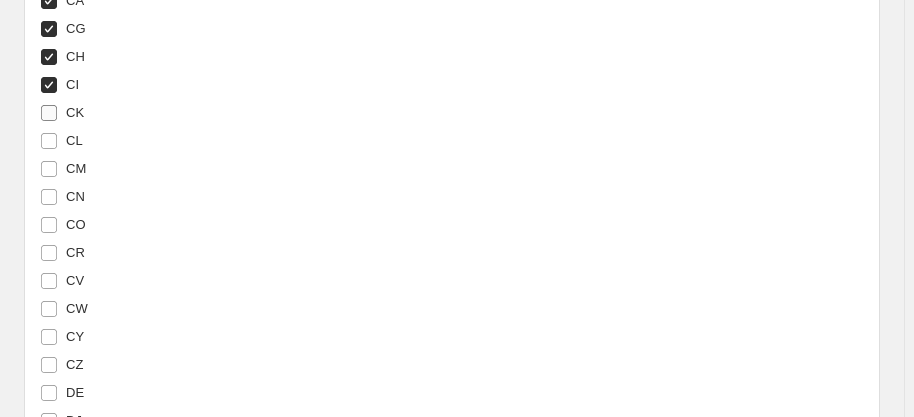click on "CK" at bounding box center (75, 112) 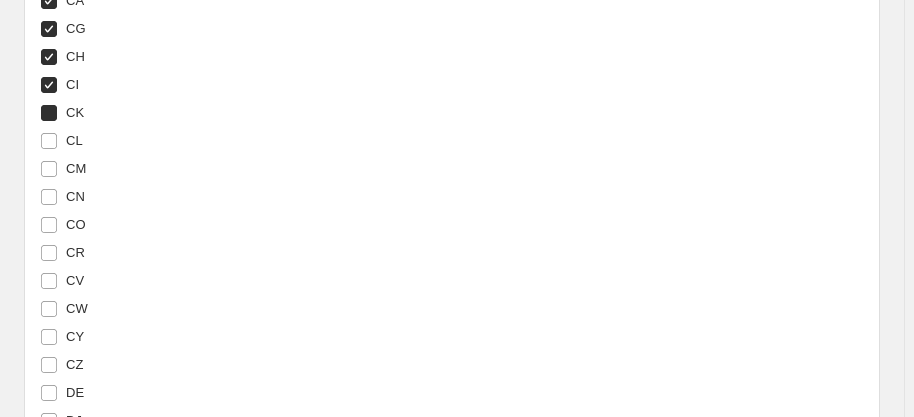 checkbox on "true" 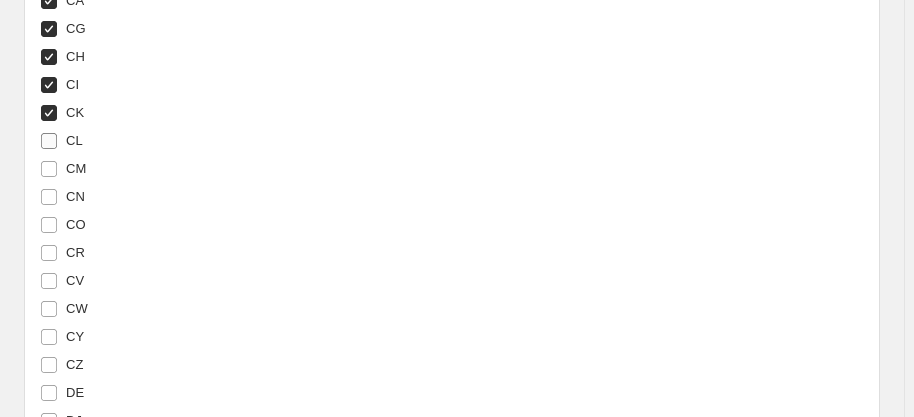 click on "CL" at bounding box center [74, 140] 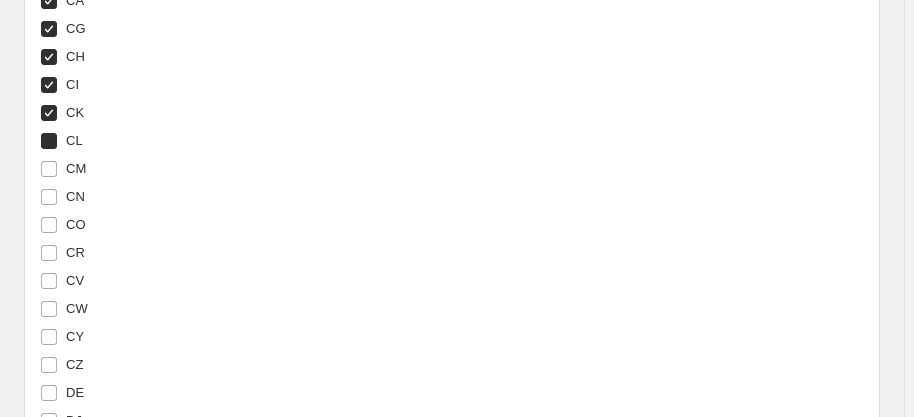 checkbox on "true" 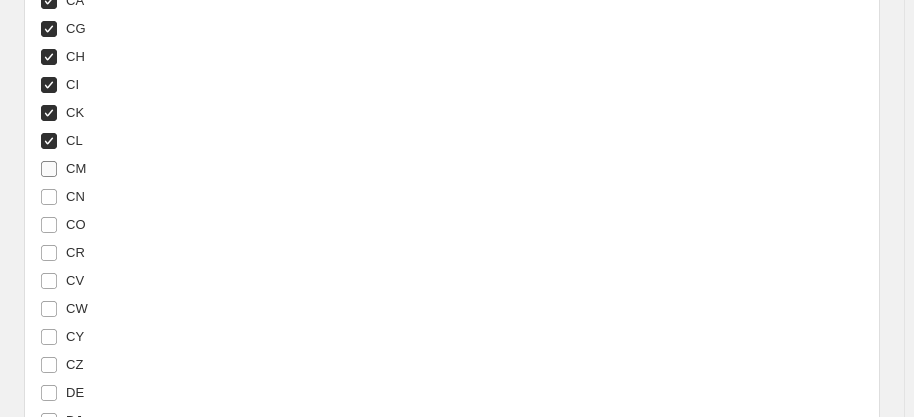 click on "CM" at bounding box center [76, 168] 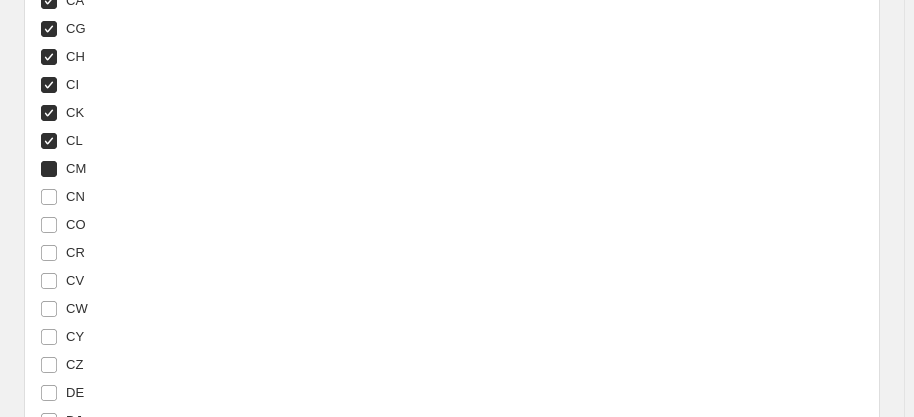 checkbox on "true" 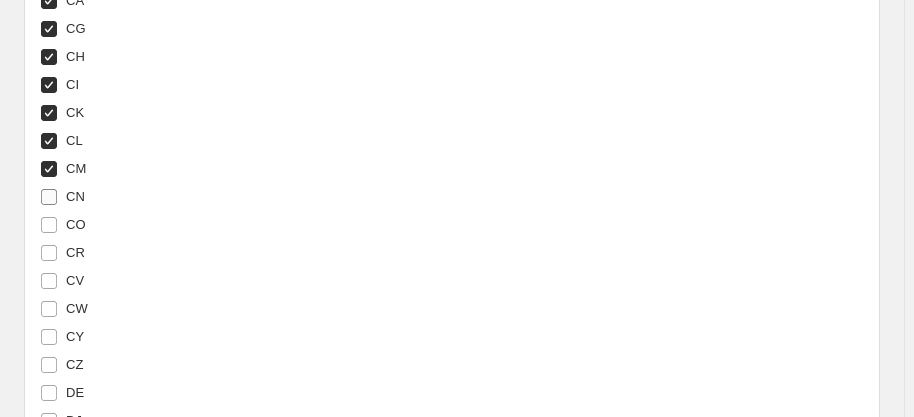 click on "CN" at bounding box center [75, 196] 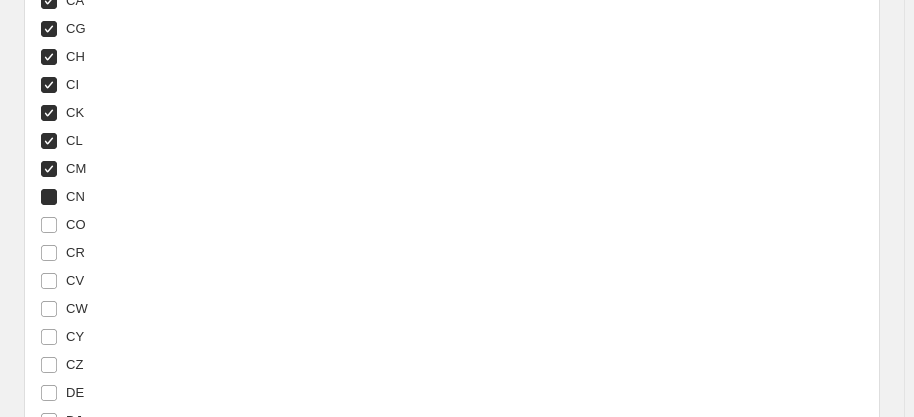 checkbox on "true" 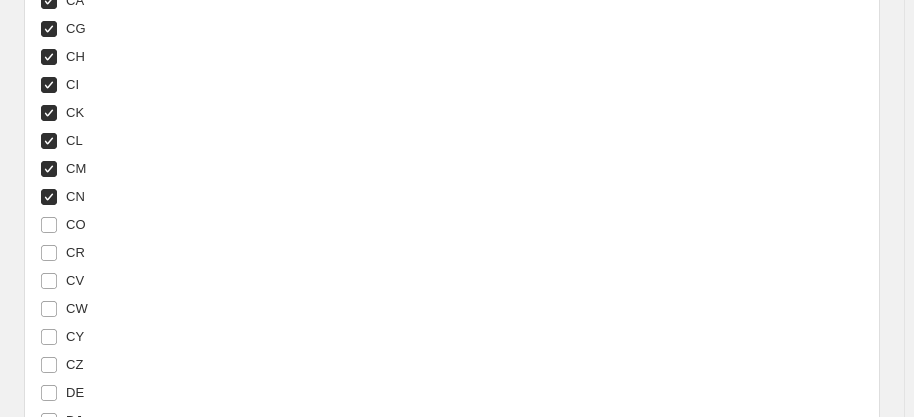 scroll, scrollTop: 3569, scrollLeft: 0, axis: vertical 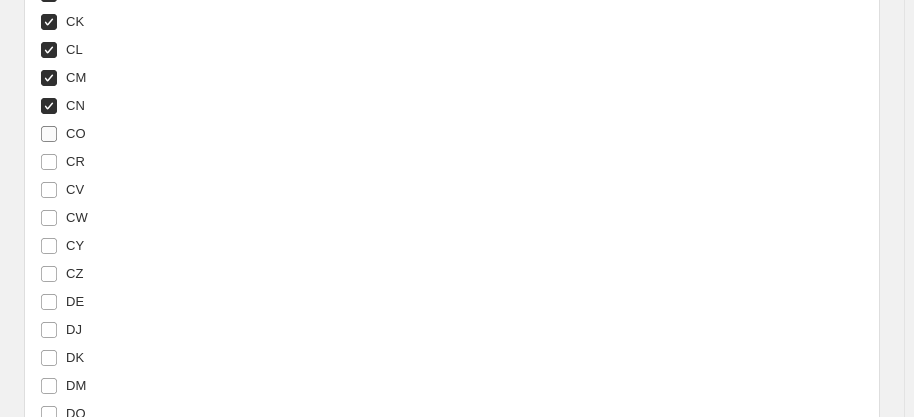 click on "CO" at bounding box center (76, 133) 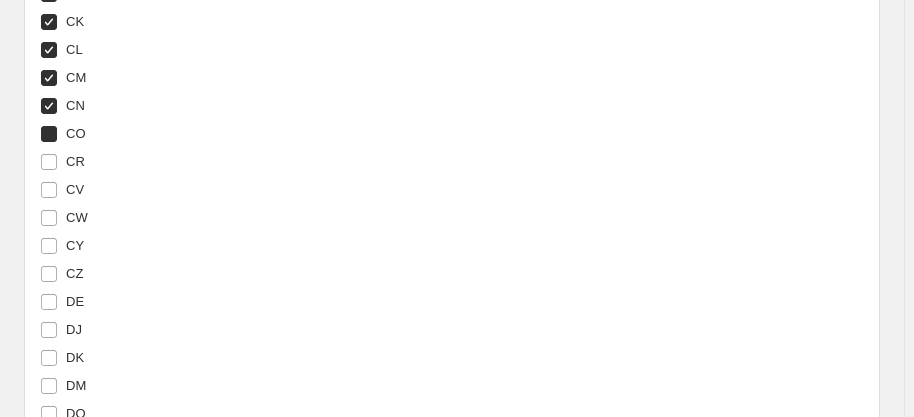 checkbox on "true" 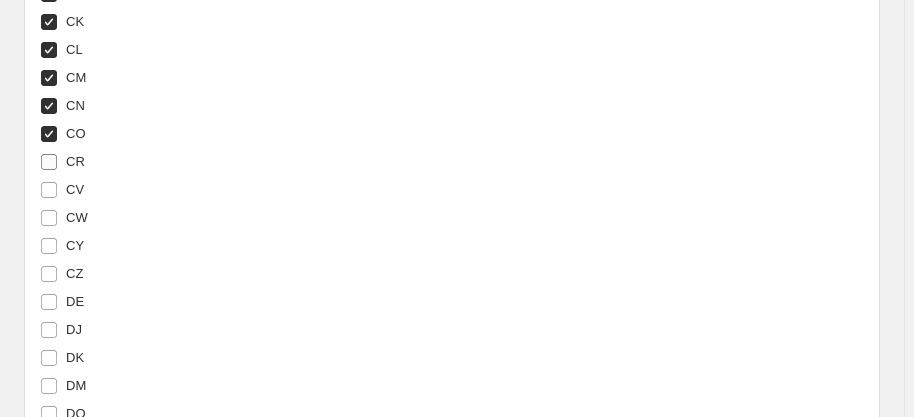 click on "CR" at bounding box center [75, 161] 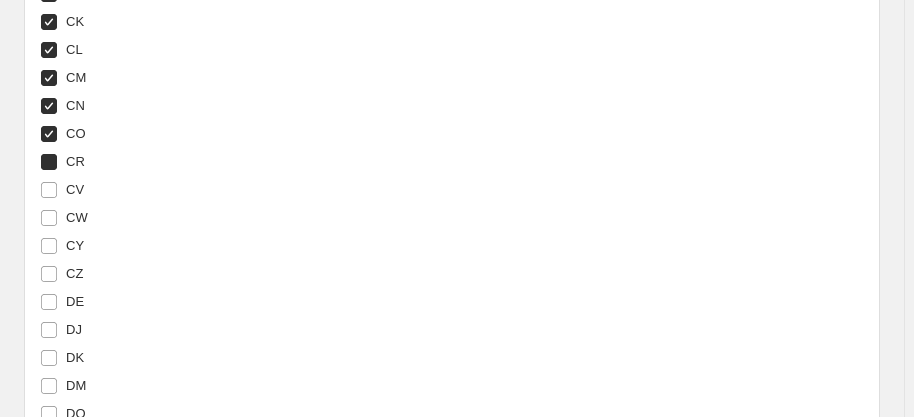 checkbox on "true" 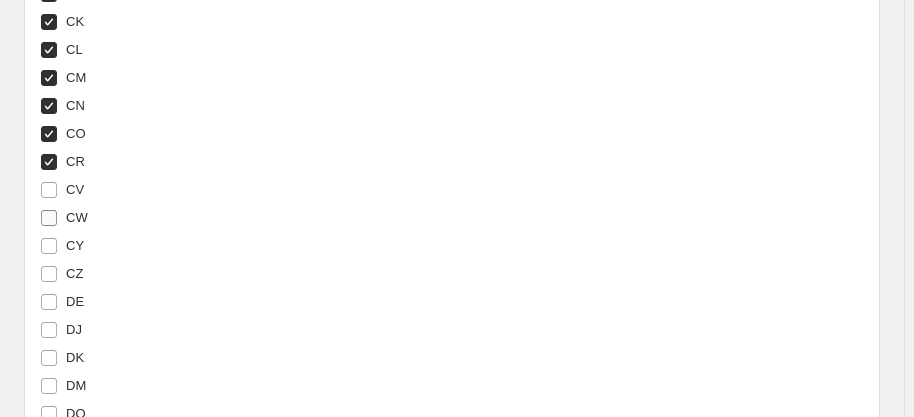 click on "CW" at bounding box center [64, 218] 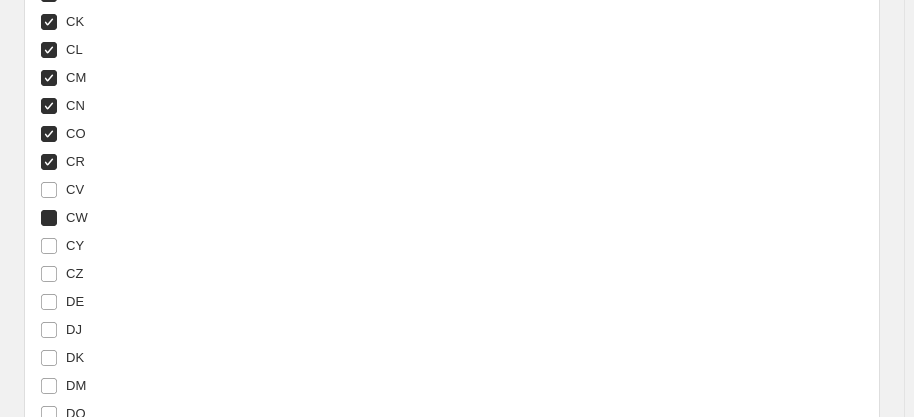 checkbox on "true" 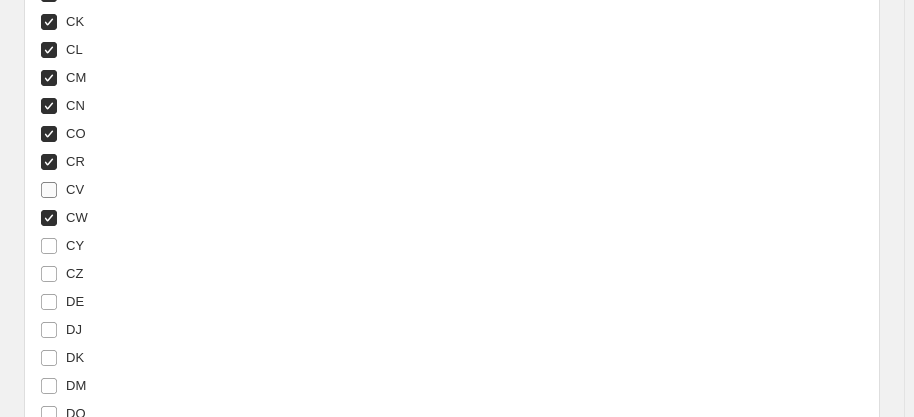 click on "CV" at bounding box center (75, 189) 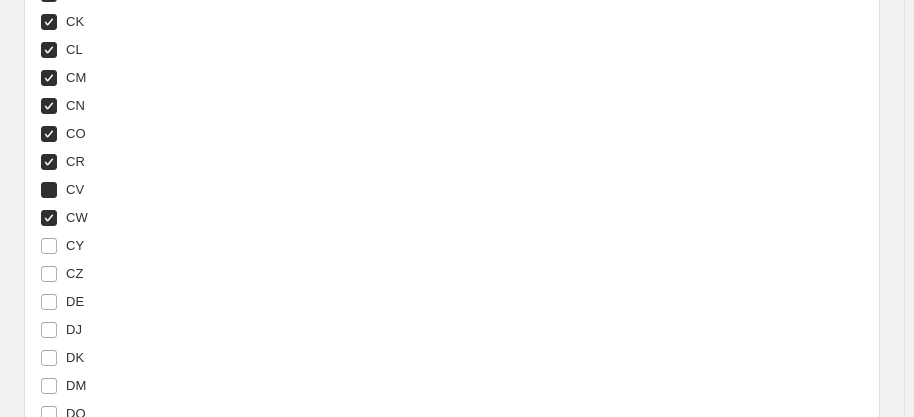 checkbox on "true" 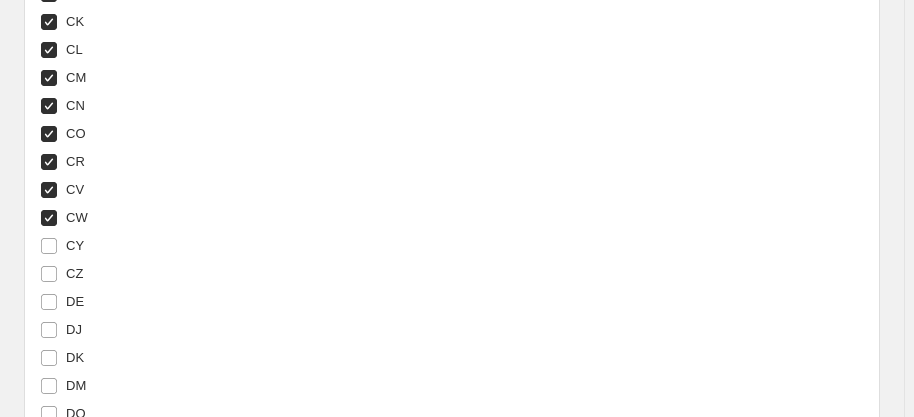 click on "CY" at bounding box center (75, 245) 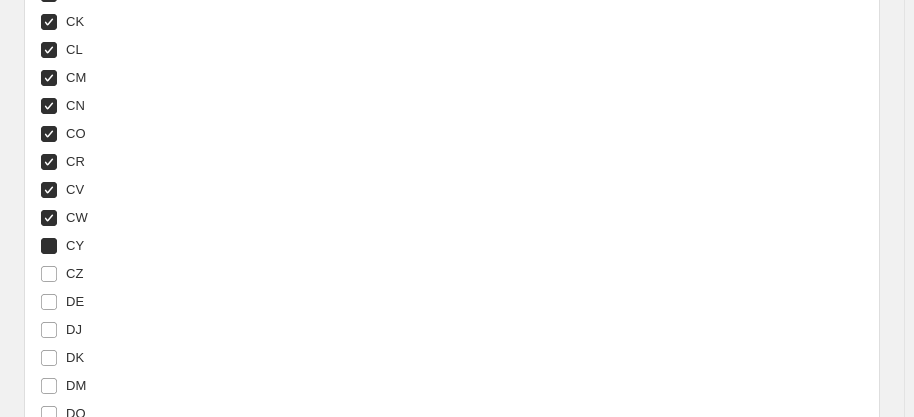 checkbox on "true" 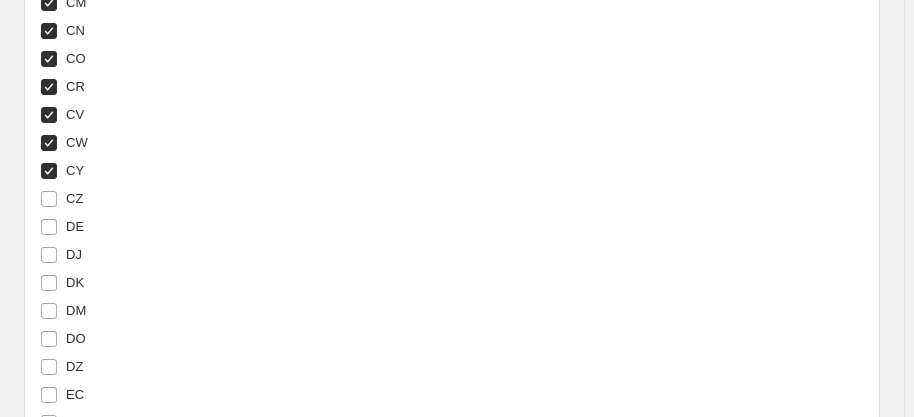 scroll, scrollTop: 3750, scrollLeft: 0, axis: vertical 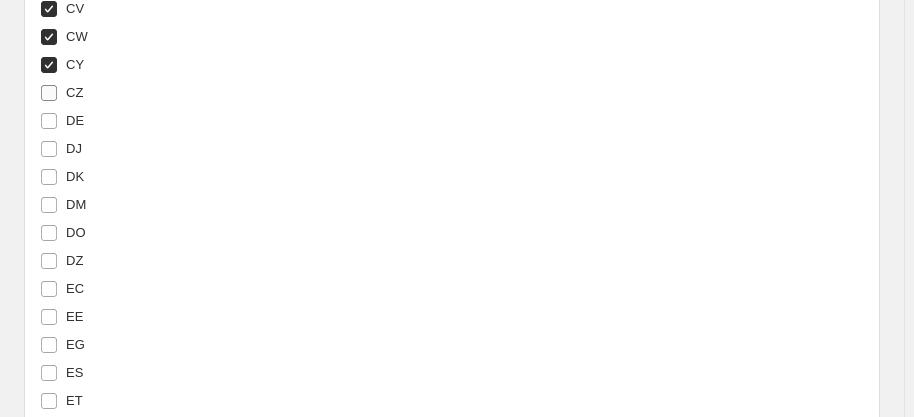 click on "CZ" at bounding box center [74, 92] 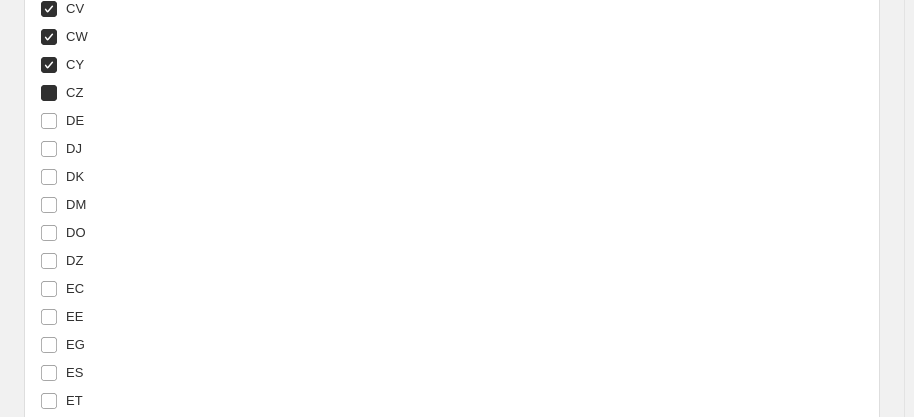 checkbox on "true" 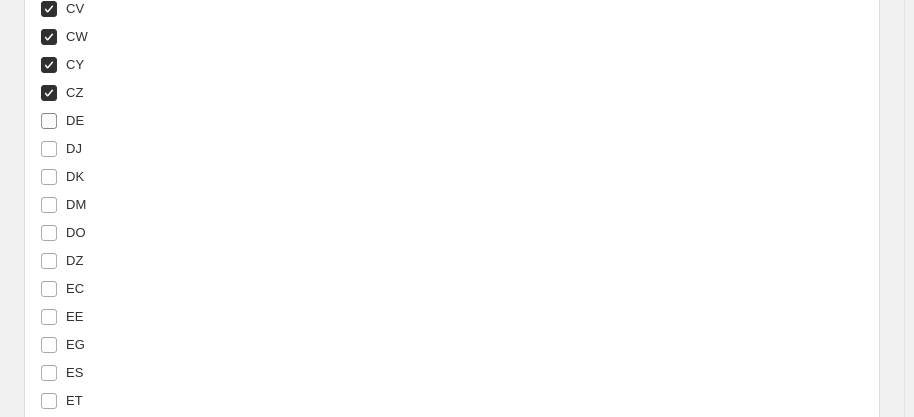 click on "DE" at bounding box center [75, 120] 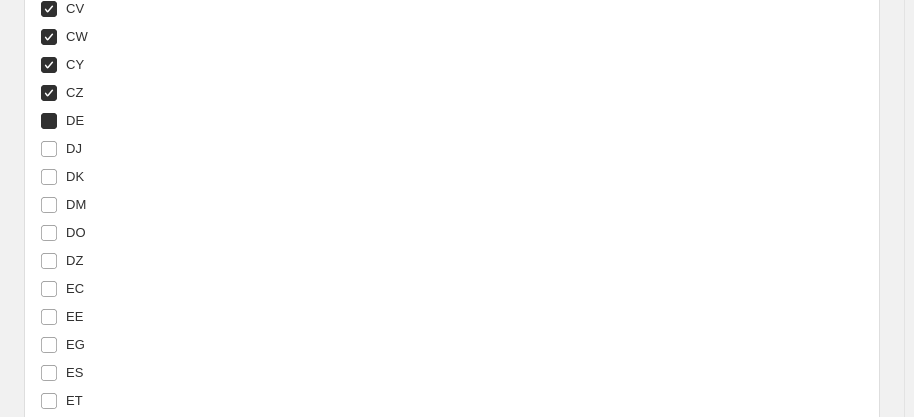 checkbox on "true" 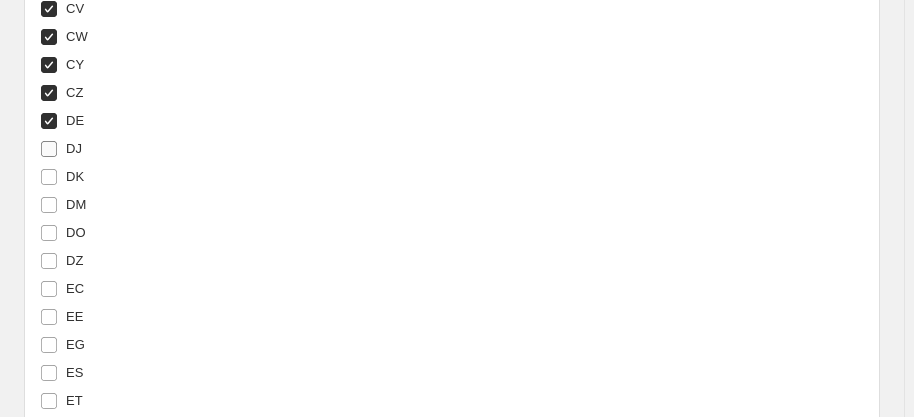 click on "DJ" at bounding box center (74, 148) 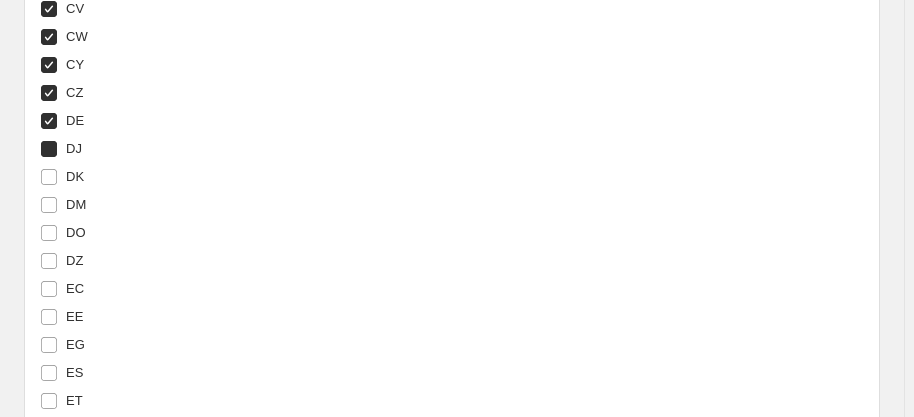 checkbox on "true" 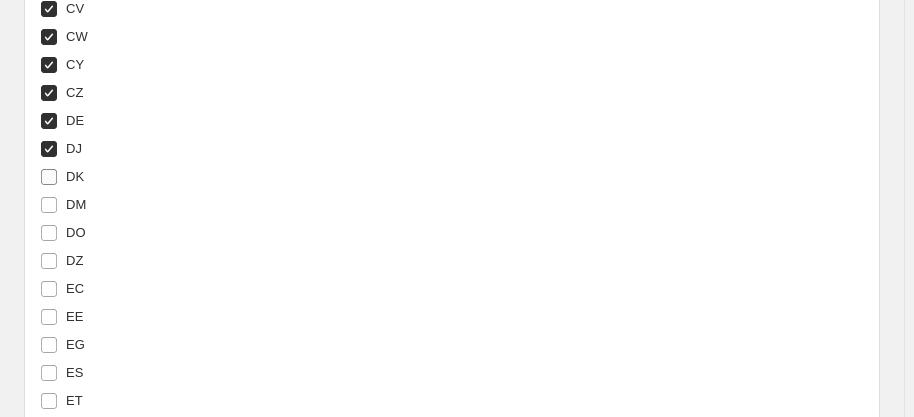click on "DK" at bounding box center [75, 176] 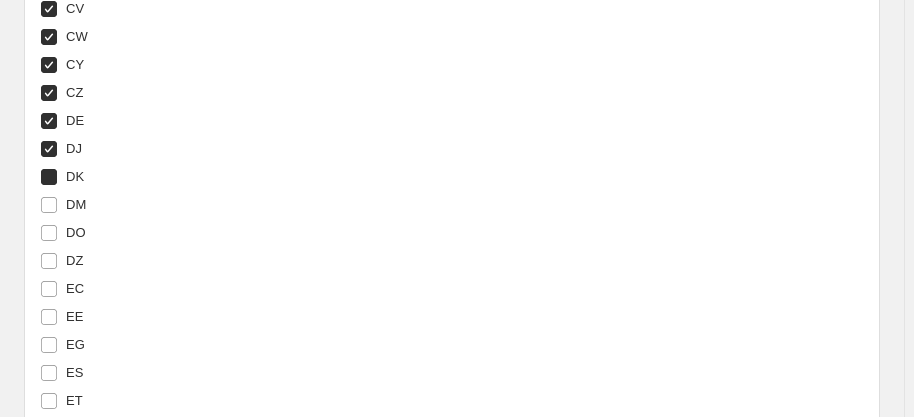 checkbox on "true" 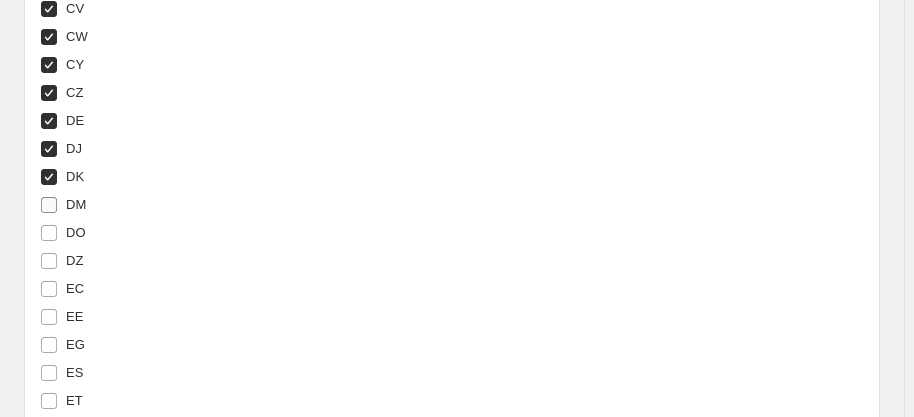 click on "DM" at bounding box center [76, 204] 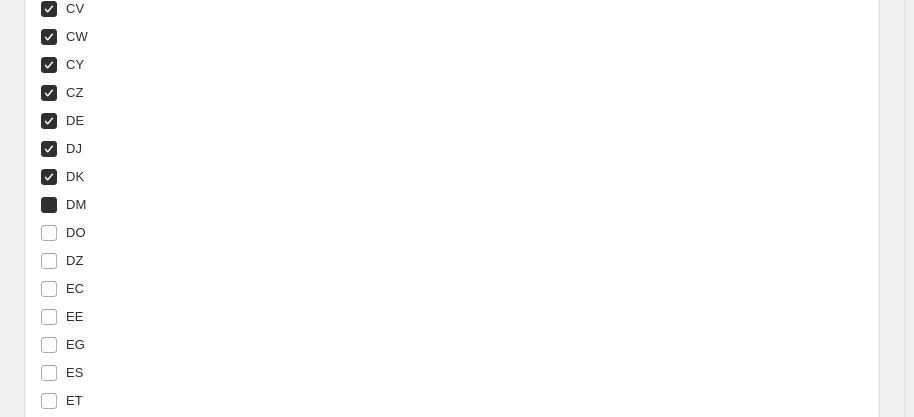 checkbox on "true" 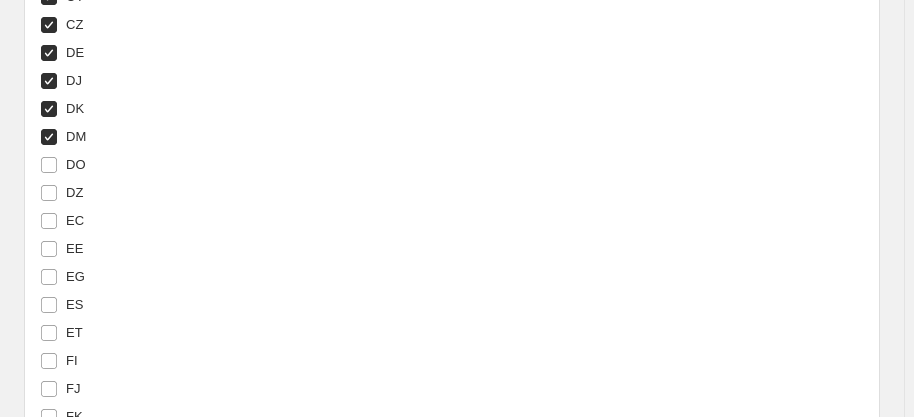 scroll, scrollTop: 3841, scrollLeft: 0, axis: vertical 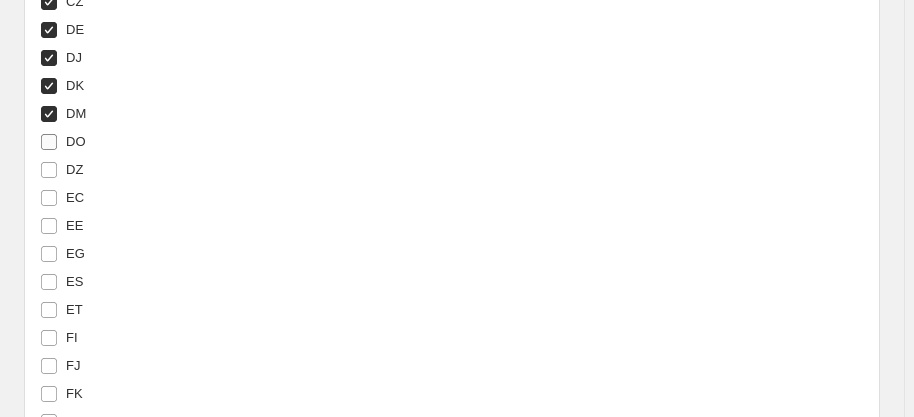 click on "DO" at bounding box center (76, 141) 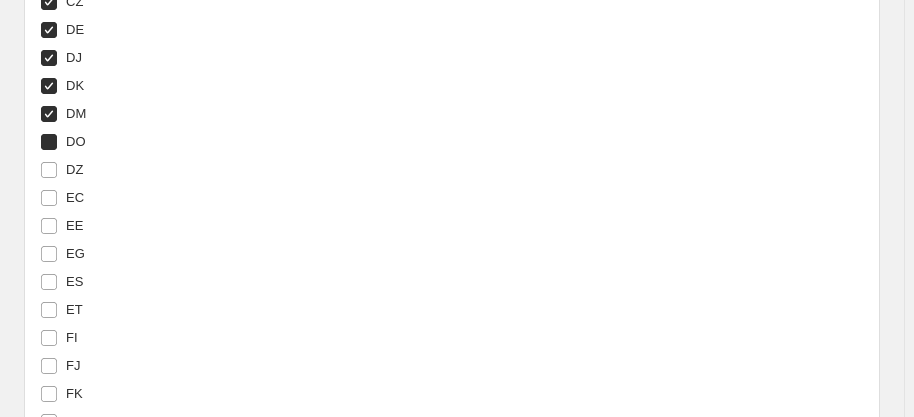 checkbox on "true" 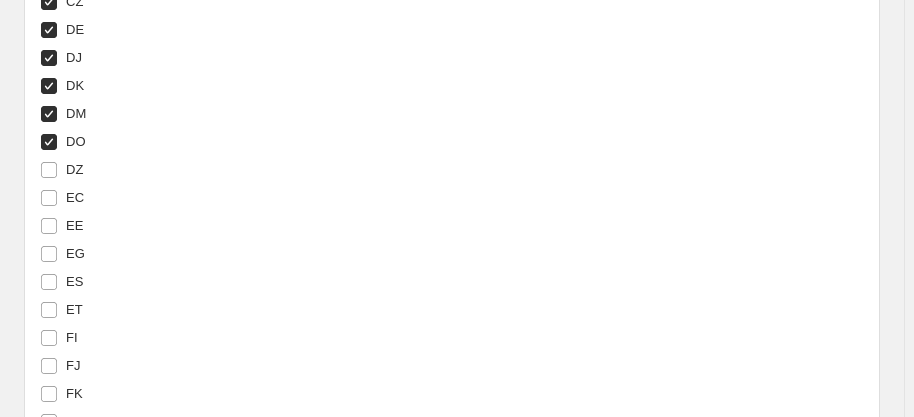 click on "DZ" at bounding box center (74, 169) 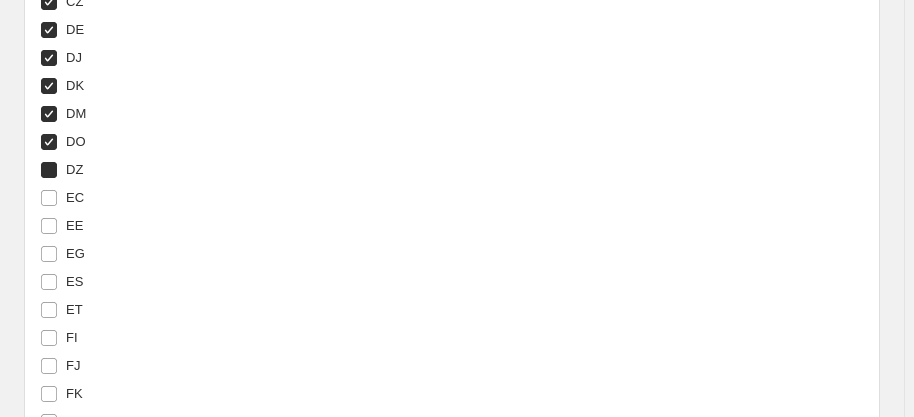 checkbox on "true" 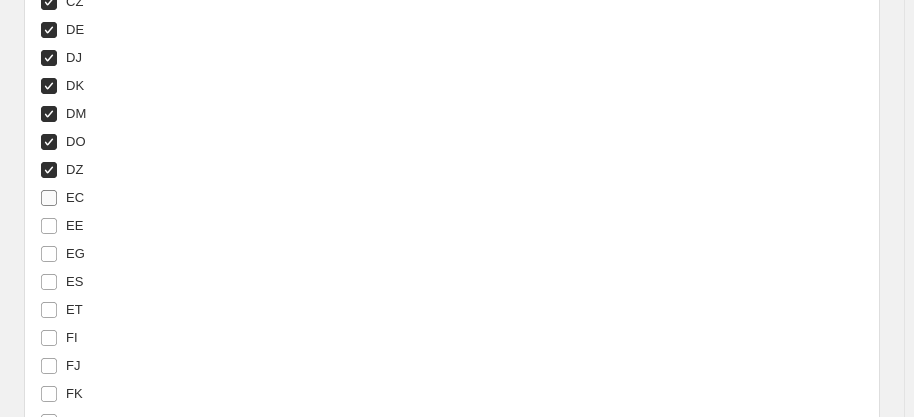 click on "EC" at bounding box center (75, 197) 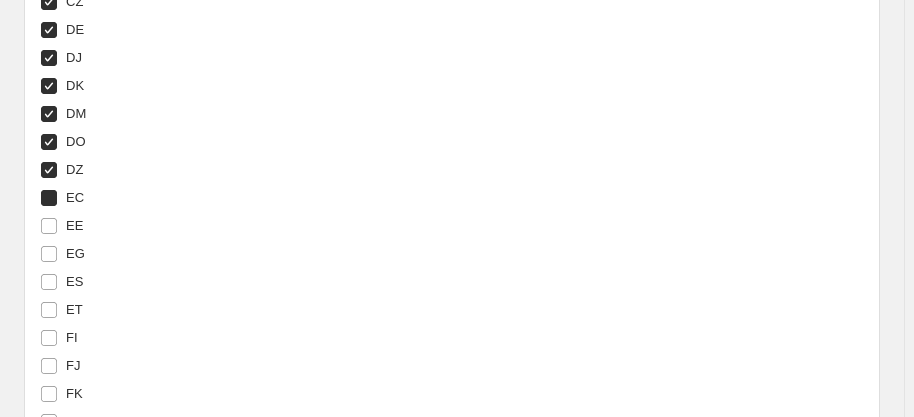 checkbox on "true" 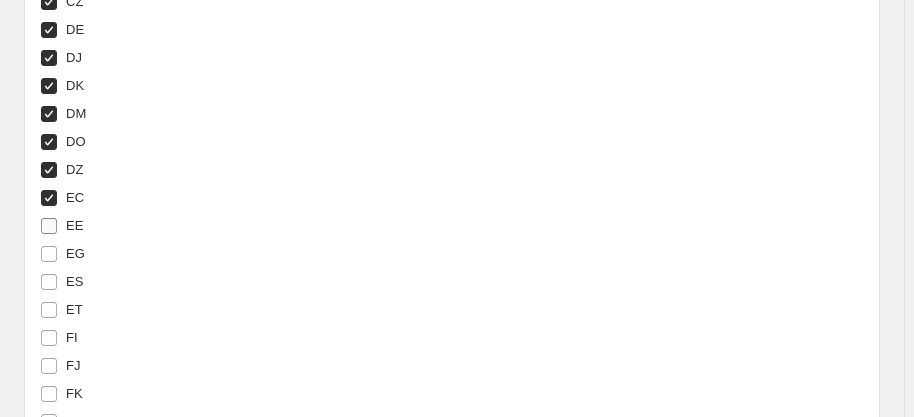 click on "EE" at bounding box center (74, 225) 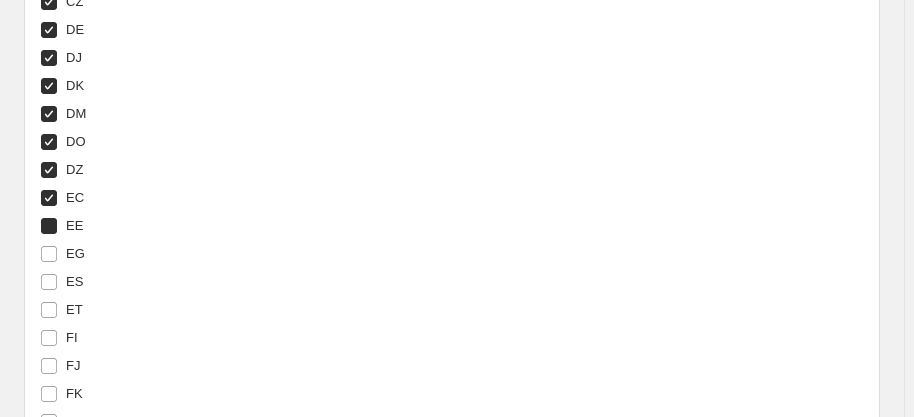checkbox on "true" 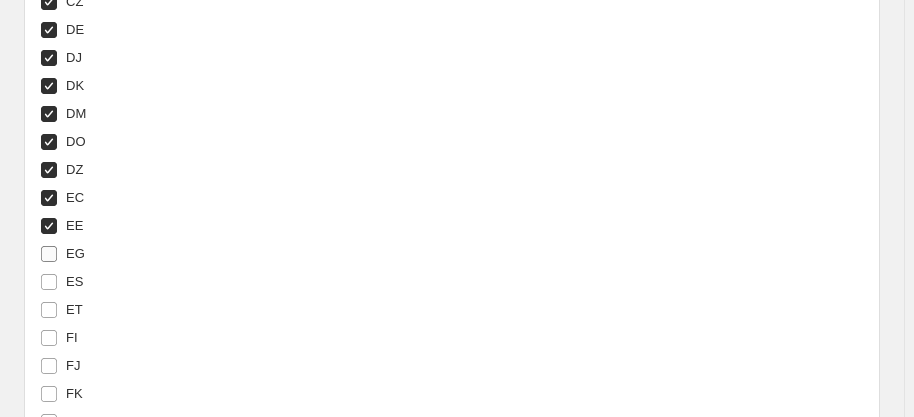 click on "EG" at bounding box center [75, 253] 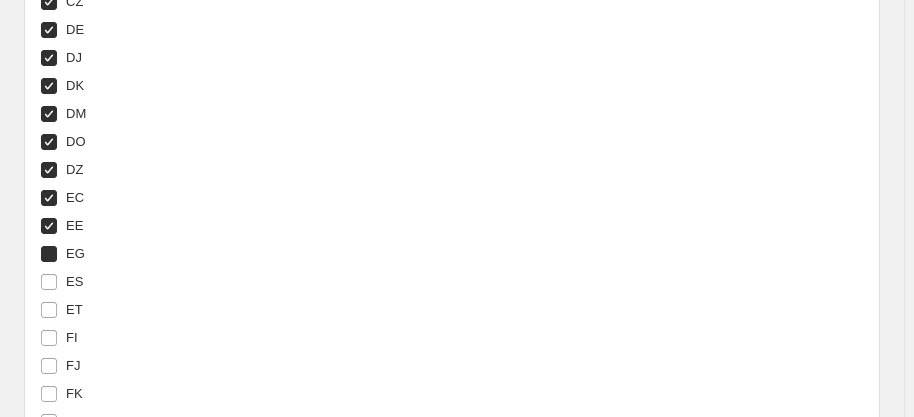 checkbox on "true" 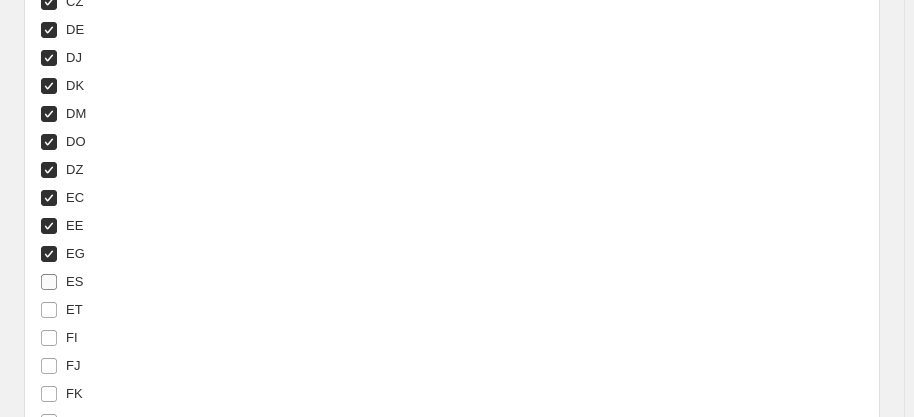 click on "ES" at bounding box center [74, 281] 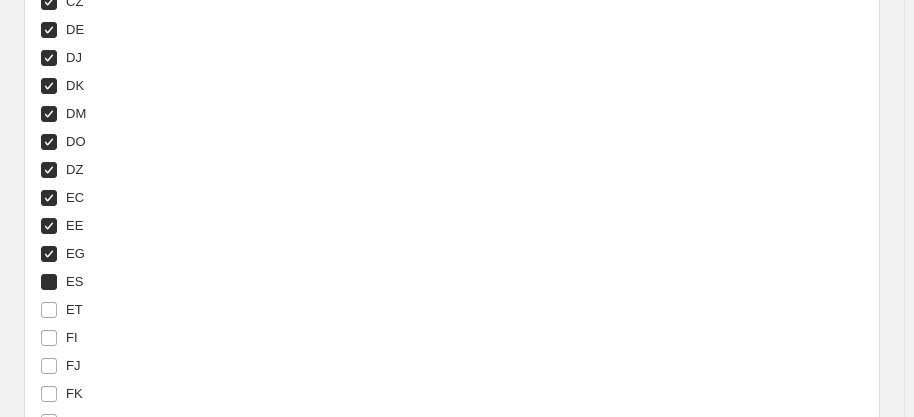 checkbox on "true" 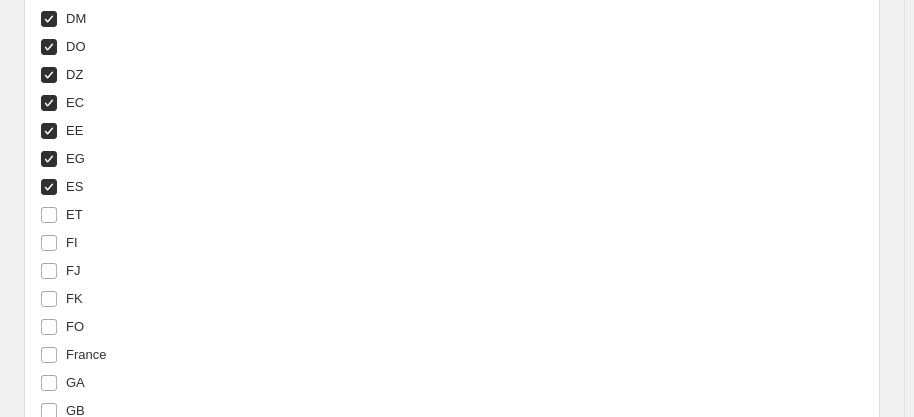 scroll, scrollTop: 4023, scrollLeft: 0, axis: vertical 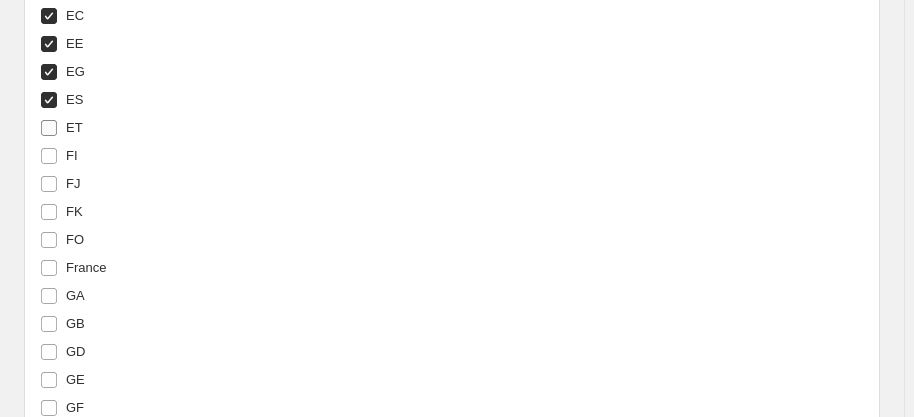 click on "ET" at bounding box center [74, 127] 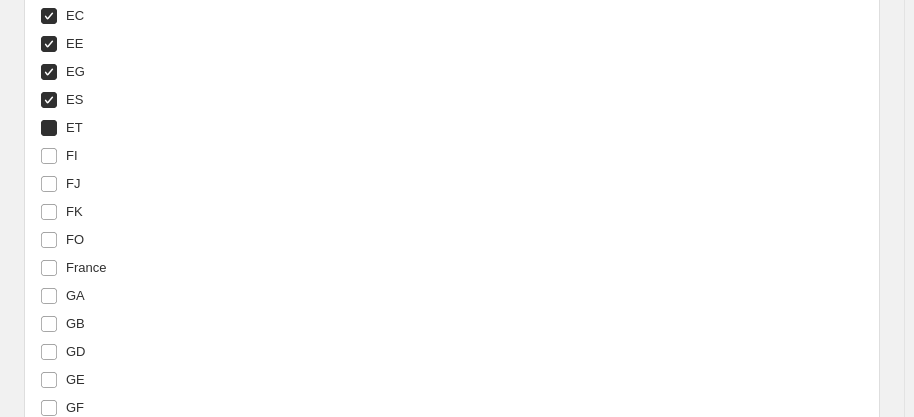 checkbox on "true" 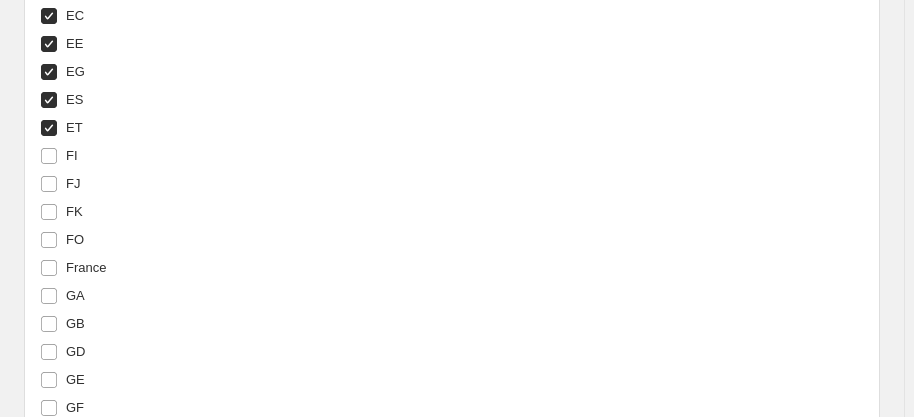 drag, startPoint x: 69, startPoint y: 145, endPoint x: 77, endPoint y: 169, distance: 25.298222 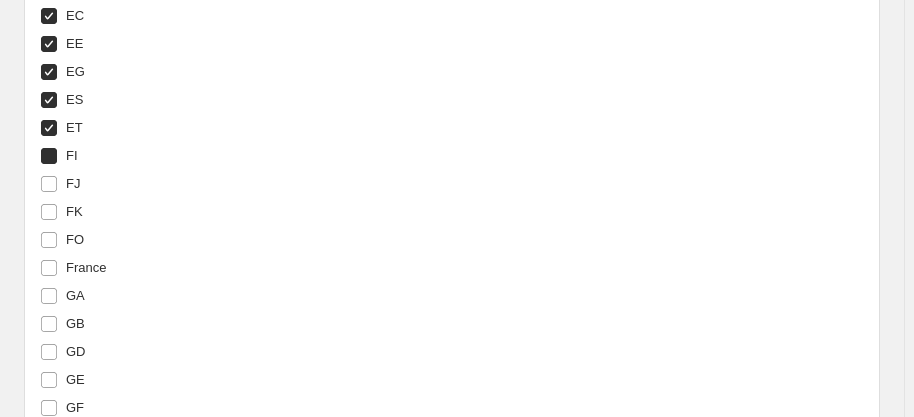 checkbox on "true" 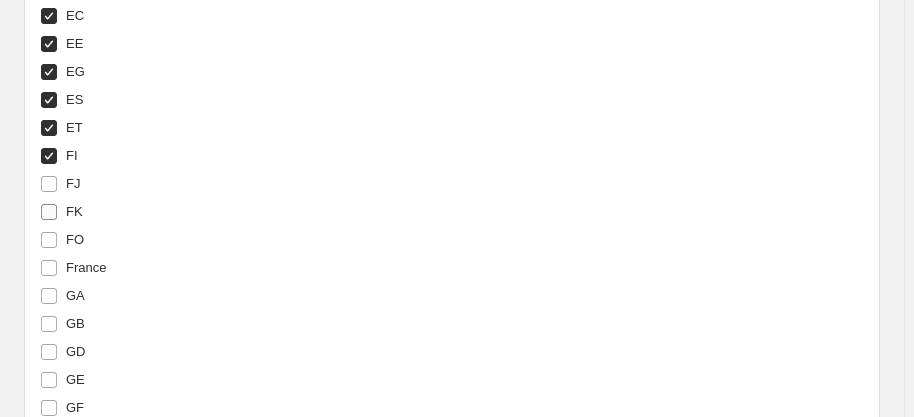 drag, startPoint x: 69, startPoint y: 184, endPoint x: 71, endPoint y: 195, distance: 11.18034 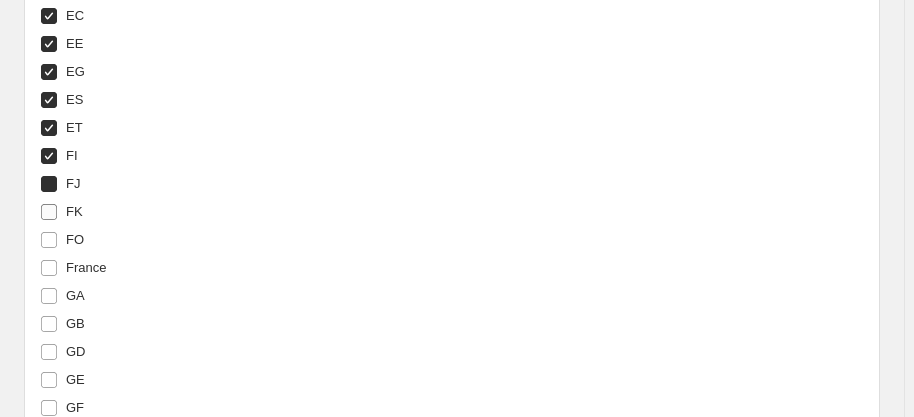 checkbox on "true" 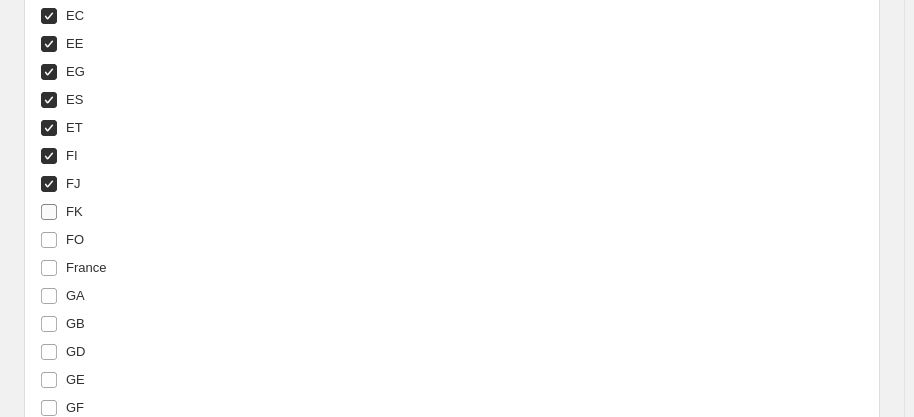 click on "FK" at bounding box center [74, 211] 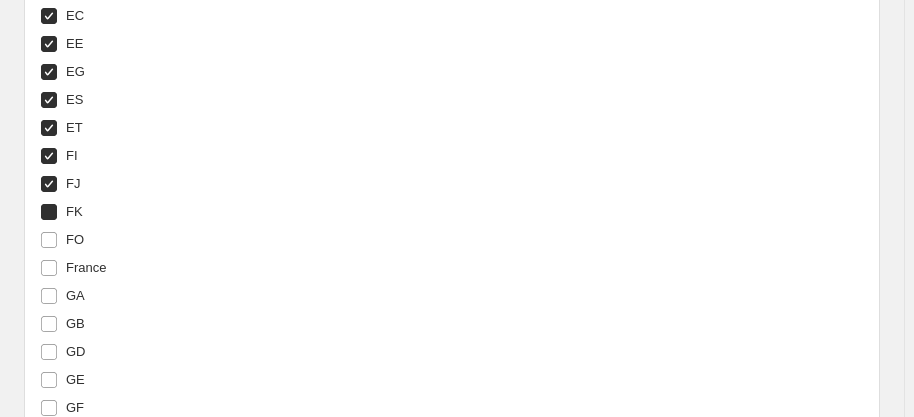 checkbox on "true" 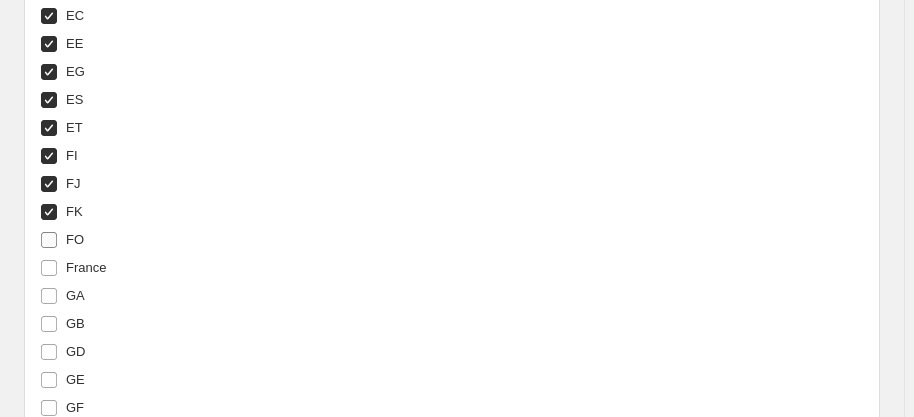 click on "FO" at bounding box center [75, 239] 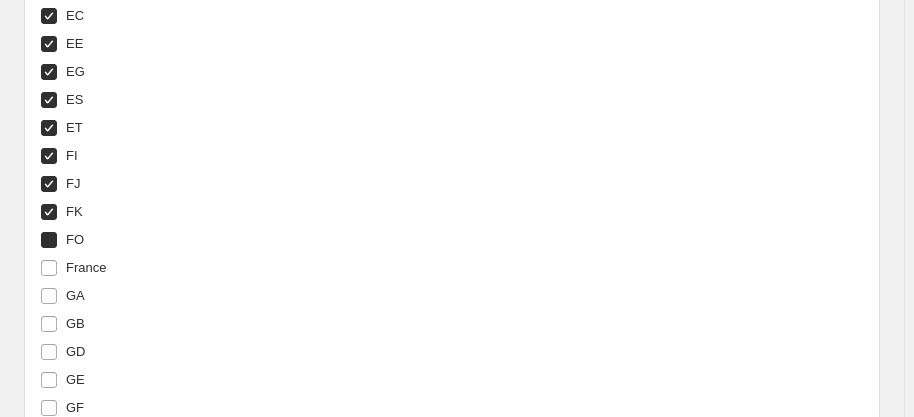 checkbox on "true" 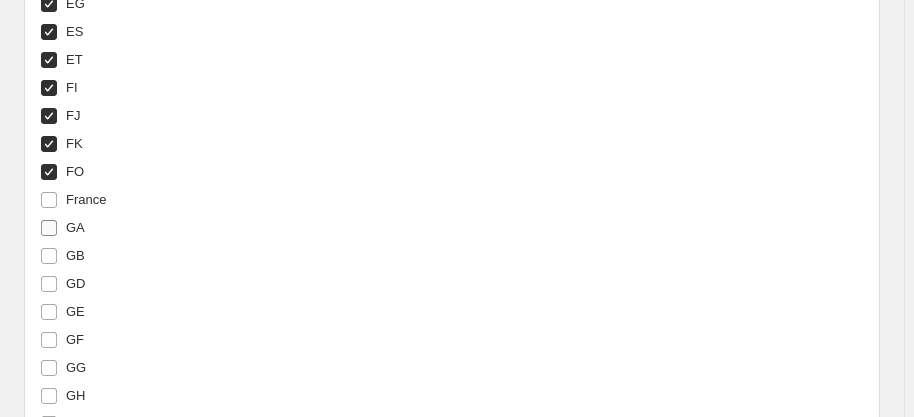 scroll, scrollTop: 4114, scrollLeft: 0, axis: vertical 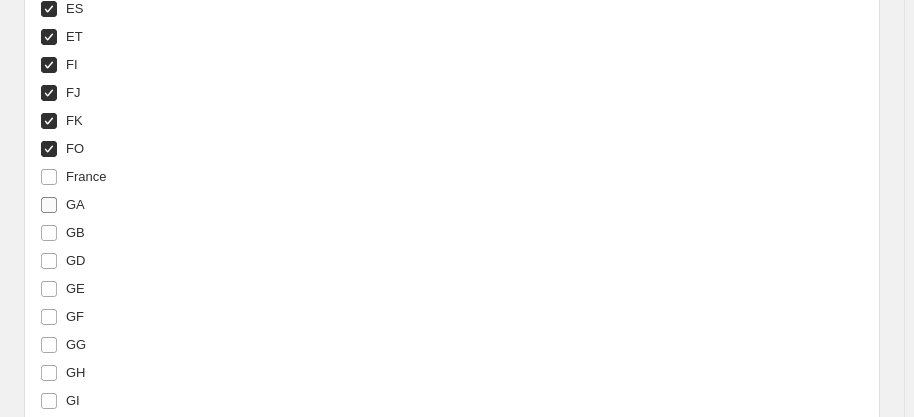 click on "GA" at bounding box center (62, 205) 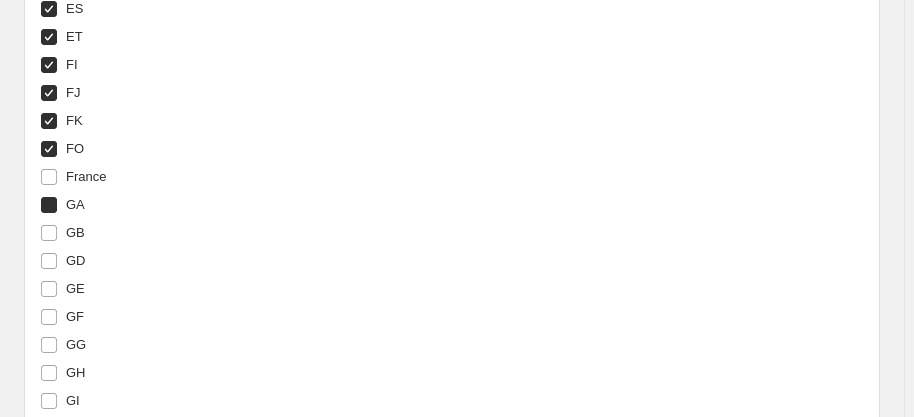 checkbox on "true" 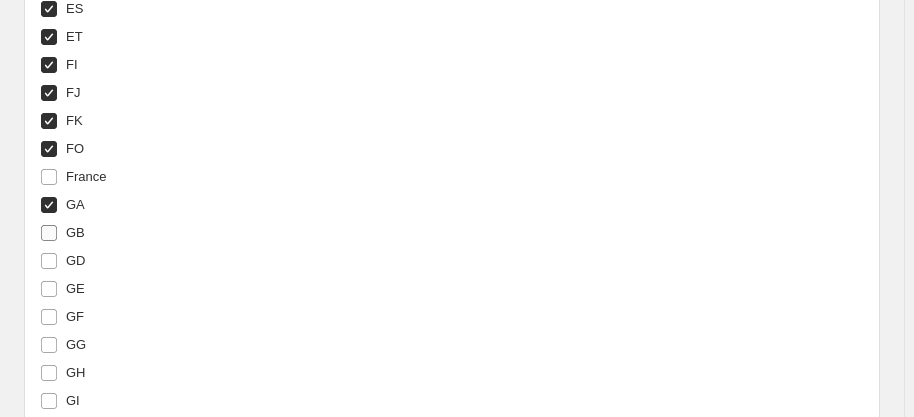click on "GB" at bounding box center [75, 232] 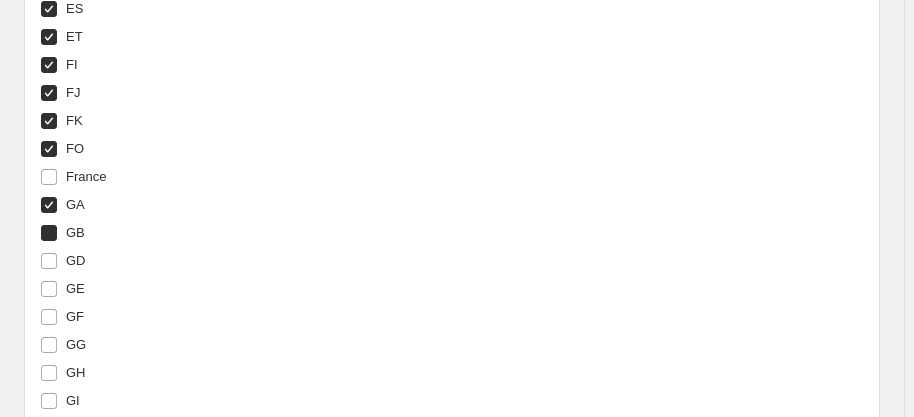 checkbox on "true" 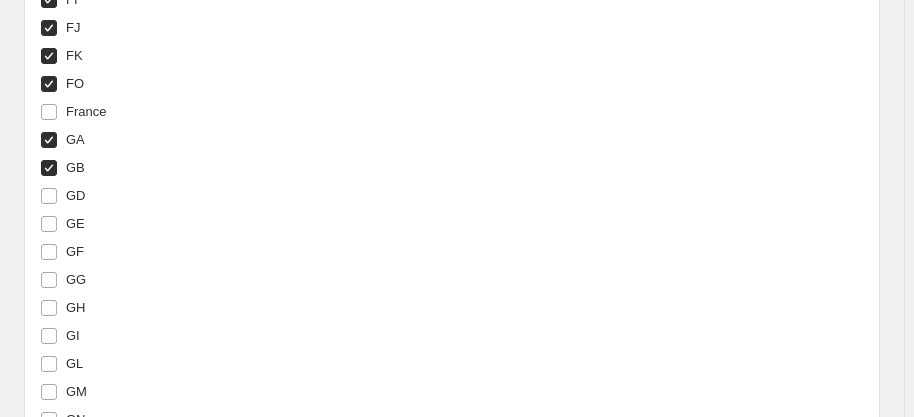scroll, scrollTop: 4205, scrollLeft: 0, axis: vertical 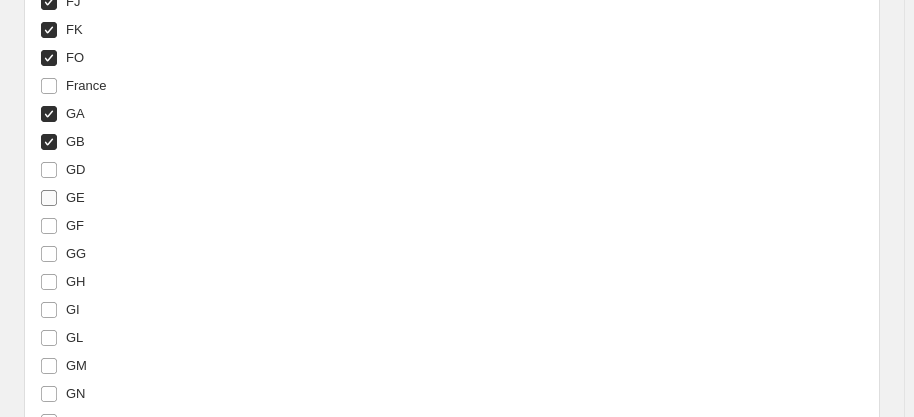 drag, startPoint x: 76, startPoint y: 160, endPoint x: 76, endPoint y: 177, distance: 17 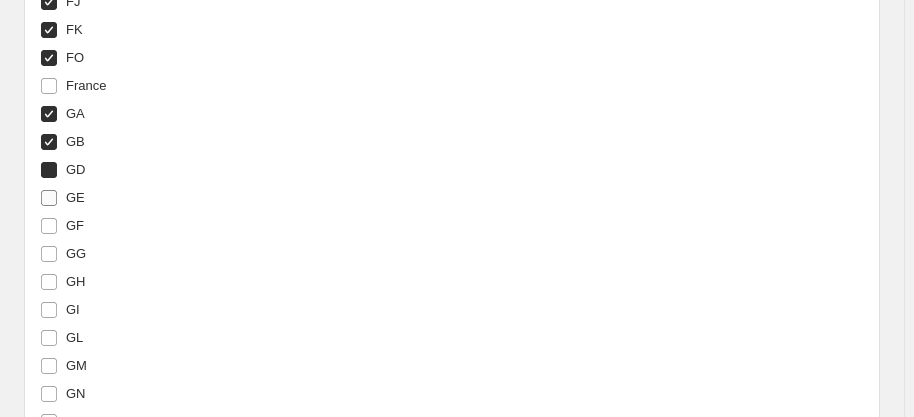 checkbox on "true" 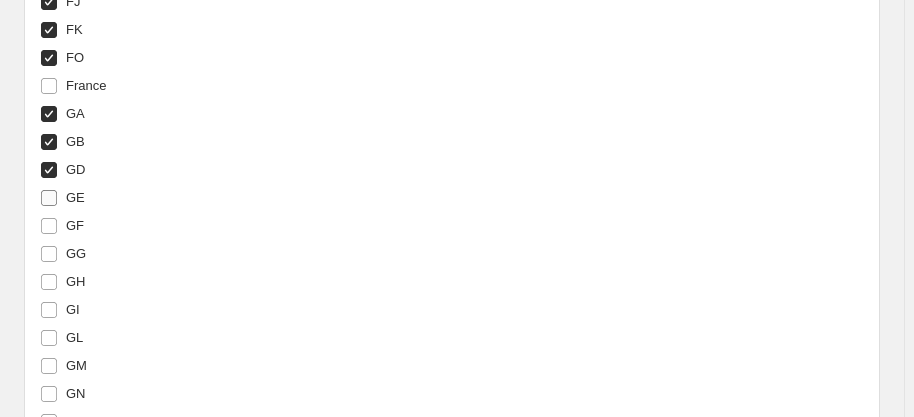 click on "GE" at bounding box center [75, 198] 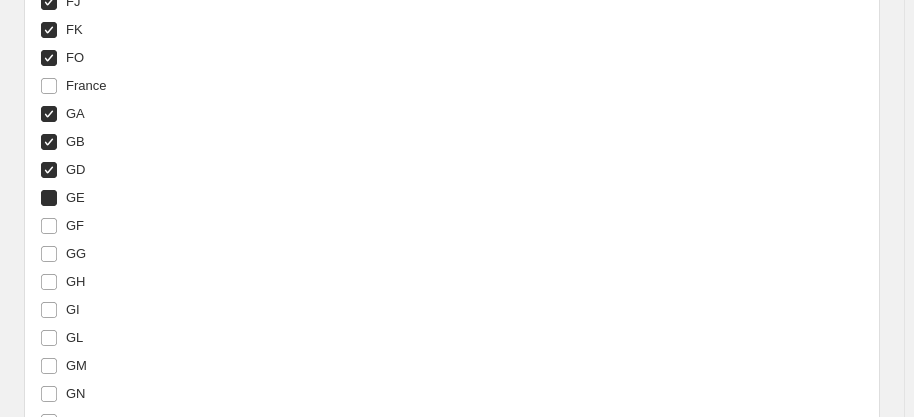 checkbox on "true" 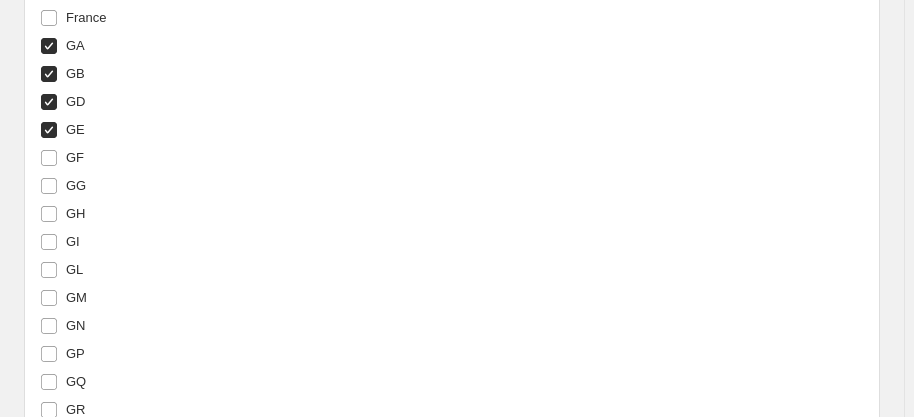 scroll, scrollTop: 4387, scrollLeft: 0, axis: vertical 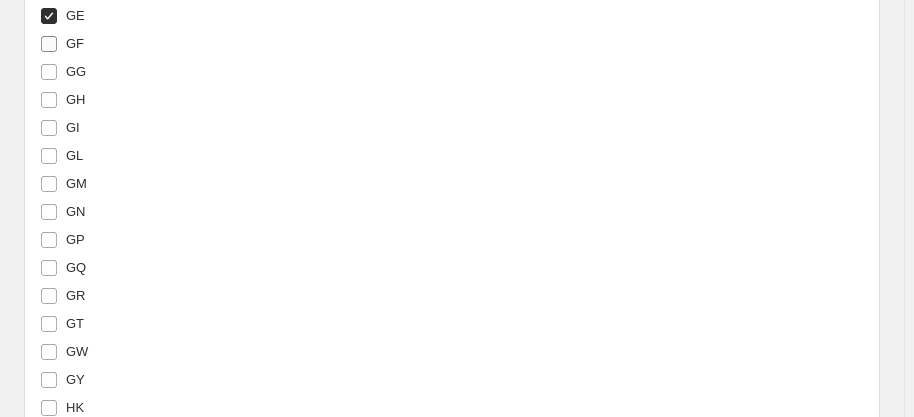 click on "GF" at bounding box center [75, 43] 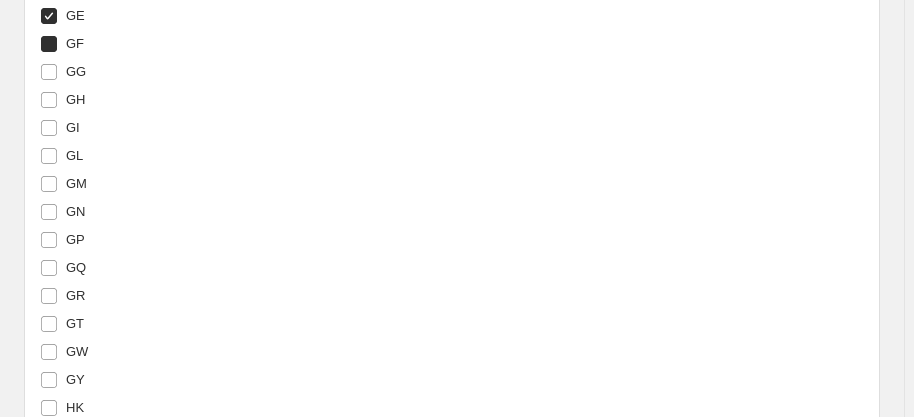checkbox on "true" 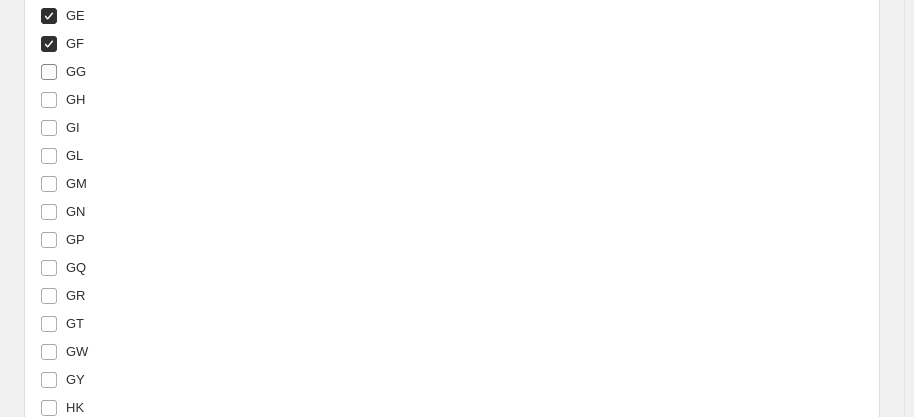 click on "GG" at bounding box center (76, 71) 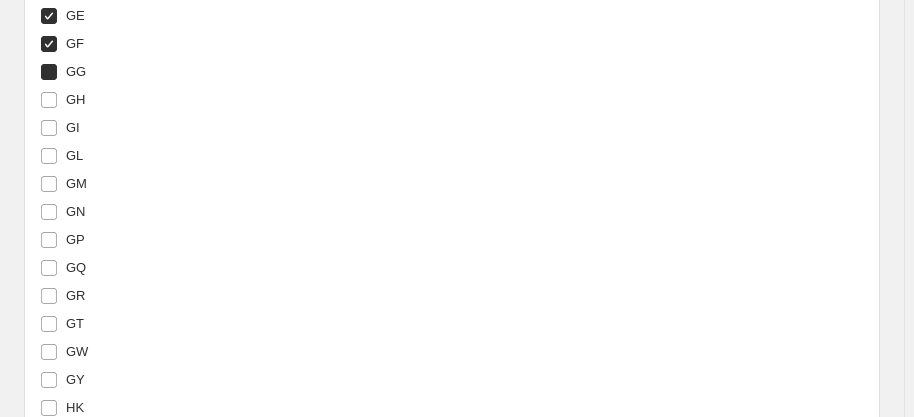 checkbox on "true" 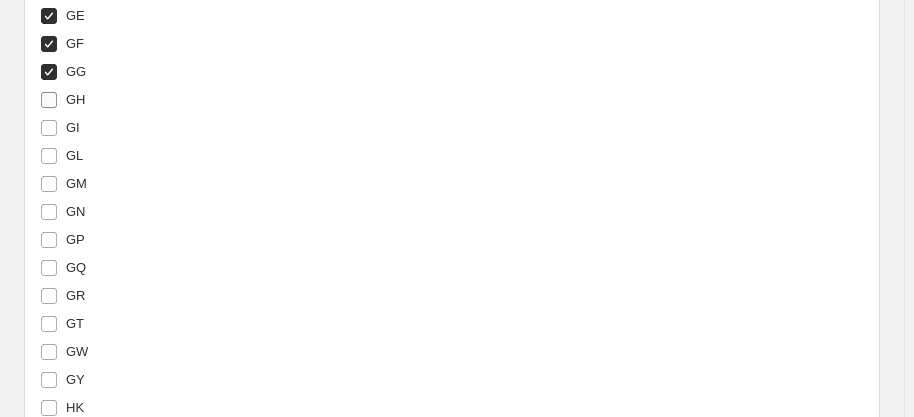 click on "GH" at bounding box center (63, 100) 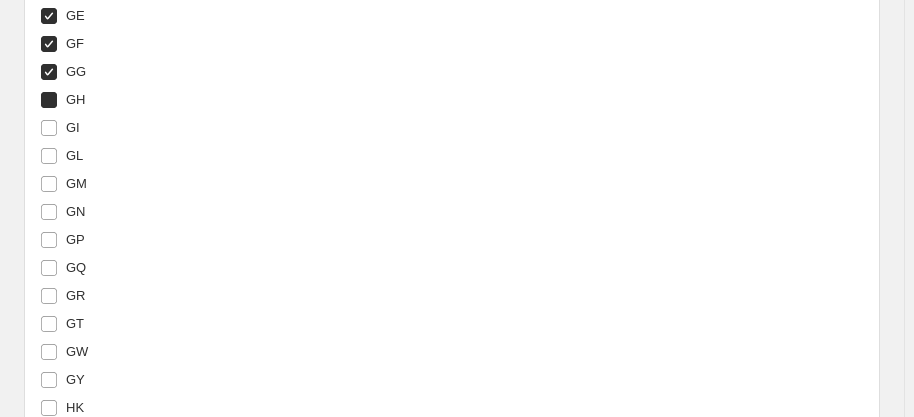 checkbox on "true" 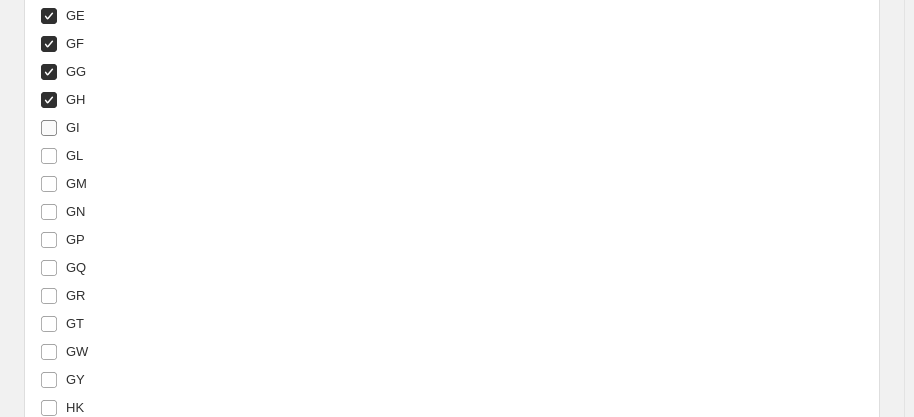 click on "GI" at bounding box center (73, 127) 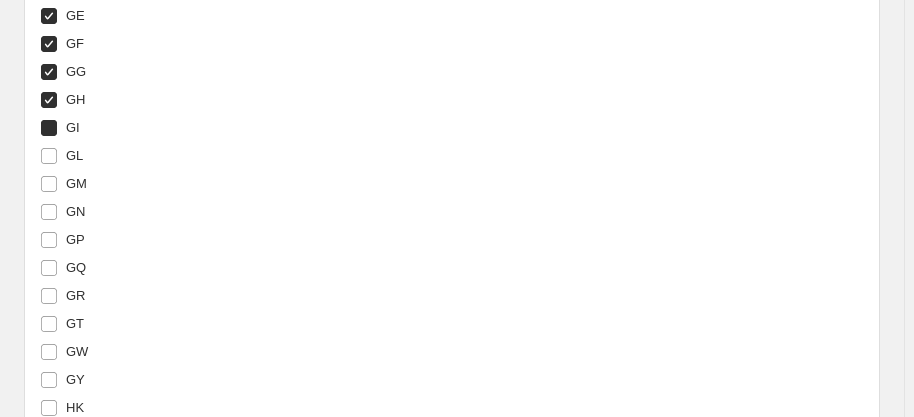 checkbox on "true" 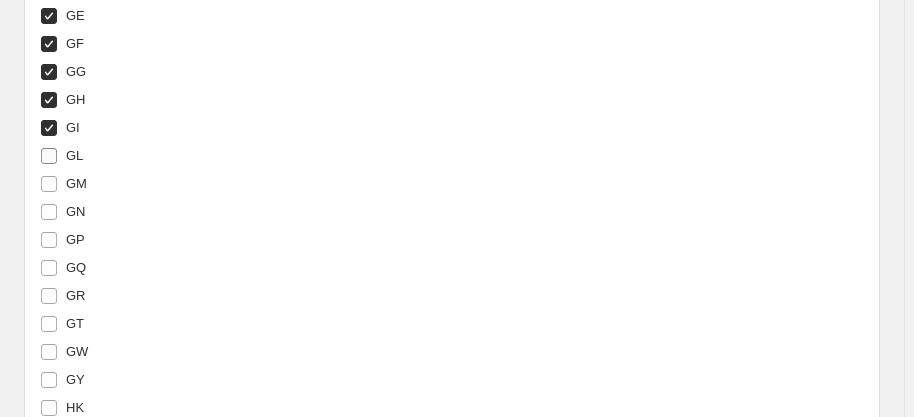 click on "GL" at bounding box center (74, 155) 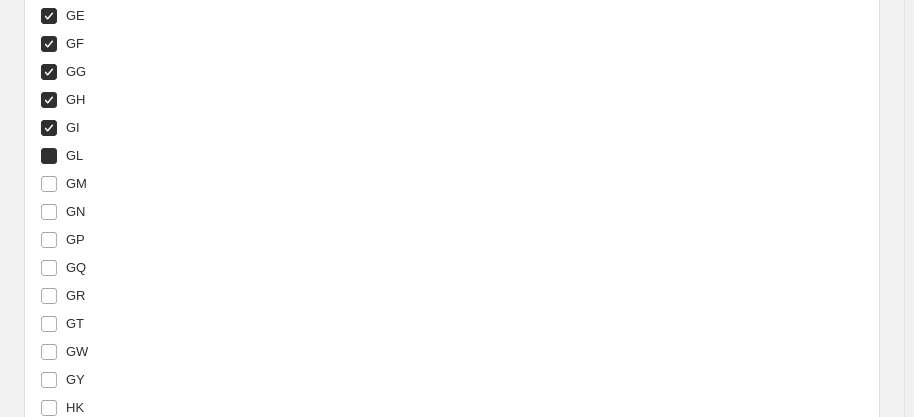 checkbox on "true" 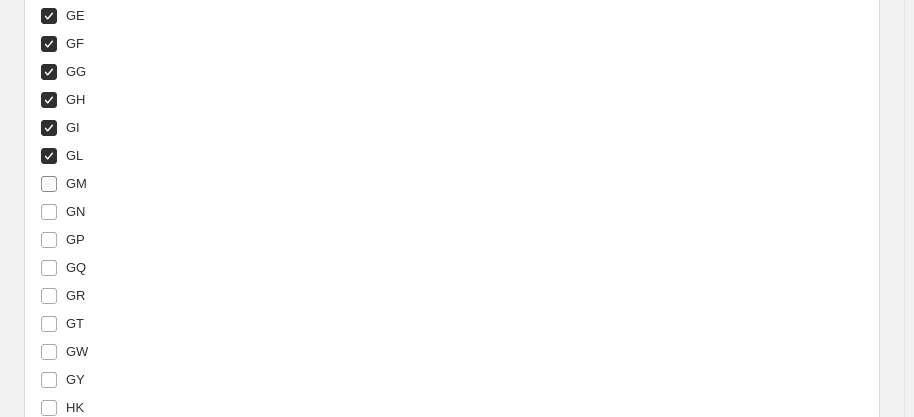 click on "GM" at bounding box center (76, 183) 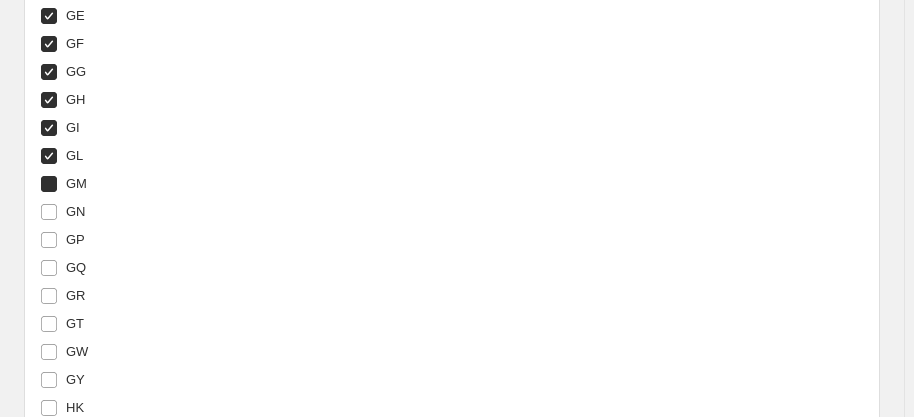 checkbox on "true" 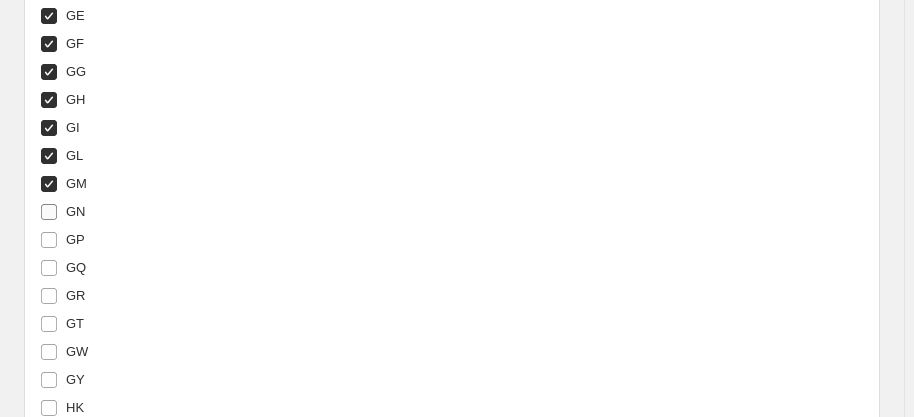 click on "GN" at bounding box center (63, 212) 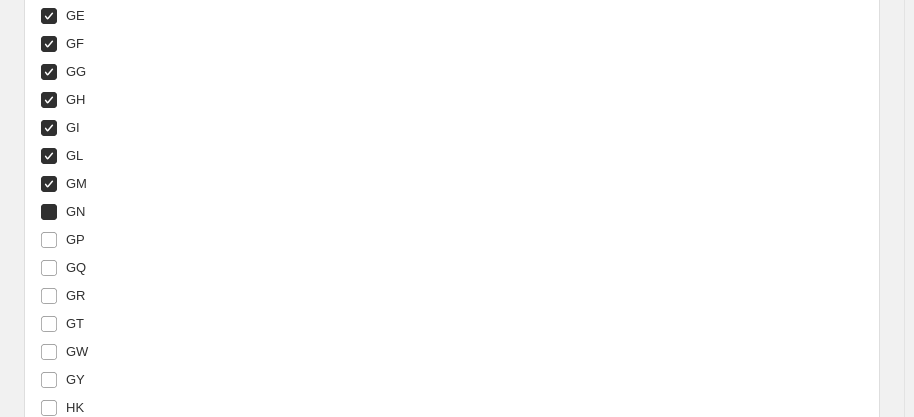 checkbox on "true" 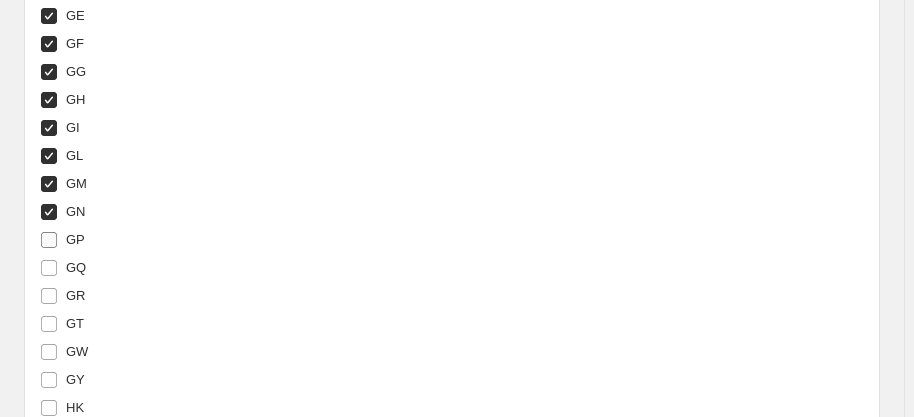 click on "GP" at bounding box center [75, 239] 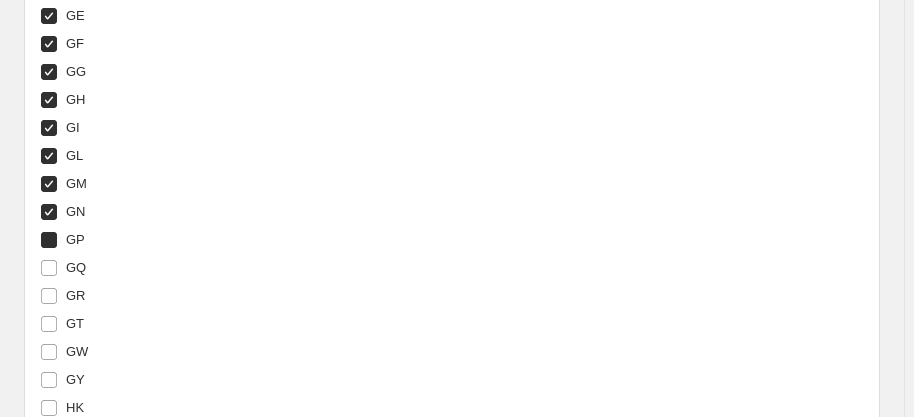 checkbox on "true" 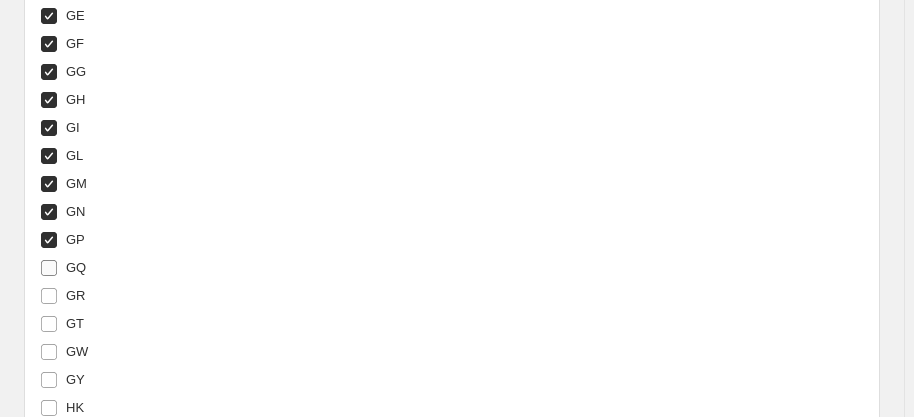 click on "GQ" at bounding box center (76, 267) 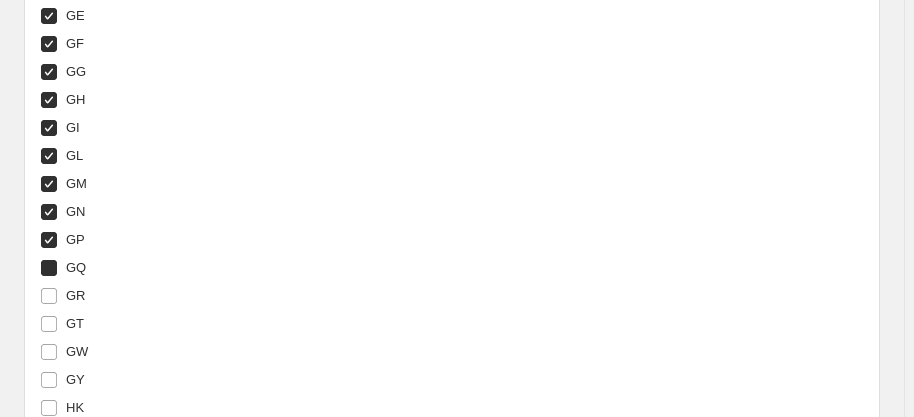 checkbox on "true" 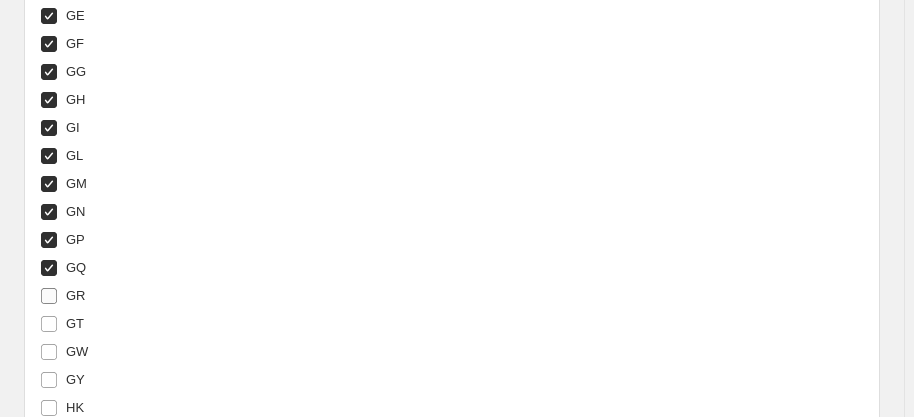 click on "GR" at bounding box center (76, 295) 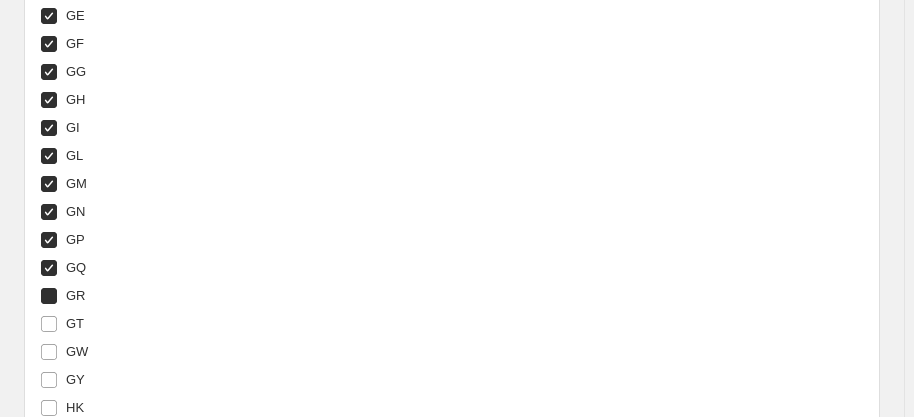 checkbox on "true" 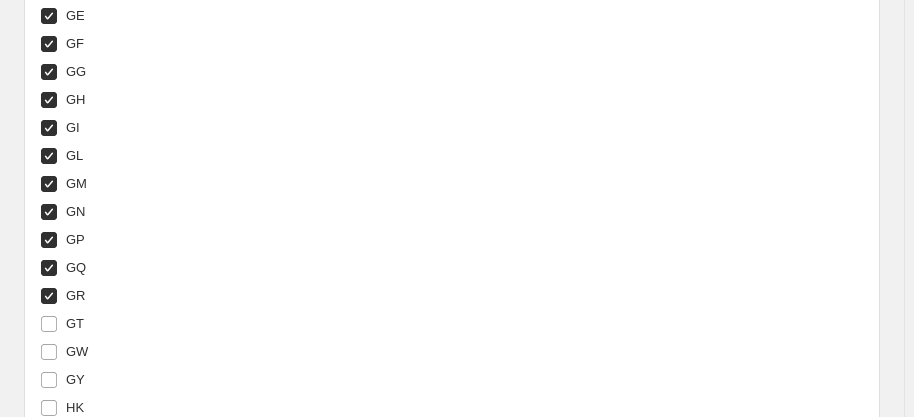 scroll, scrollTop: 4569, scrollLeft: 0, axis: vertical 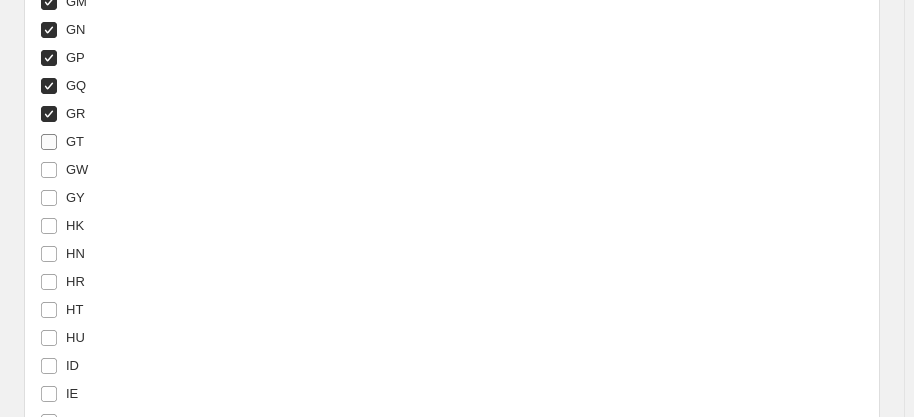 click on "GT" at bounding box center (75, 141) 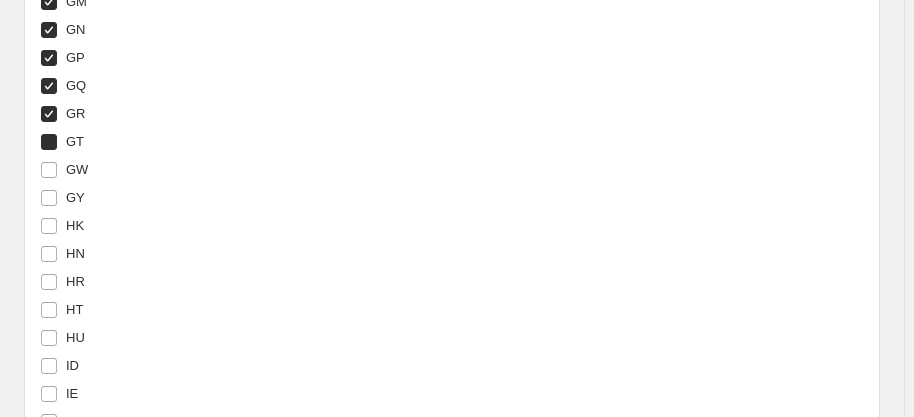 checkbox on "true" 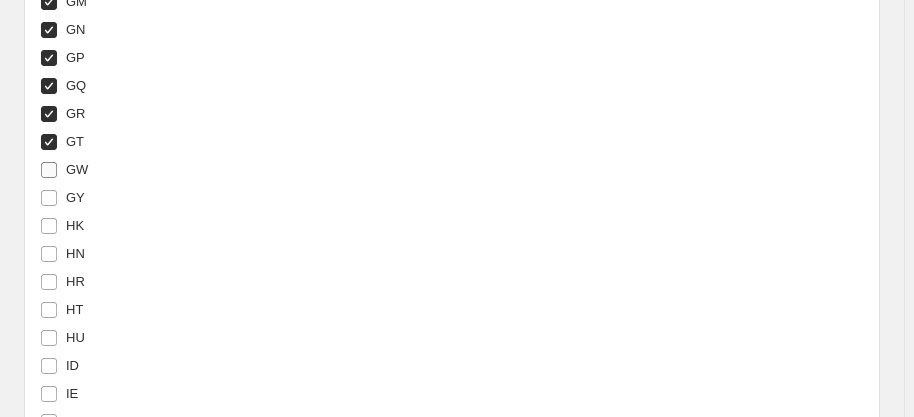 click on "GW" at bounding box center (77, 169) 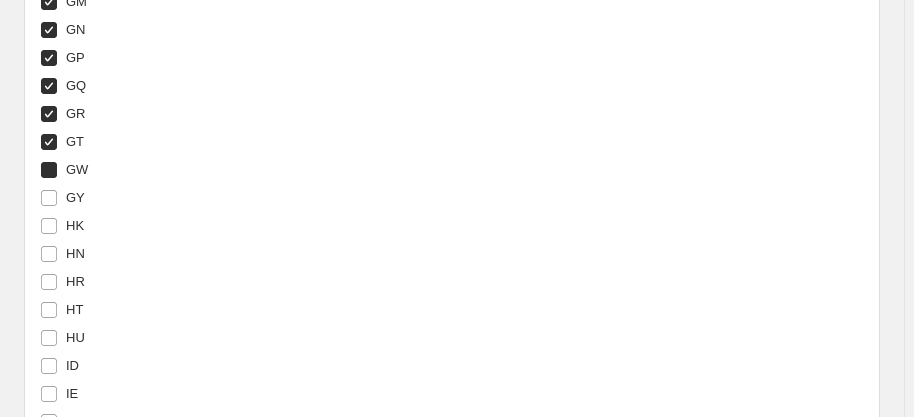 checkbox on "true" 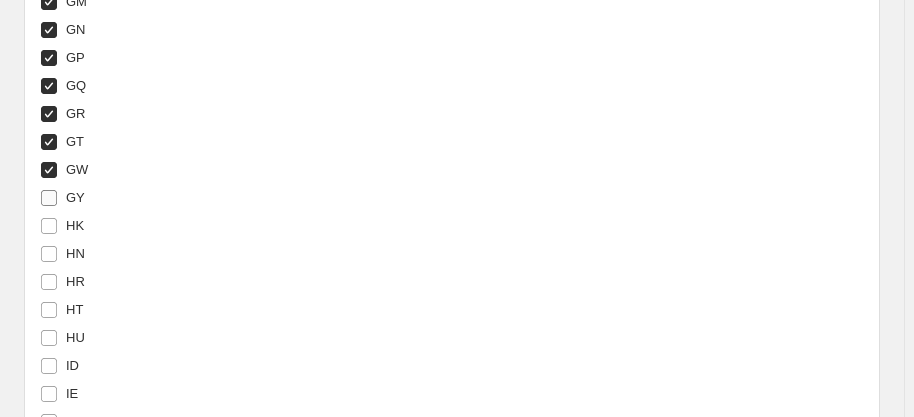 drag, startPoint x: 73, startPoint y: 196, endPoint x: 76, endPoint y: 212, distance: 16.27882 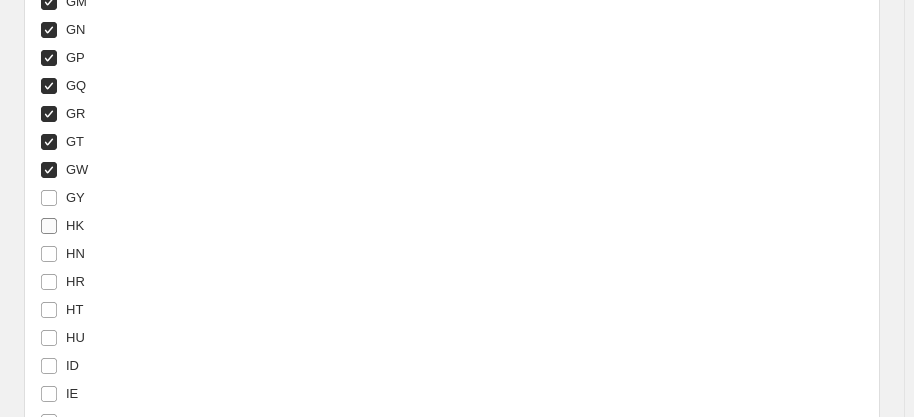 click on "GY" at bounding box center [49, 198] 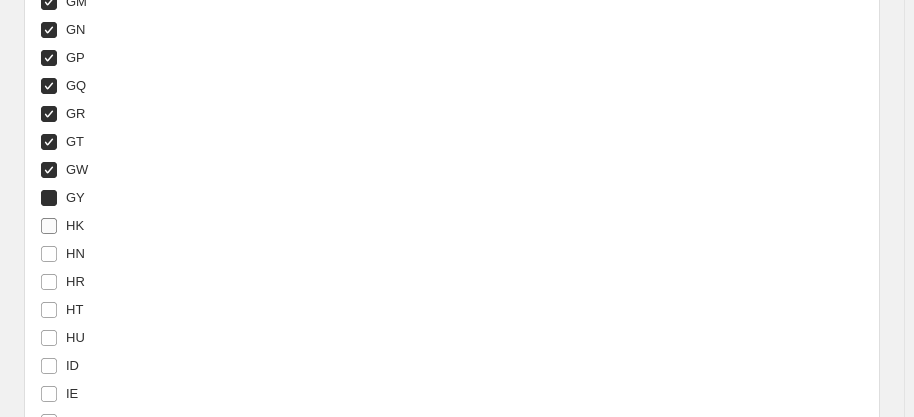 checkbox on "true" 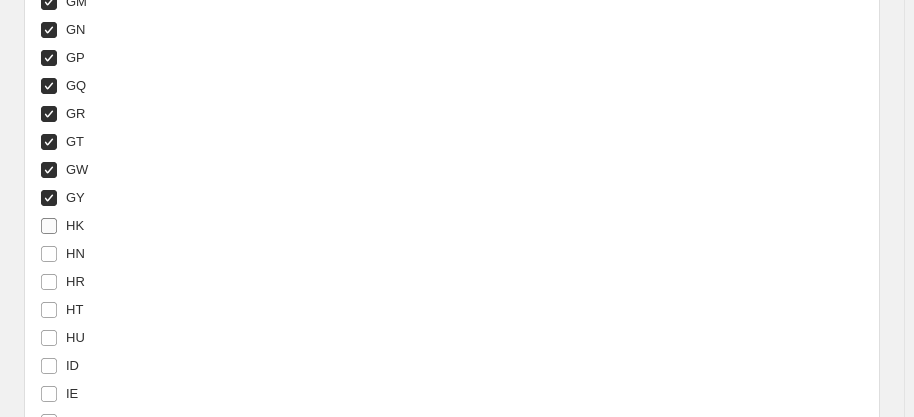click on "HK" at bounding box center [75, 225] 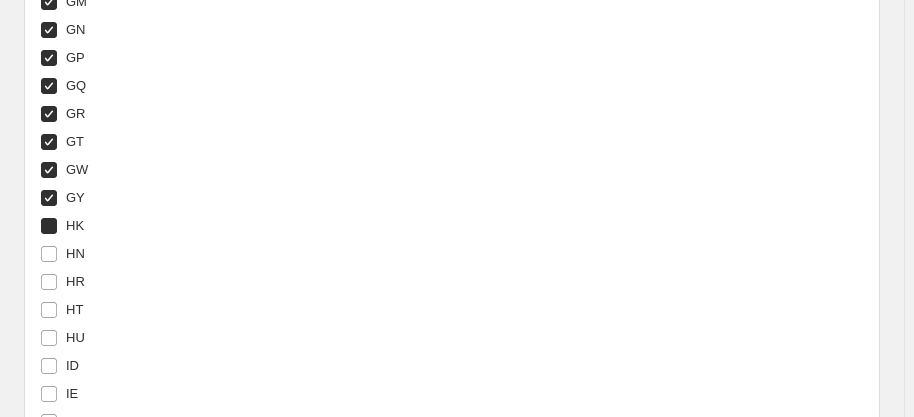checkbox on "true" 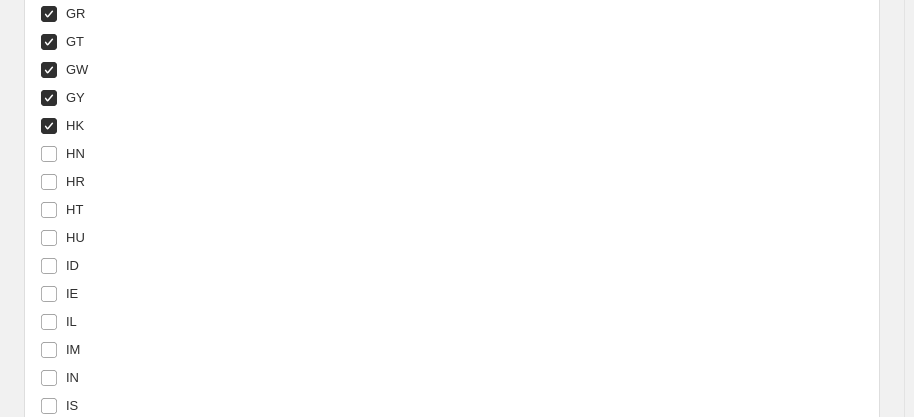 scroll, scrollTop: 4750, scrollLeft: 0, axis: vertical 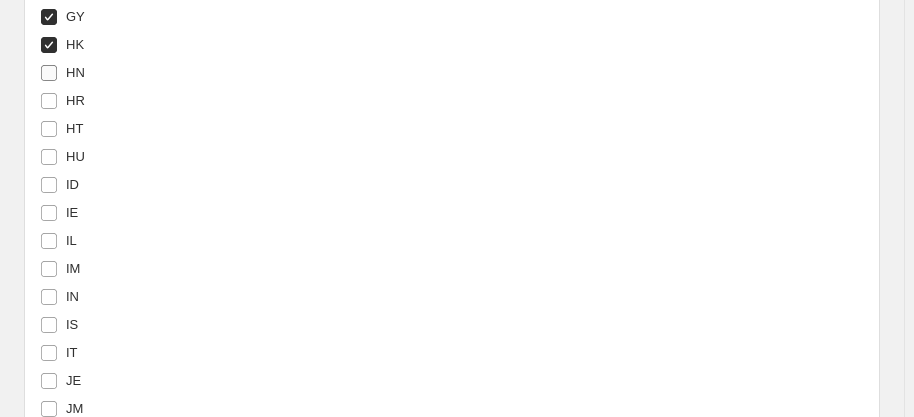 click on "HN" at bounding box center [75, 72] 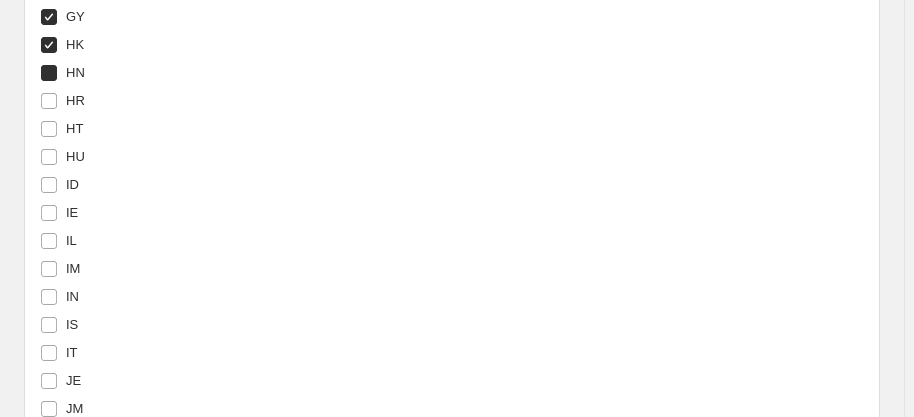 checkbox on "true" 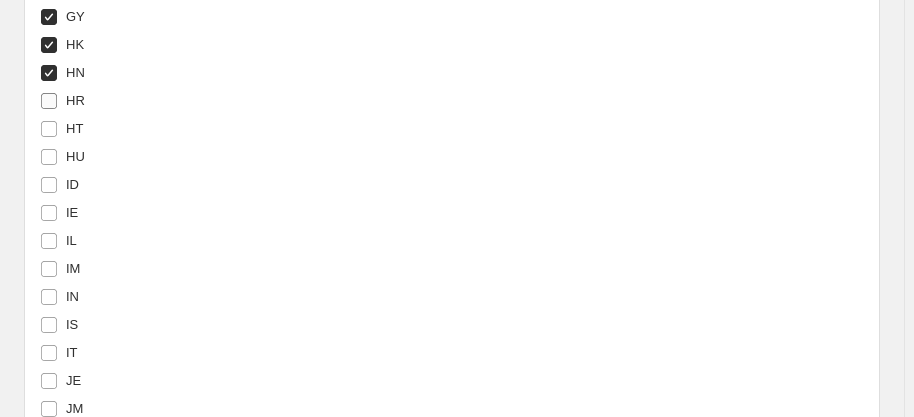 click on "HR" at bounding box center [75, 100] 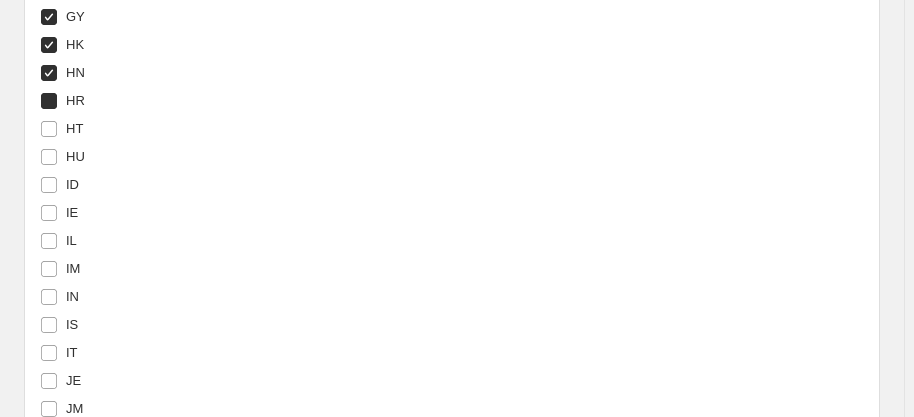 checkbox on "true" 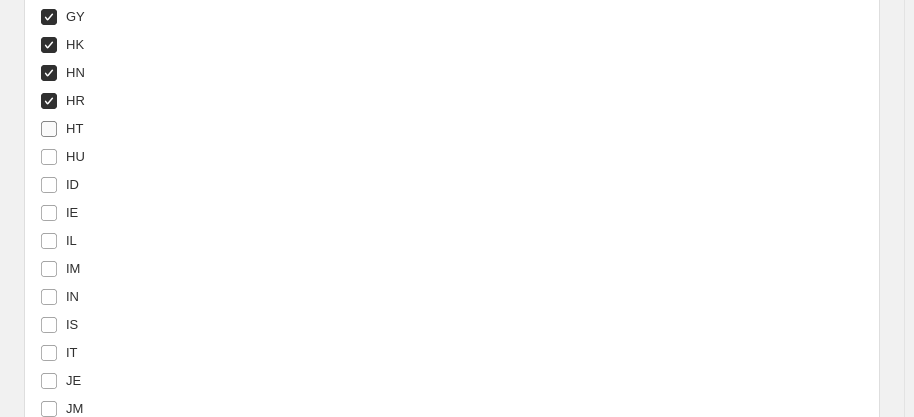 click on "HT" at bounding box center [74, 128] 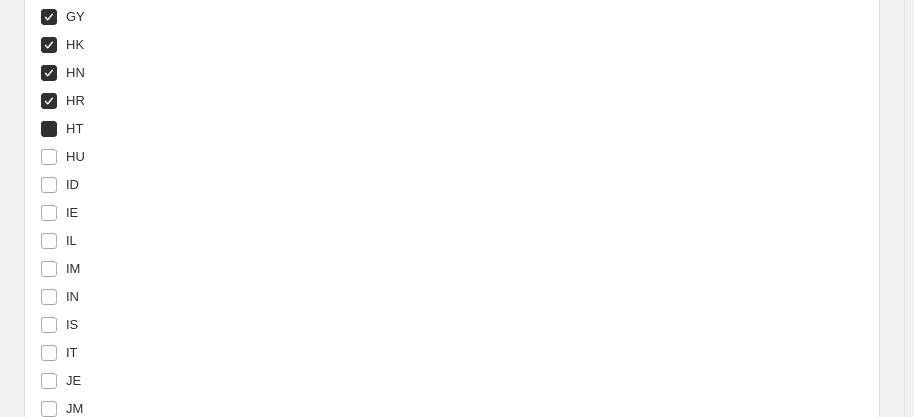checkbox on "true" 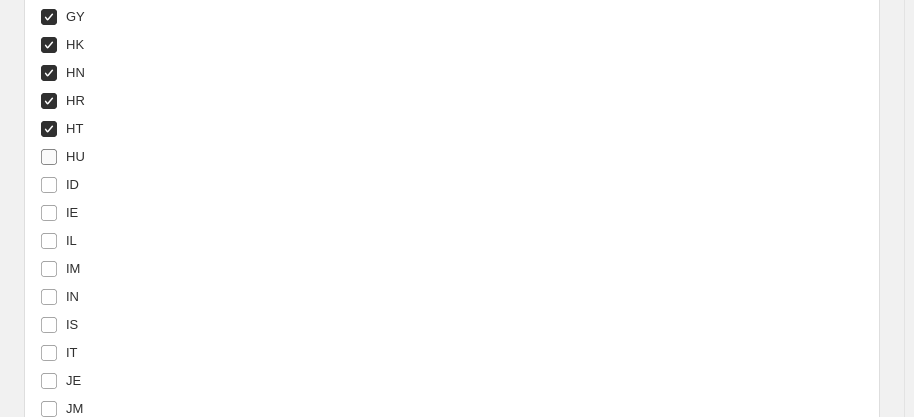 click on "HU" at bounding box center (75, 156) 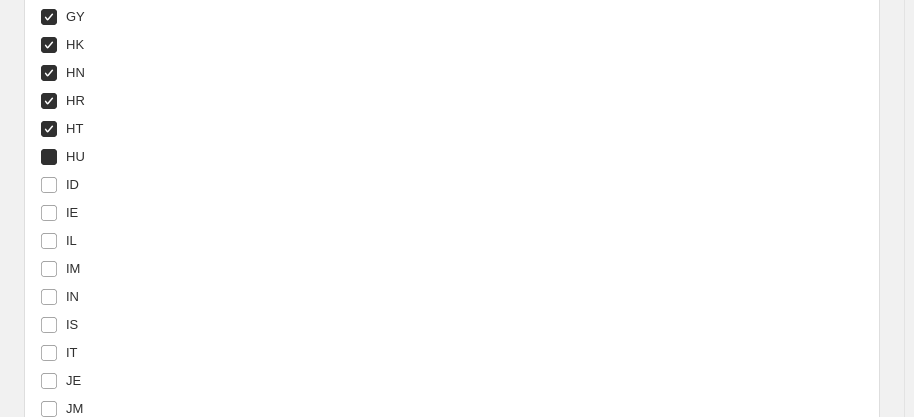 checkbox on "true" 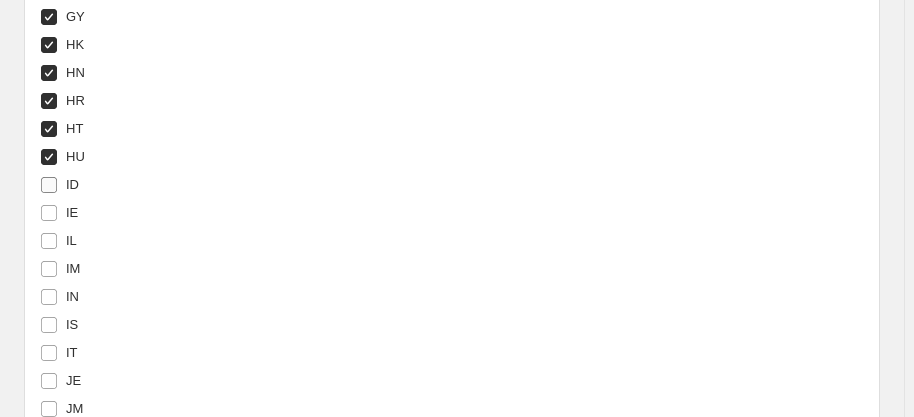 click on "ID" at bounding box center (72, 184) 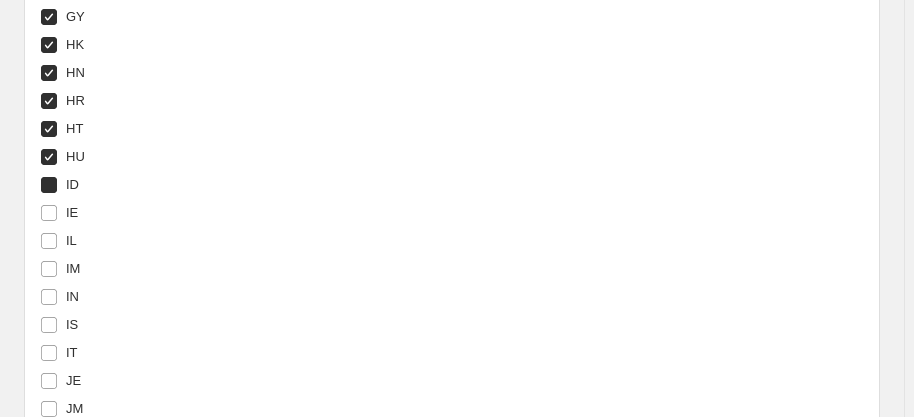 checkbox on "true" 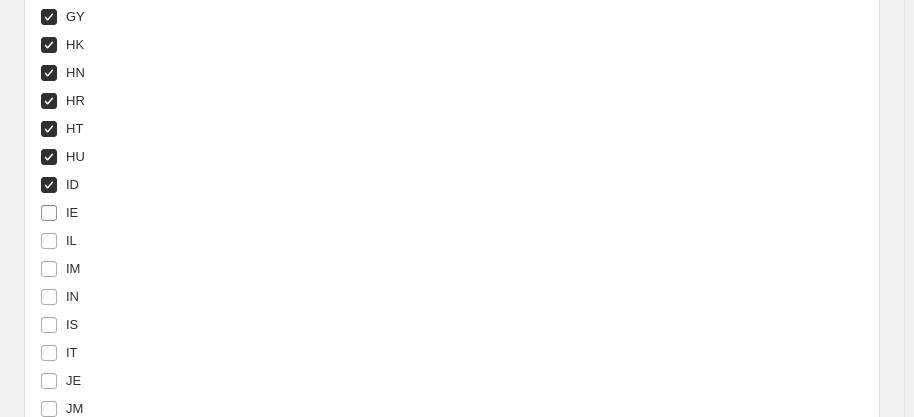click on "IE" at bounding box center (72, 213) 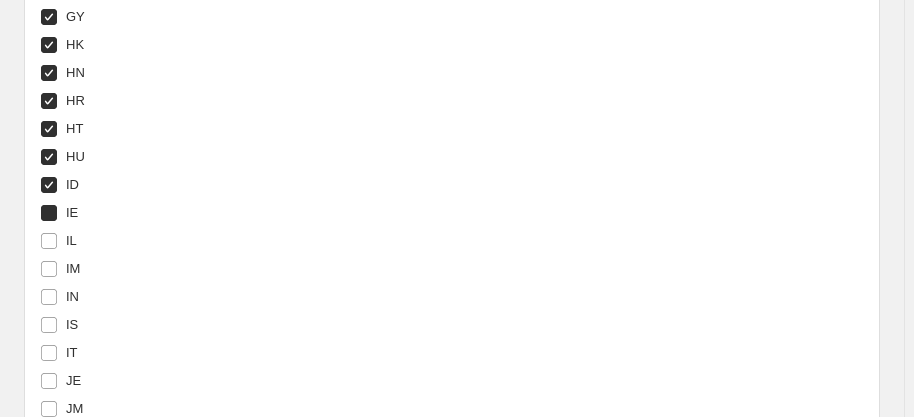 checkbox on "true" 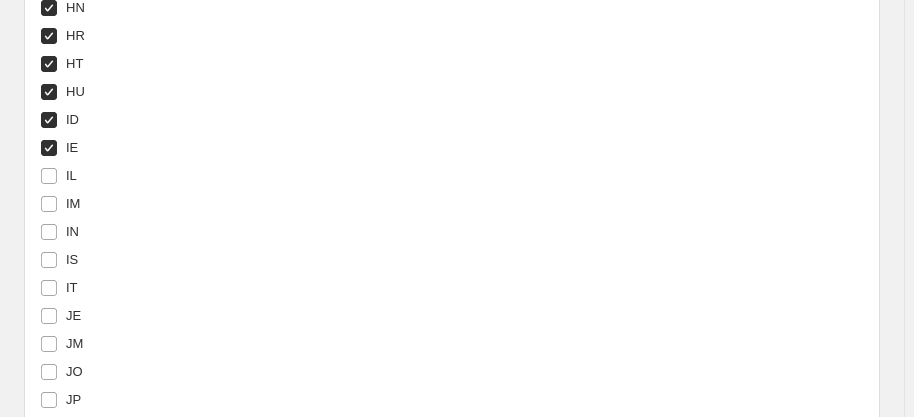 scroll, scrollTop: 4841, scrollLeft: 0, axis: vertical 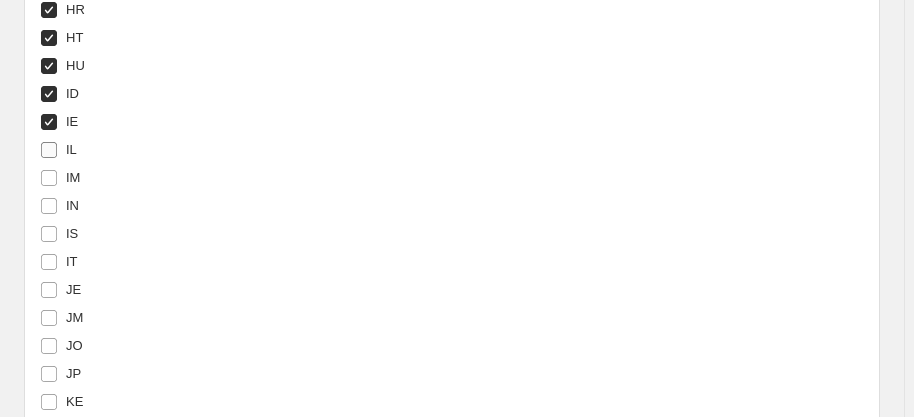 click on "IL" at bounding box center [58, 150] 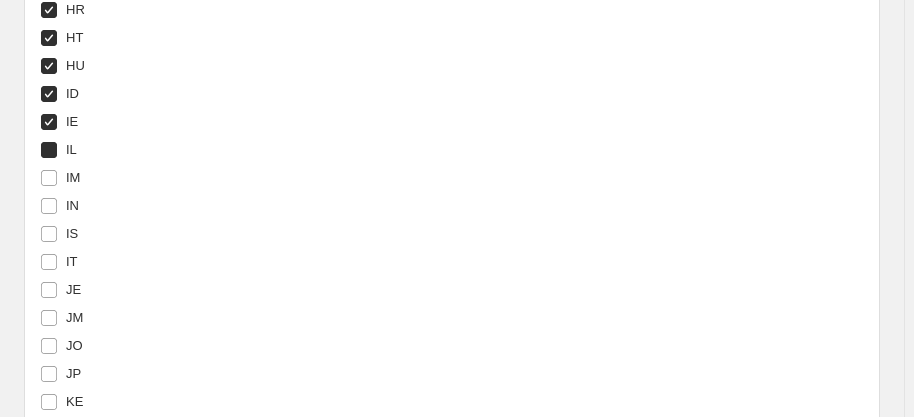 checkbox on "true" 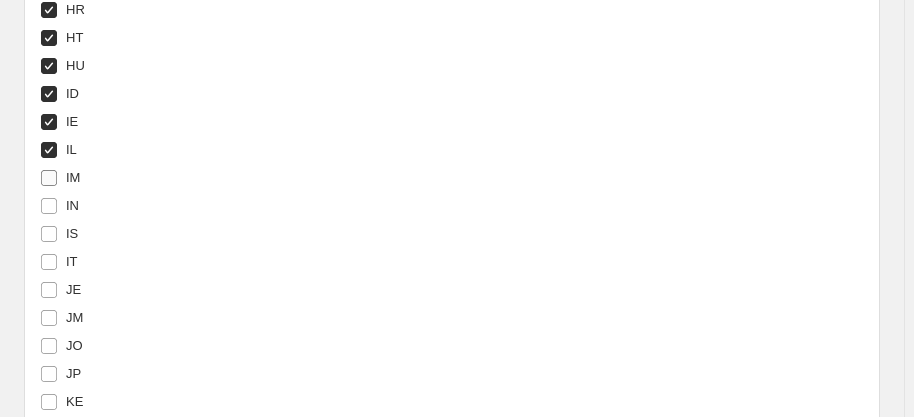 click on "IM" at bounding box center [73, 177] 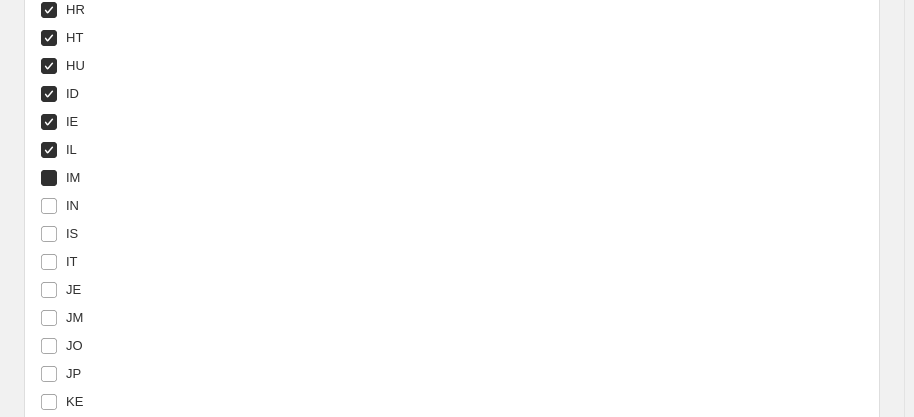 checkbox on "true" 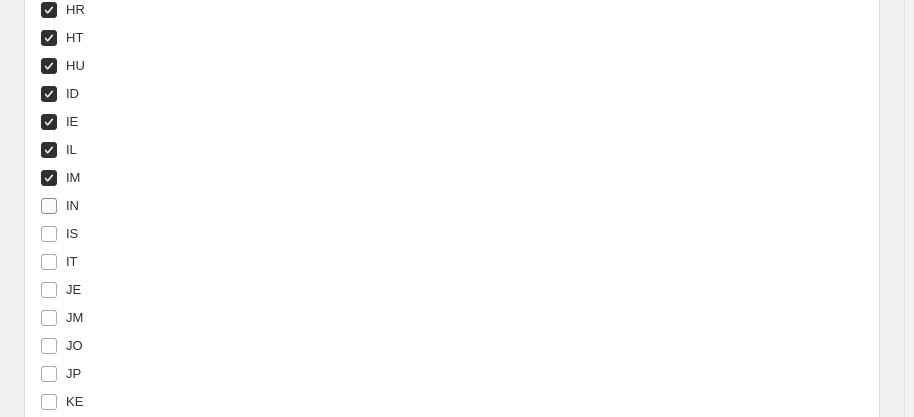click on "IN" at bounding box center [72, 205] 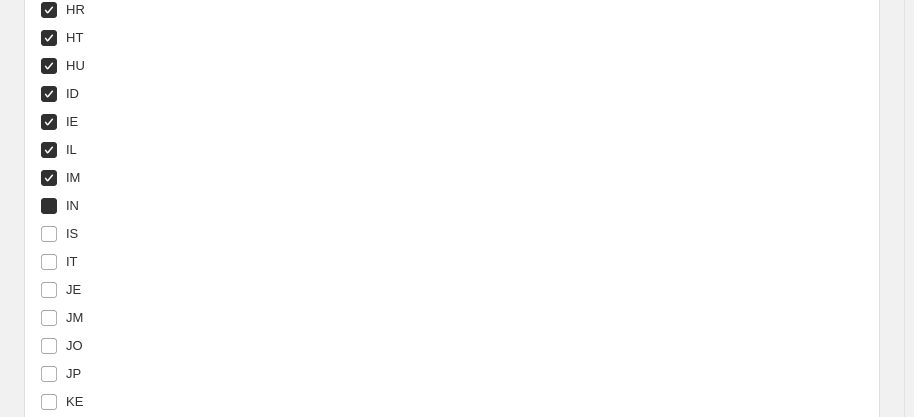 checkbox on "true" 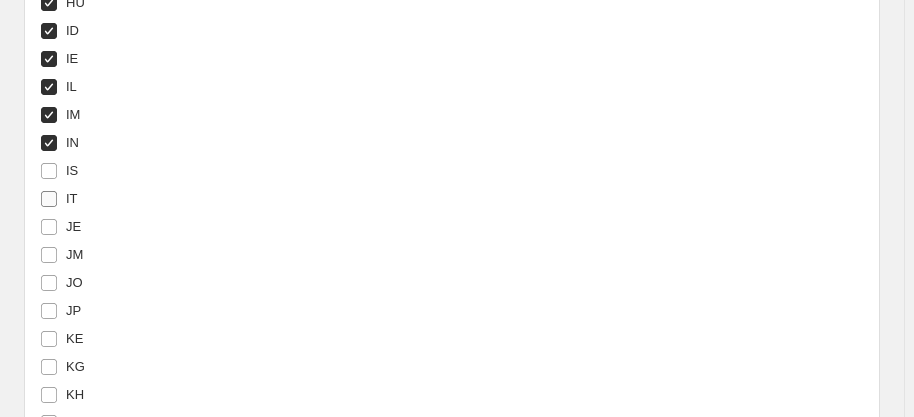 scroll, scrollTop: 4932, scrollLeft: 0, axis: vertical 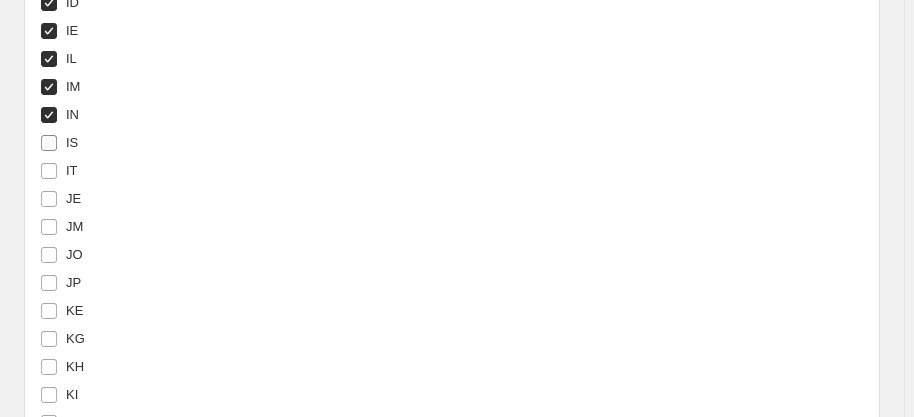 click on "IS" at bounding box center (72, 142) 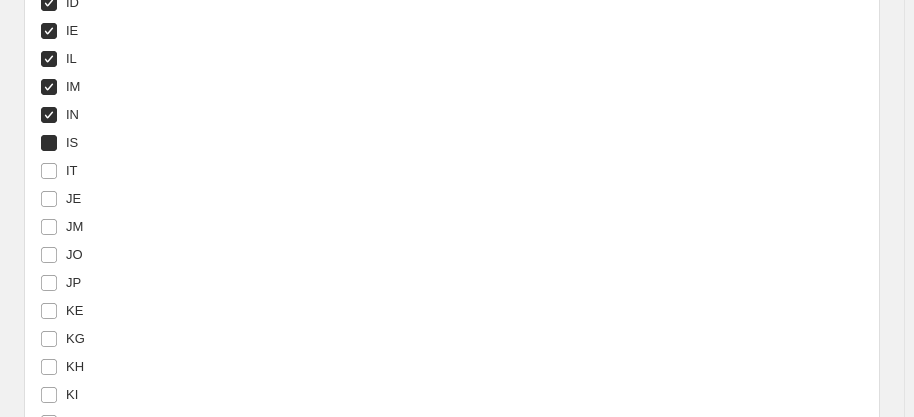checkbox on "true" 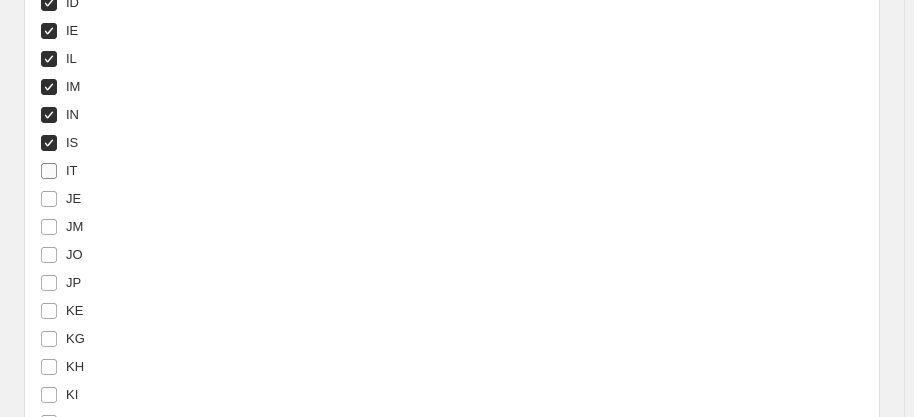 click on "IT" at bounding box center (72, 170) 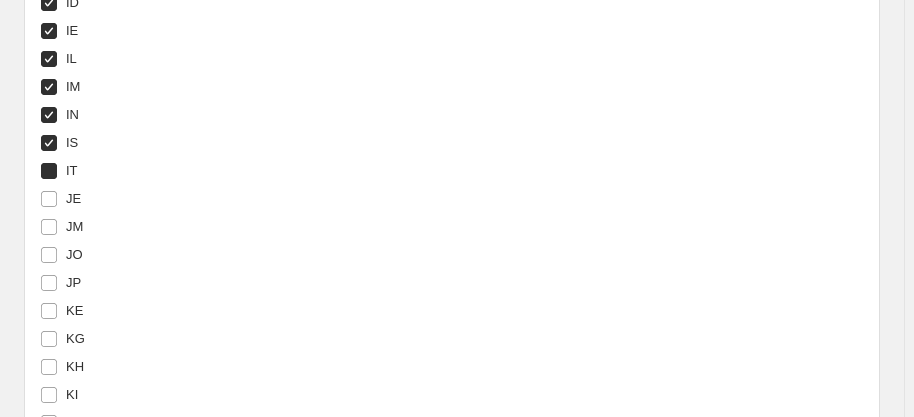 checkbox on "true" 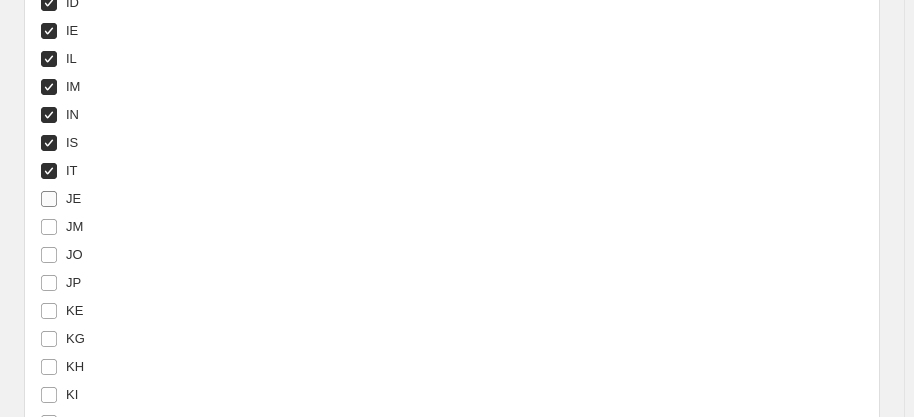 click on "JE" at bounding box center [73, 198] 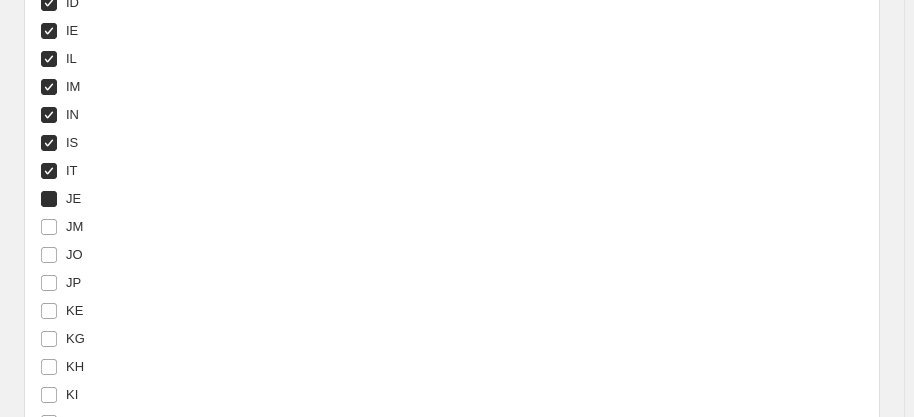 checkbox on "true" 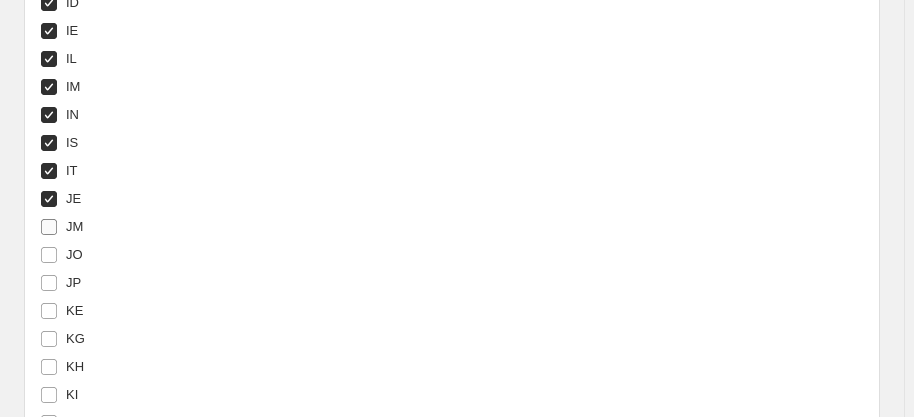 click on "JM" at bounding box center [74, 226] 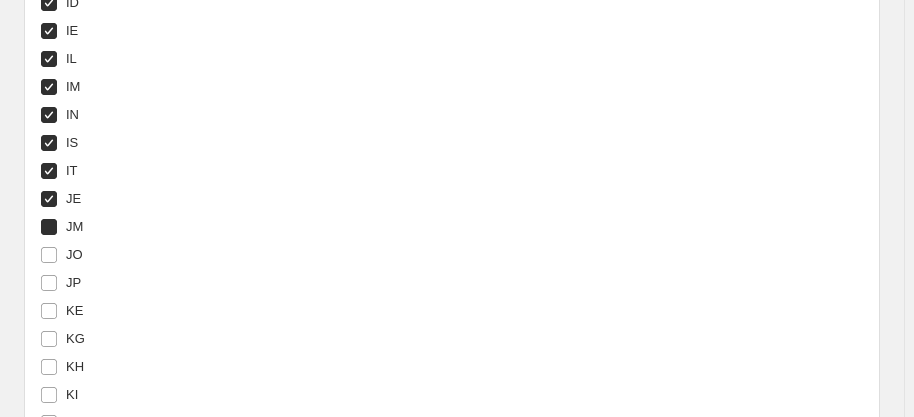 checkbox on "true" 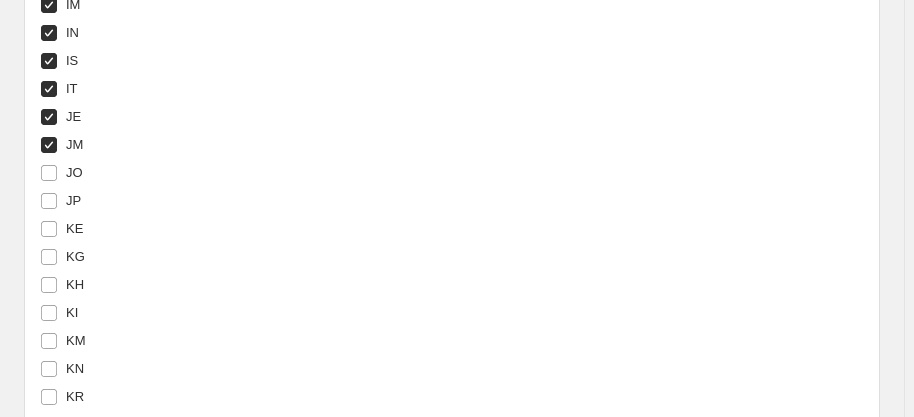 scroll, scrollTop: 5114, scrollLeft: 0, axis: vertical 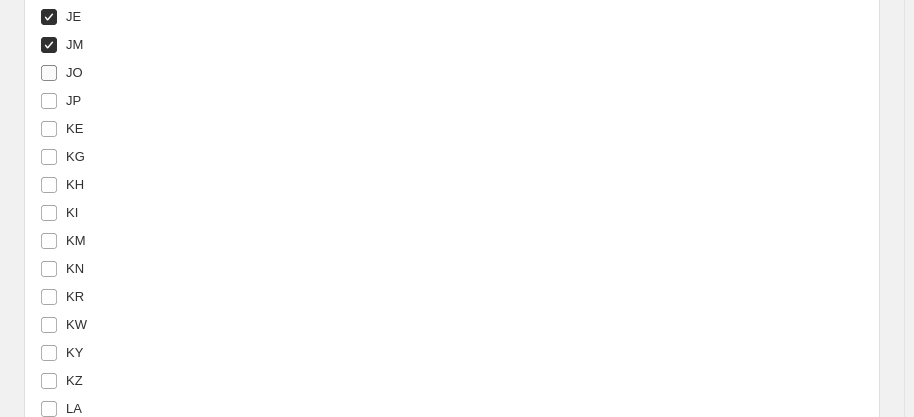 click on "JO" at bounding box center [74, 72] 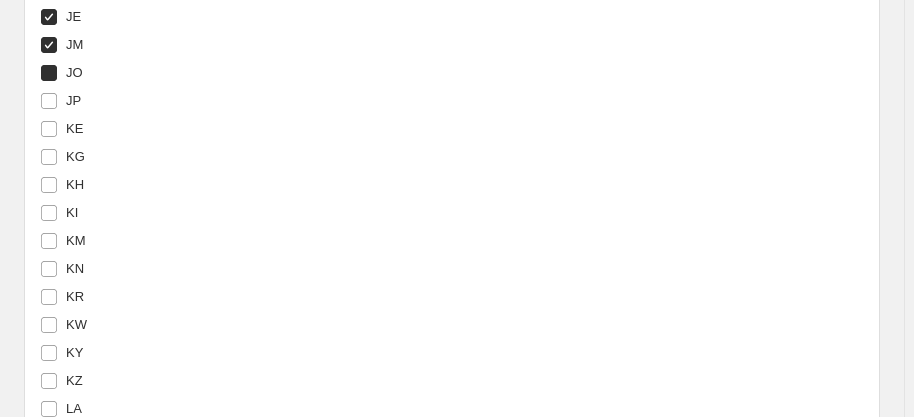 checkbox on "true" 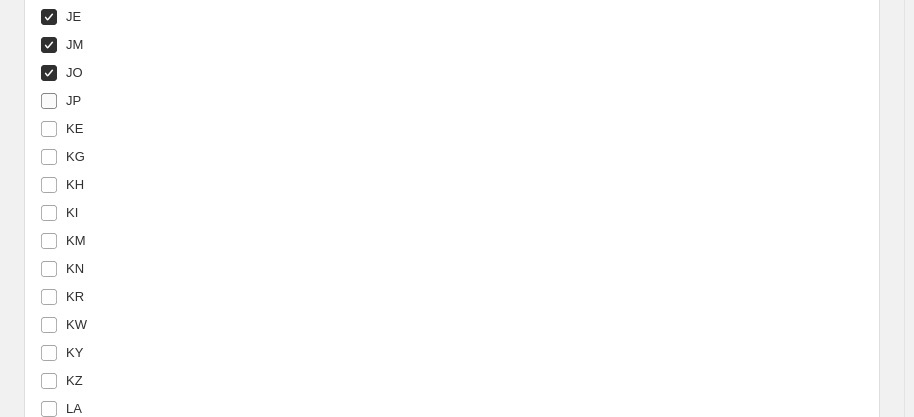 click on "JP" at bounding box center [73, 100] 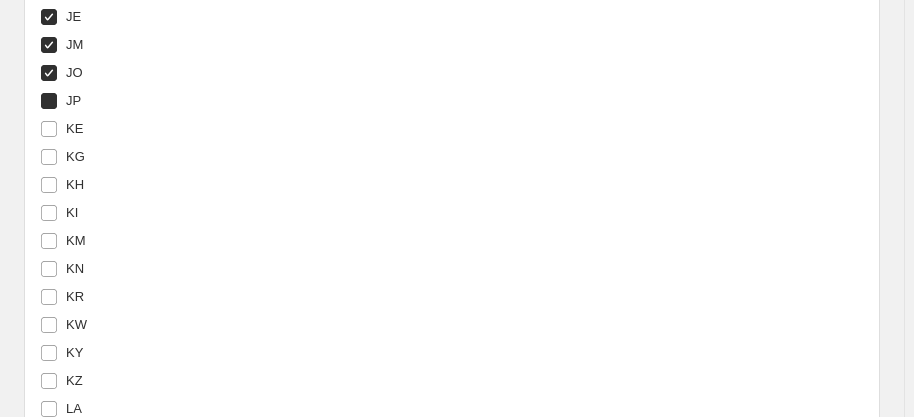 checkbox on "true" 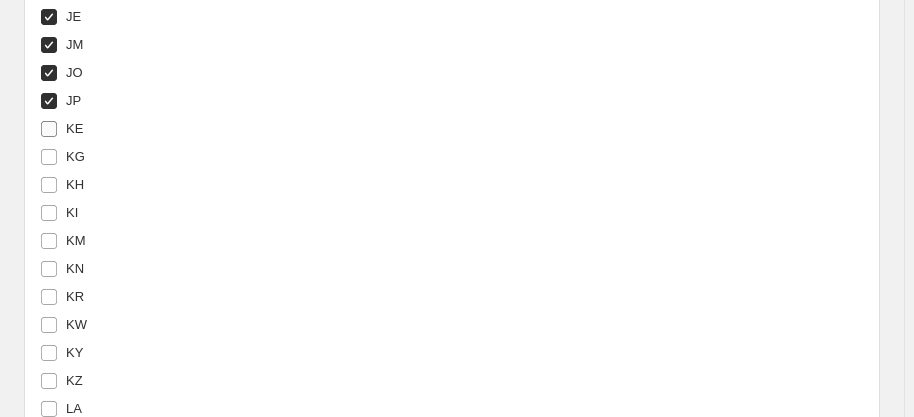 click on "KE" at bounding box center [74, 128] 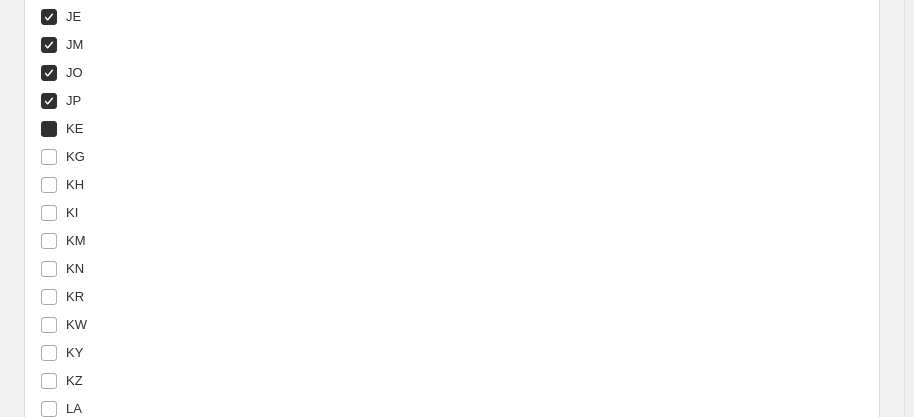 checkbox on "true" 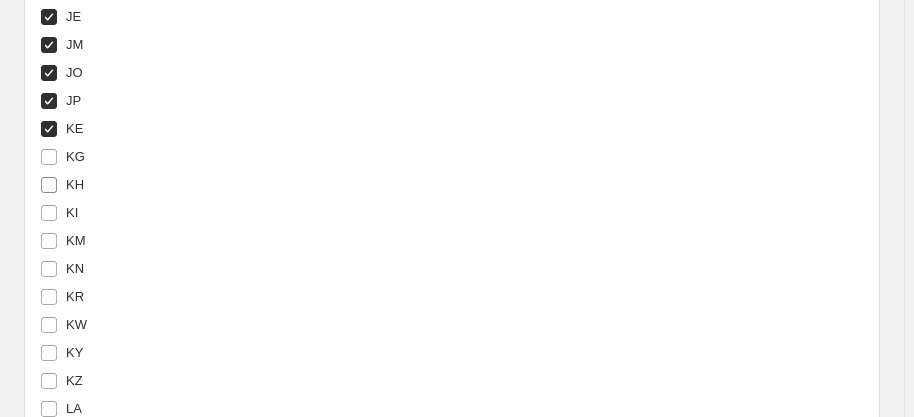 drag, startPoint x: 75, startPoint y: 147, endPoint x: 76, endPoint y: 163, distance: 16.03122 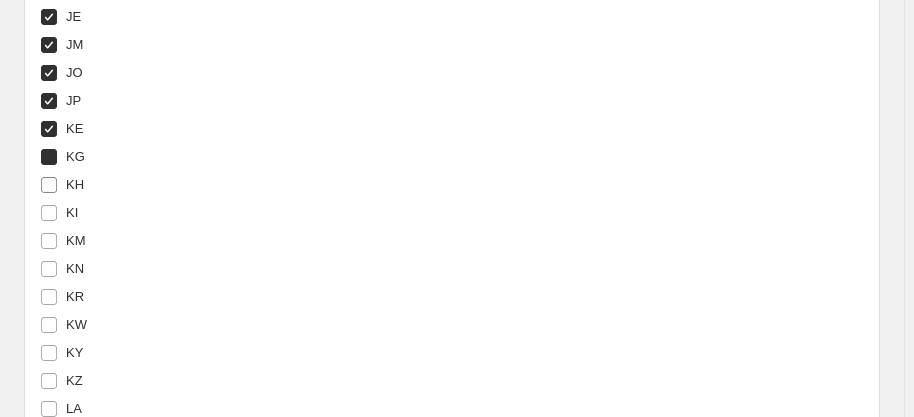 checkbox on "true" 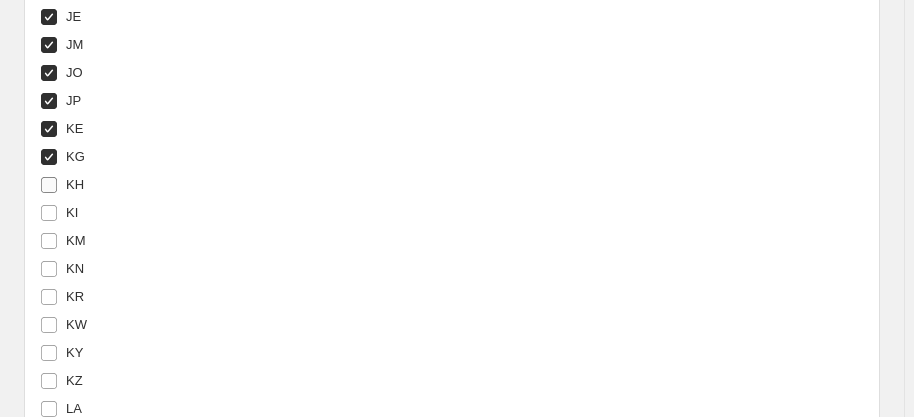 click on "KH" at bounding box center (62, 185) 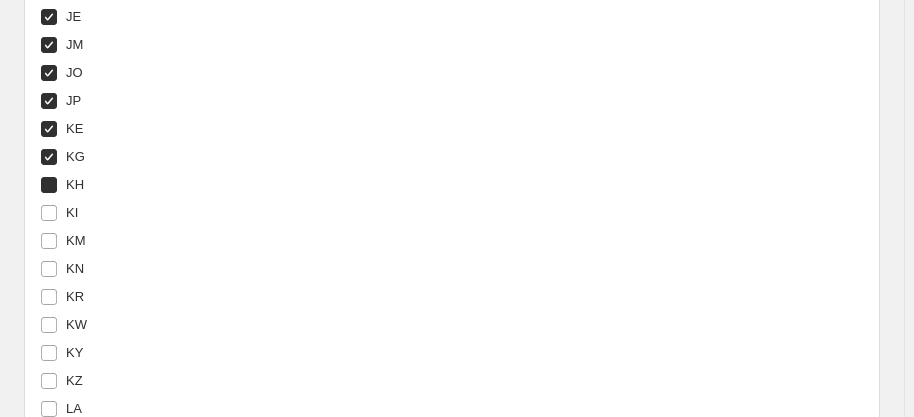 checkbox on "true" 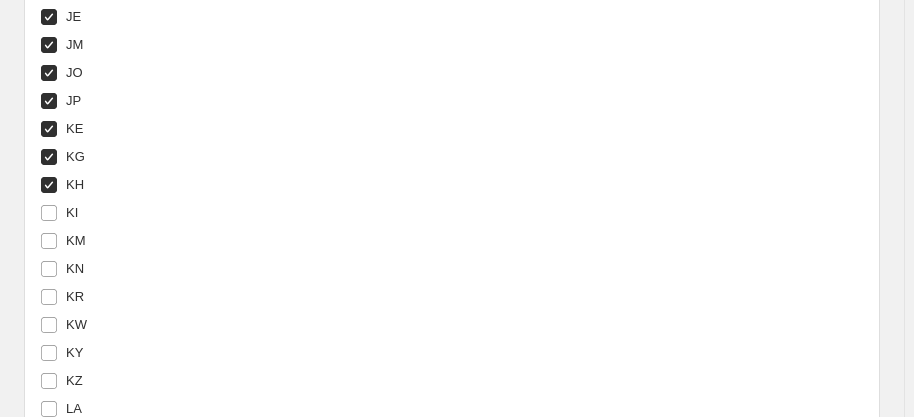 drag, startPoint x: 74, startPoint y: 198, endPoint x: 79, endPoint y: 213, distance: 15.811388 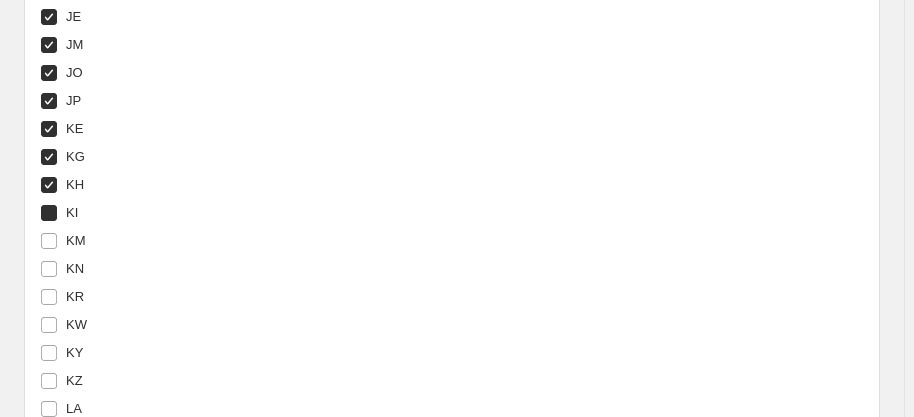checkbox on "true" 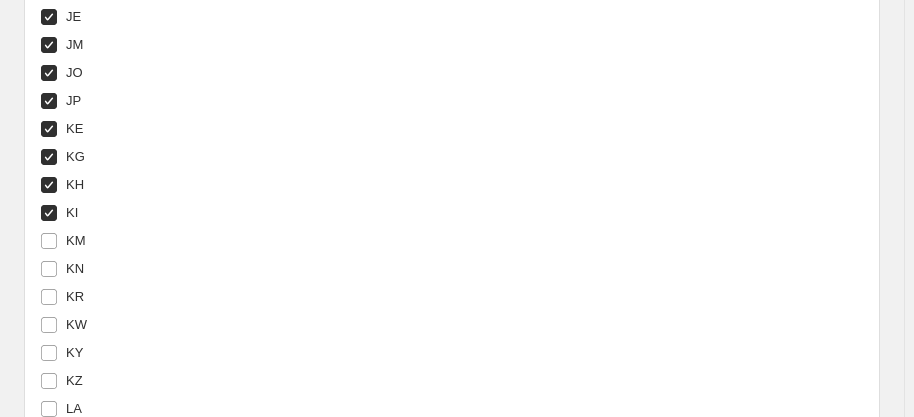 drag, startPoint x: 81, startPoint y: 224, endPoint x: 86, endPoint y: 233, distance: 10.29563 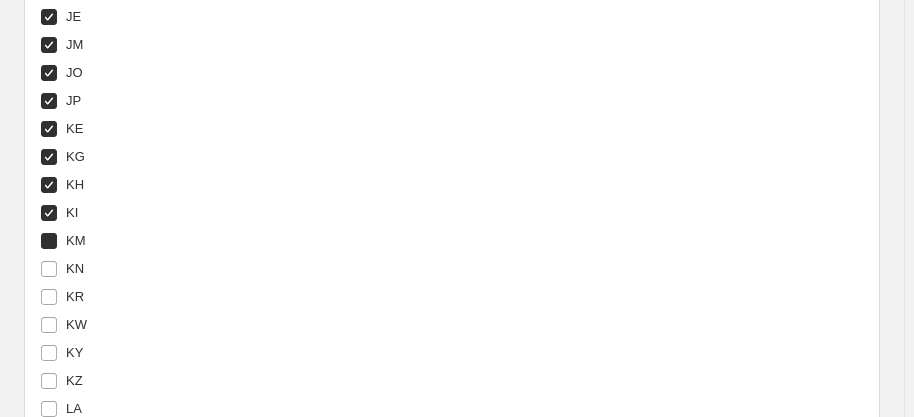 checkbox on "true" 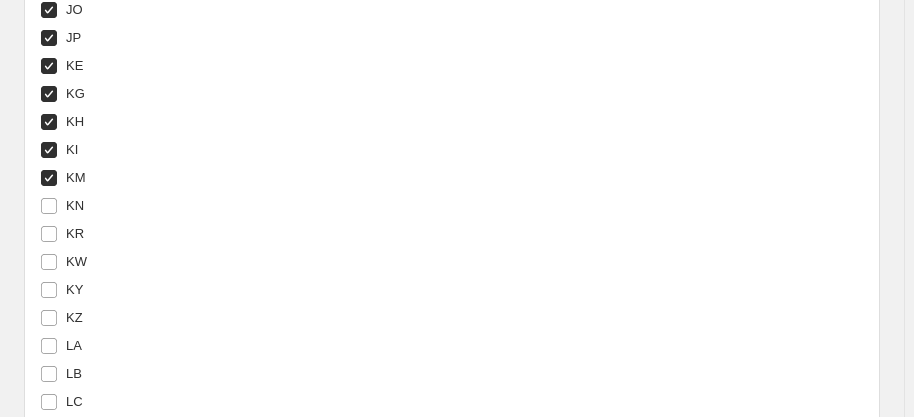 scroll, scrollTop: 5205, scrollLeft: 0, axis: vertical 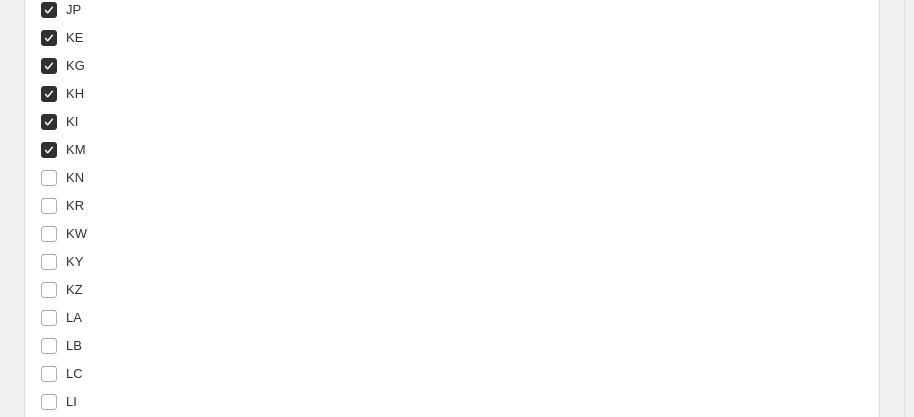 click on "KN" at bounding box center (230, 178) 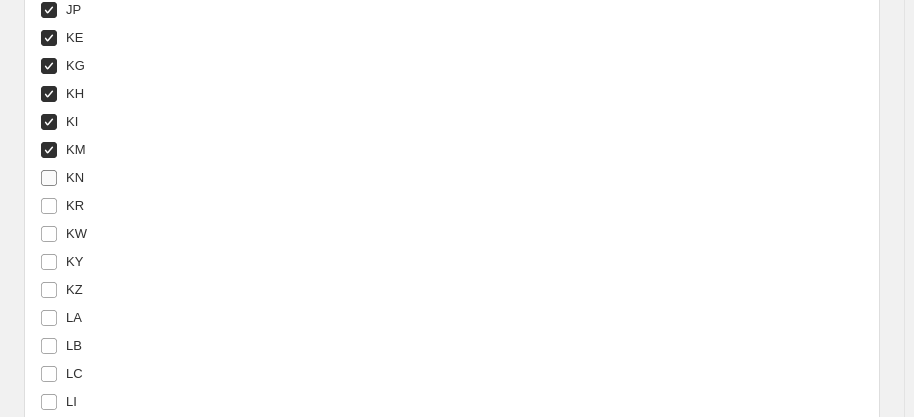 click on "KN" at bounding box center (75, 177) 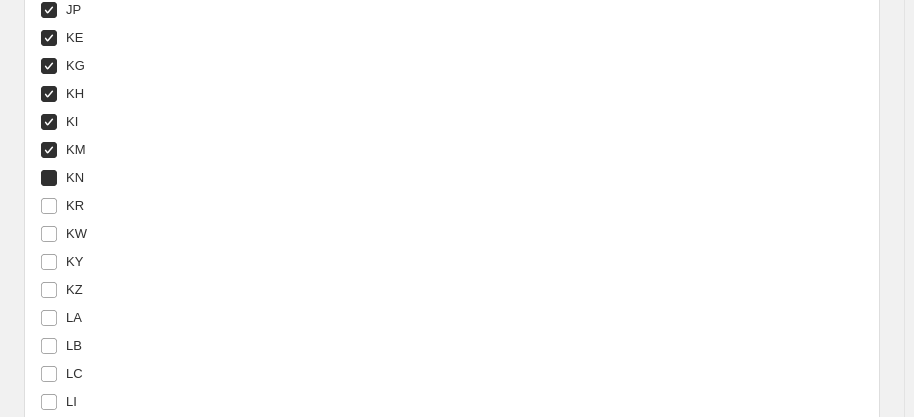 checkbox on "true" 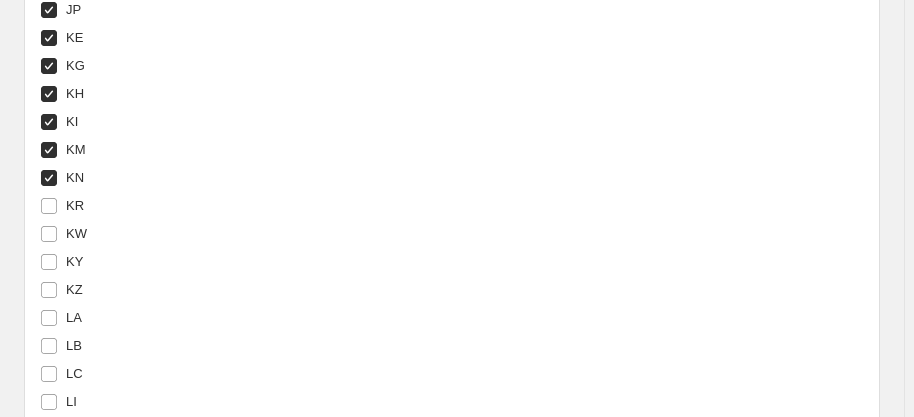 click on "KR" at bounding box center (230, 206) 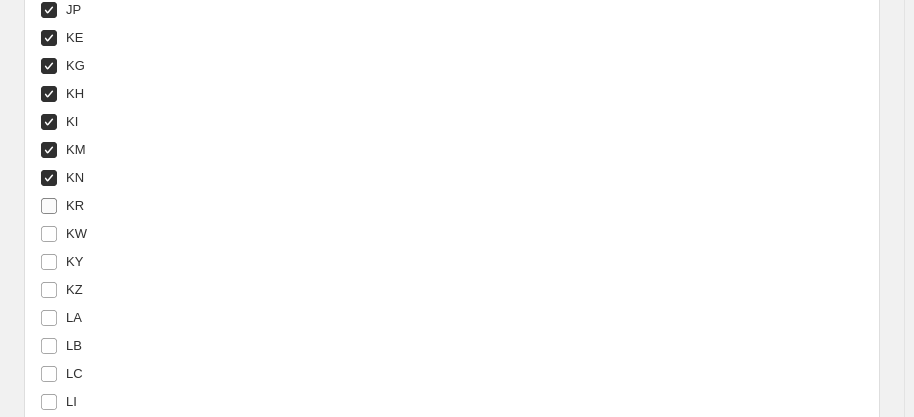 click on "KR" at bounding box center (75, 205) 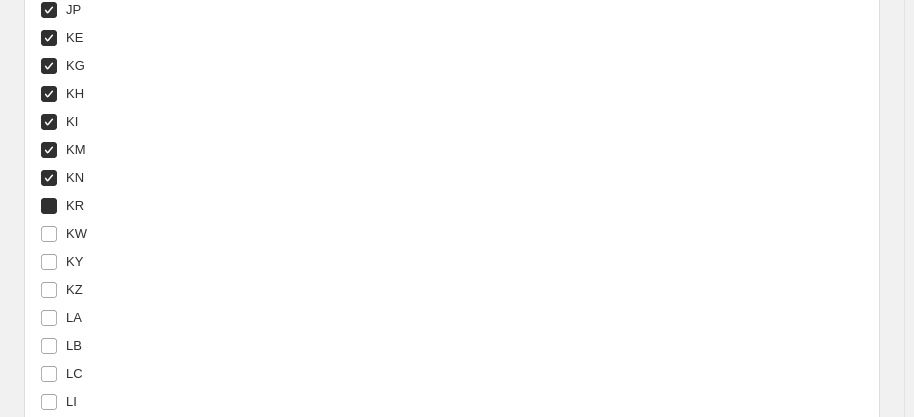 checkbox on "true" 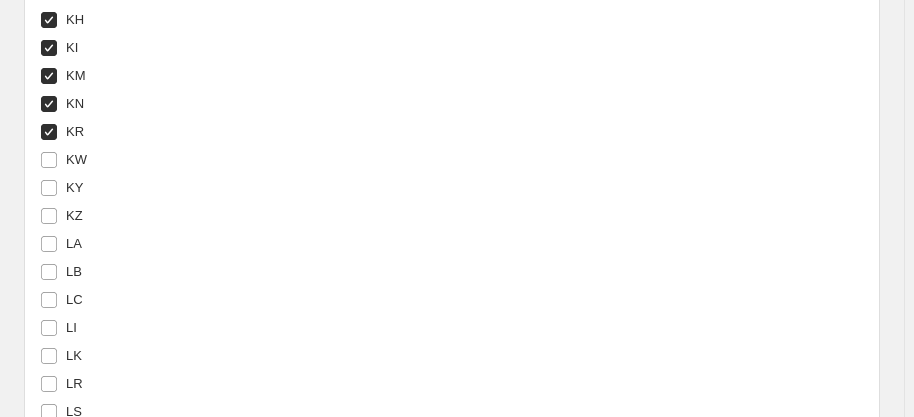 scroll, scrollTop: 5296, scrollLeft: 0, axis: vertical 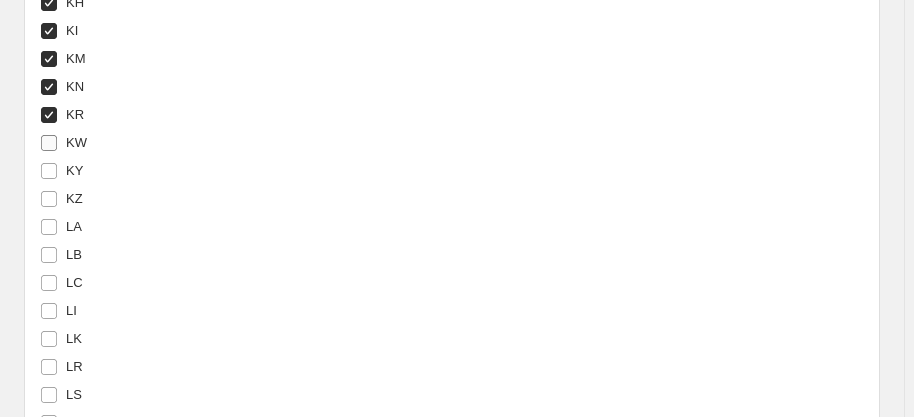 click on "KW" at bounding box center (76, 142) 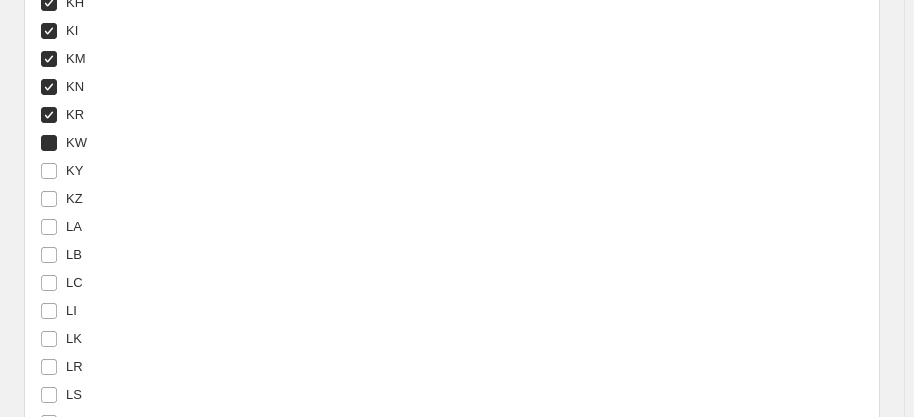checkbox on "true" 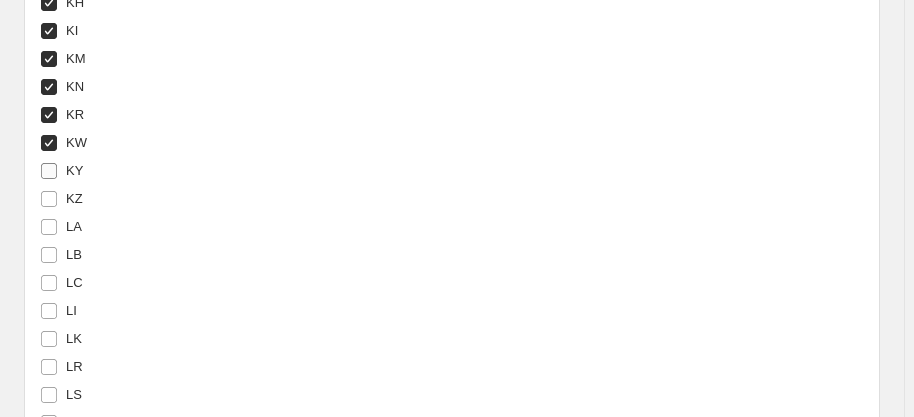 click on "KY" at bounding box center [74, 170] 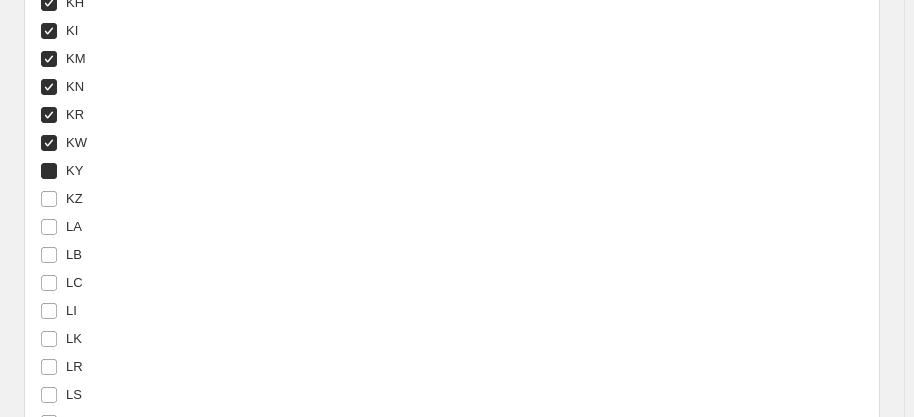 checkbox on "true" 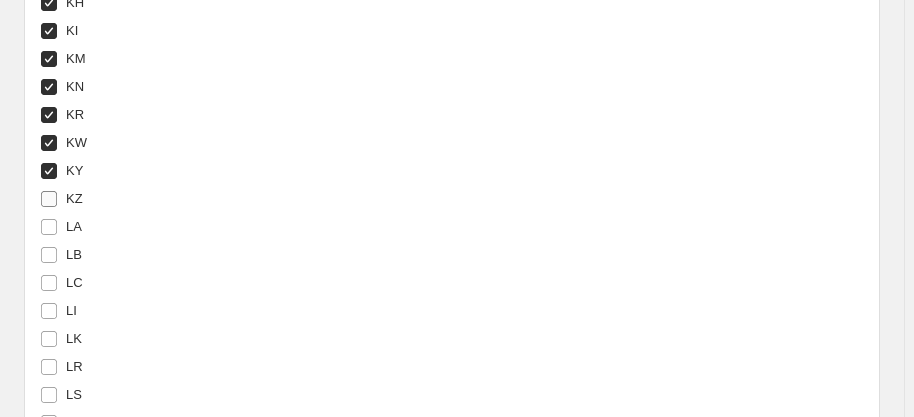 click on "KZ" at bounding box center [74, 198] 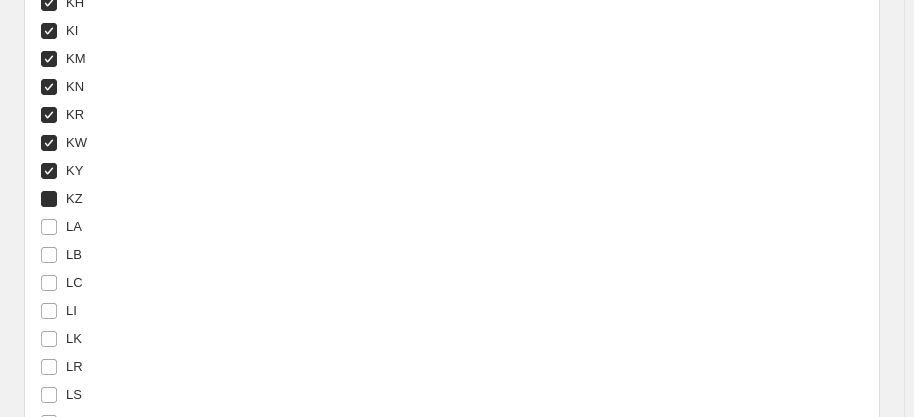 checkbox on "true" 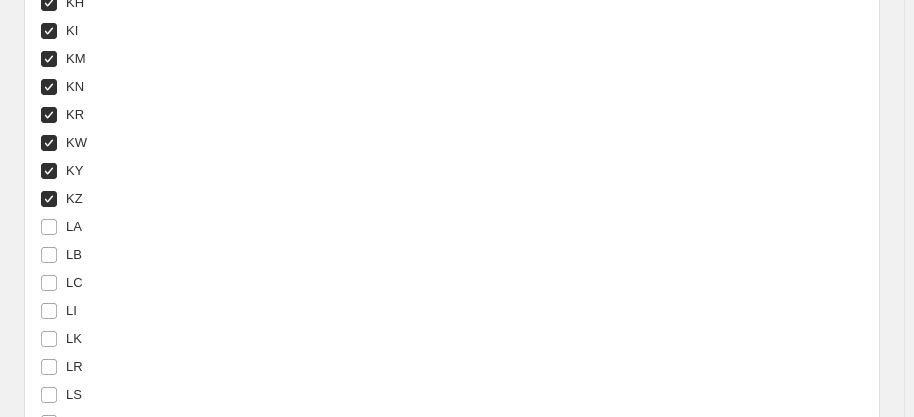 scroll, scrollTop: 5387, scrollLeft: 0, axis: vertical 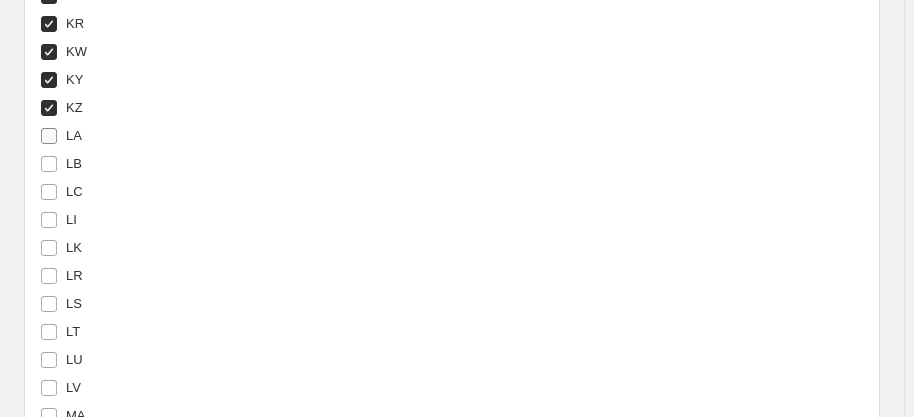 click on "LA" at bounding box center [74, 135] 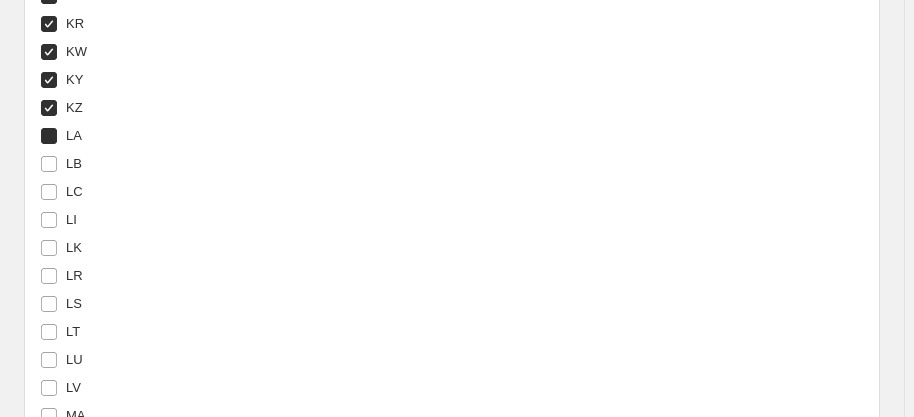 checkbox on "true" 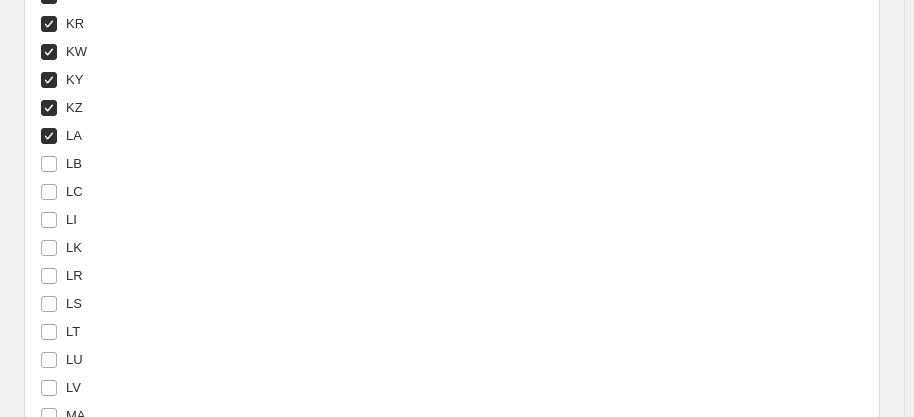 drag, startPoint x: 69, startPoint y: 157, endPoint x: 83, endPoint y: 167, distance: 17.20465 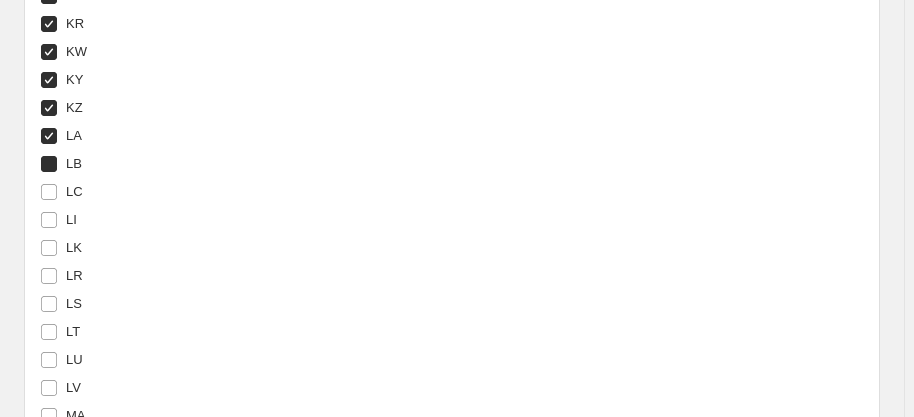 checkbox on "true" 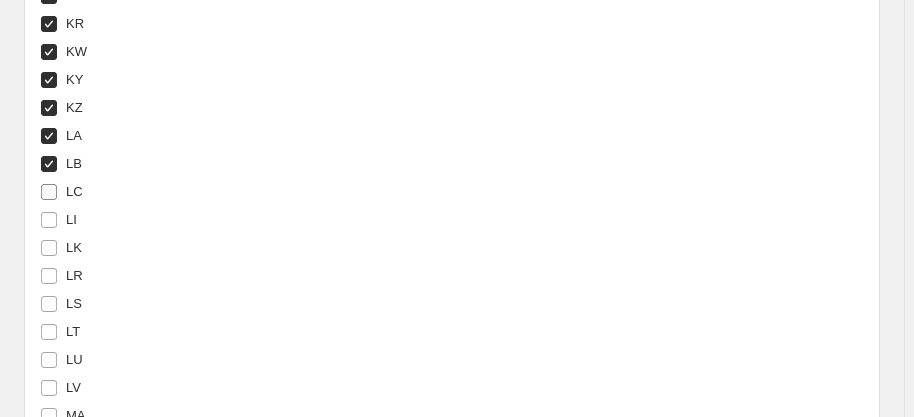 click on "LC" at bounding box center (74, 191) 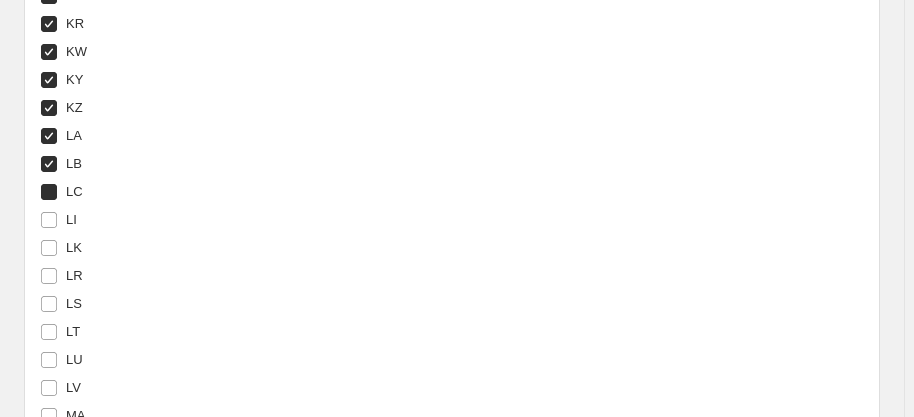 checkbox on "true" 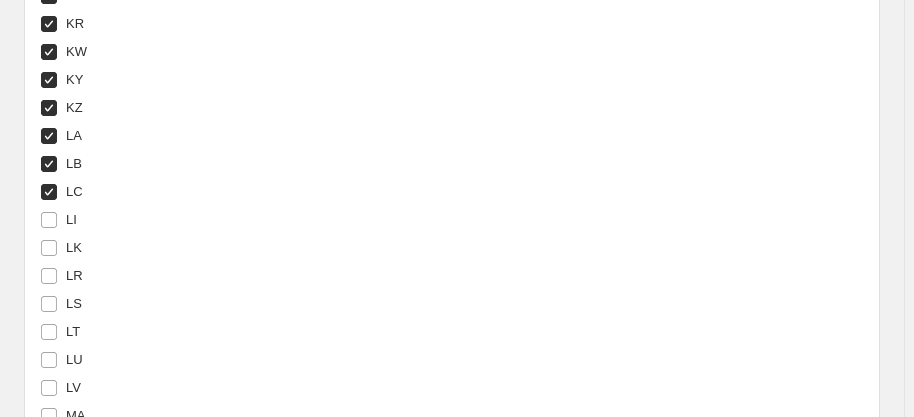 click on "LI" at bounding box center [230, 220] 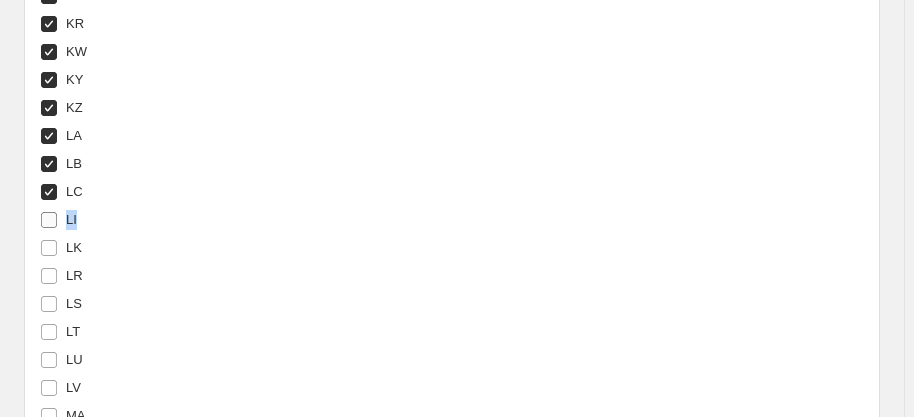 click on "LI" at bounding box center [58, 220] 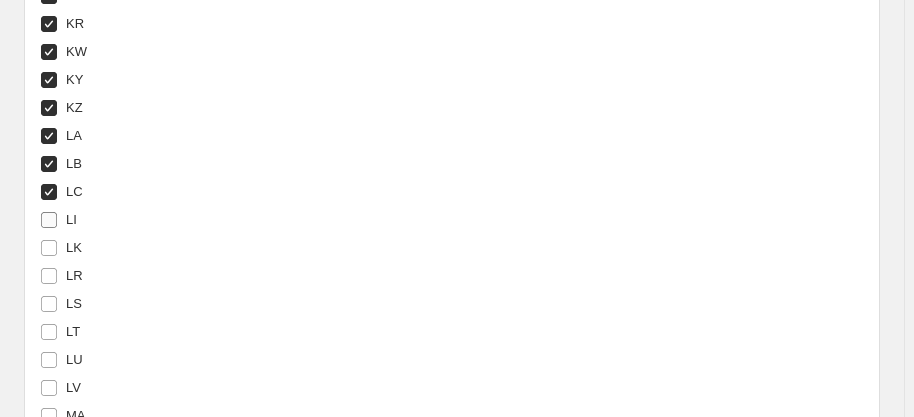 click on "LI" at bounding box center [58, 220] 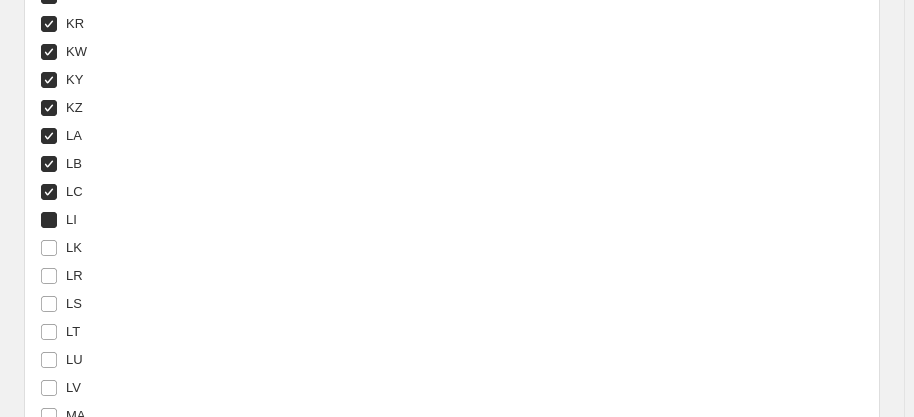 checkbox on "true" 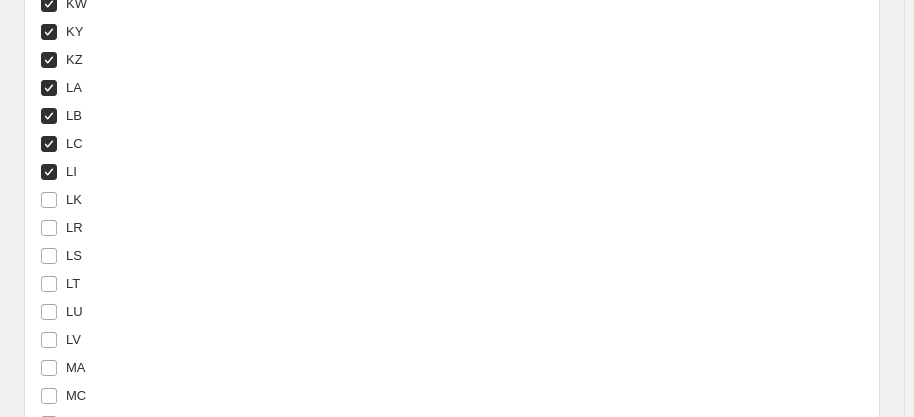 scroll, scrollTop: 5569, scrollLeft: 0, axis: vertical 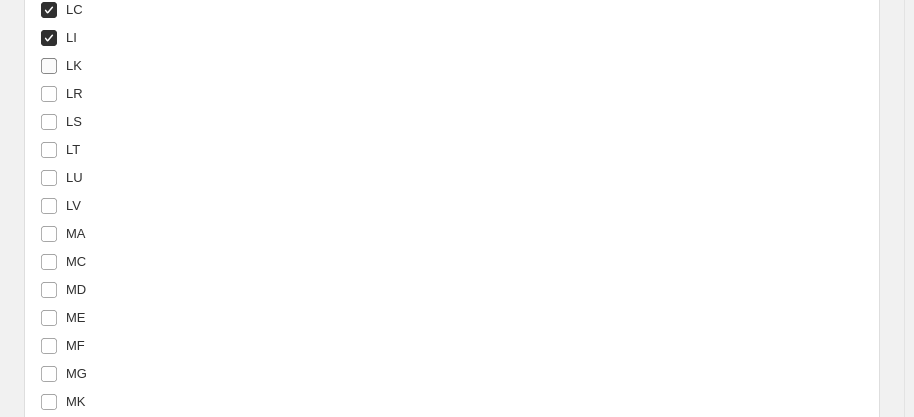 click on "LK" at bounding box center [49, 66] 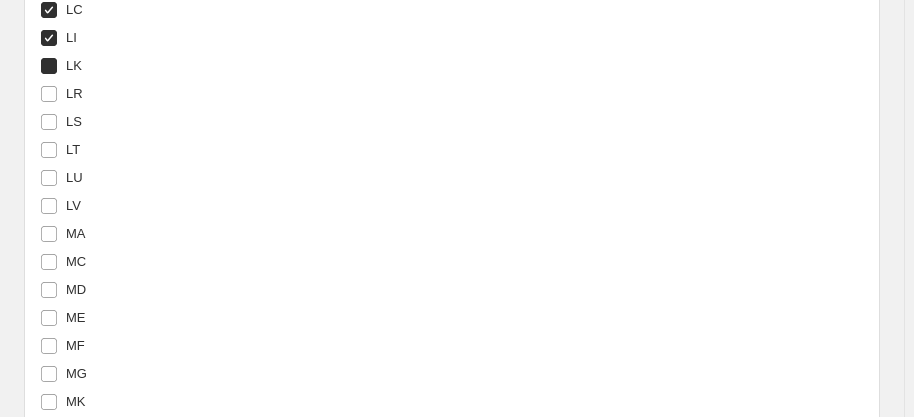 checkbox on "true" 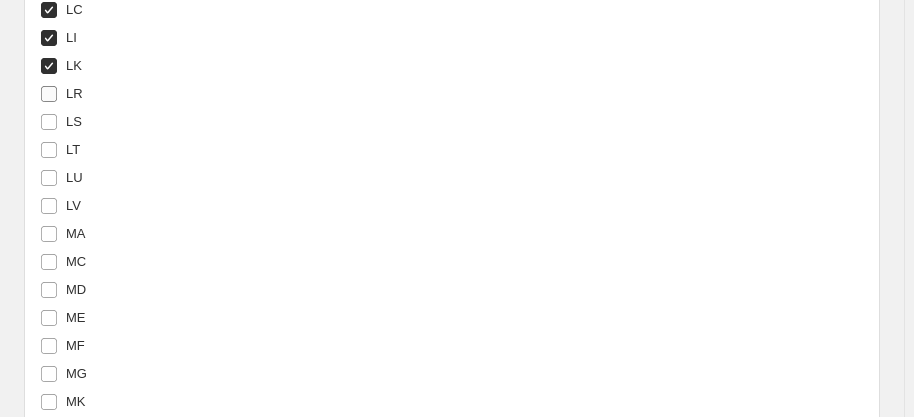 click on "LR" at bounding box center [49, 94] 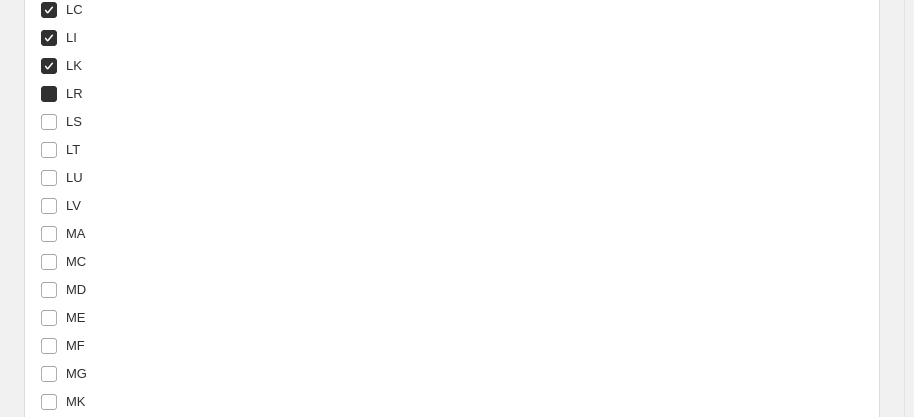 checkbox on "true" 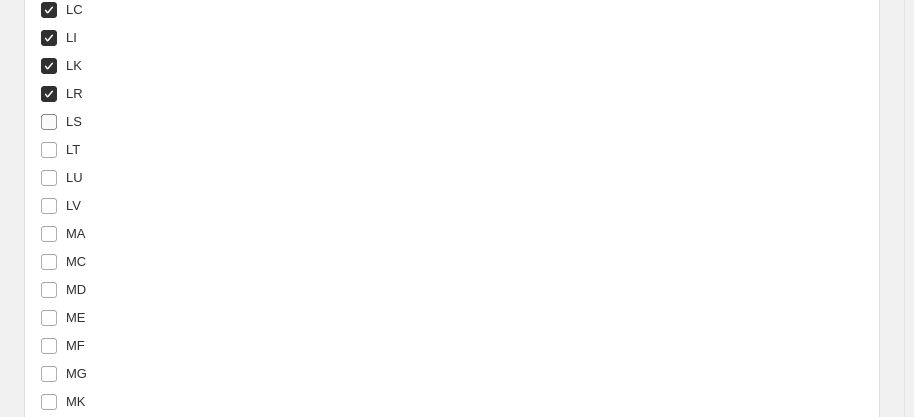 click on "LS" at bounding box center (49, 122) 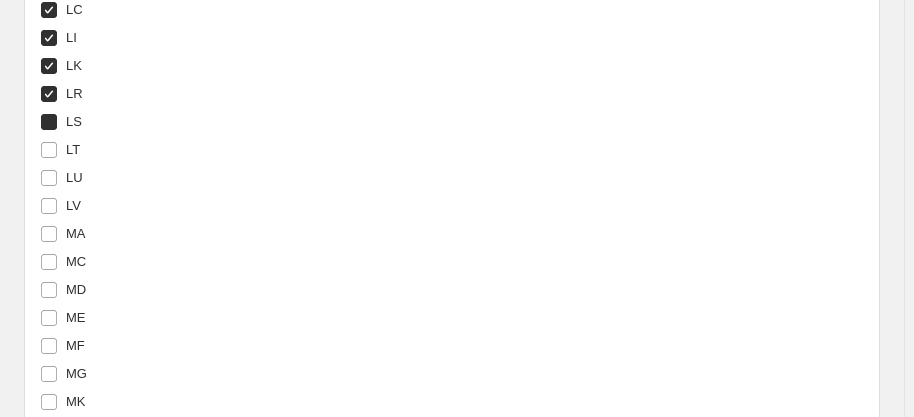 checkbox on "true" 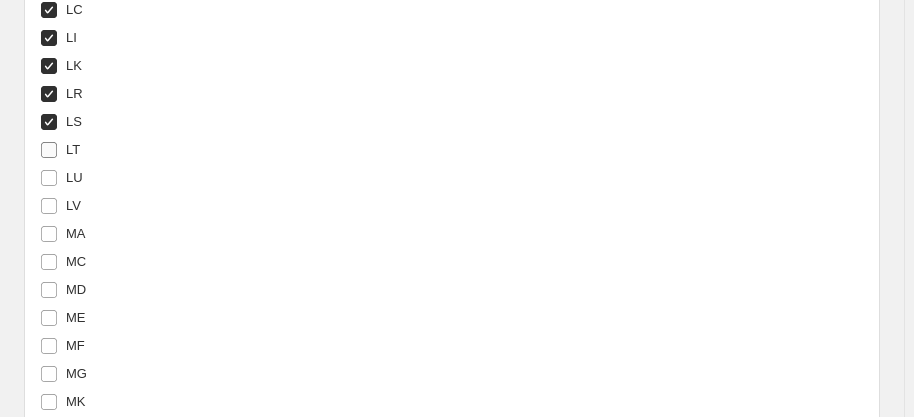 drag, startPoint x: 50, startPoint y: 133, endPoint x: 56, endPoint y: 152, distance: 19.924858 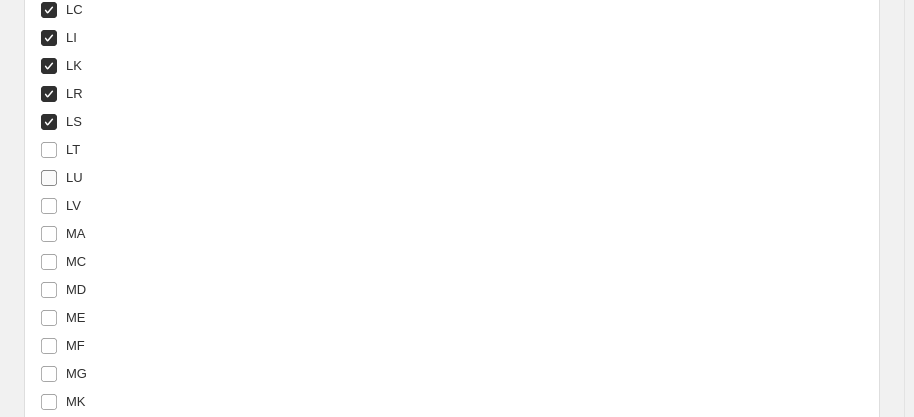 click on "LU" at bounding box center (49, 178) 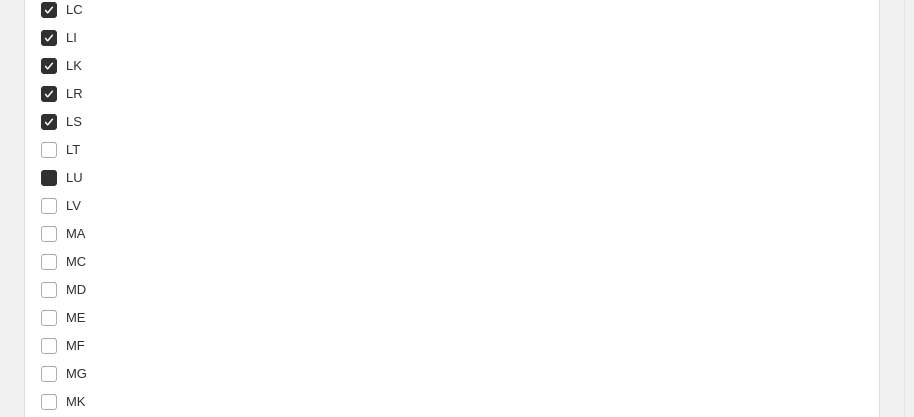 checkbox on "true" 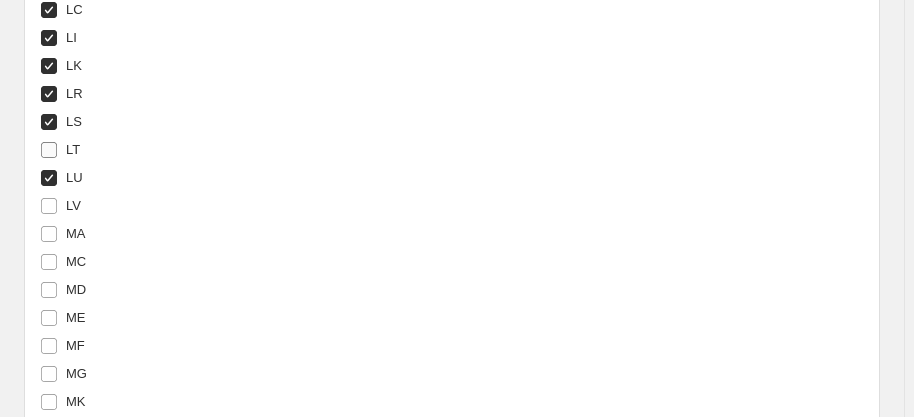 click on "LT" at bounding box center (49, 150) 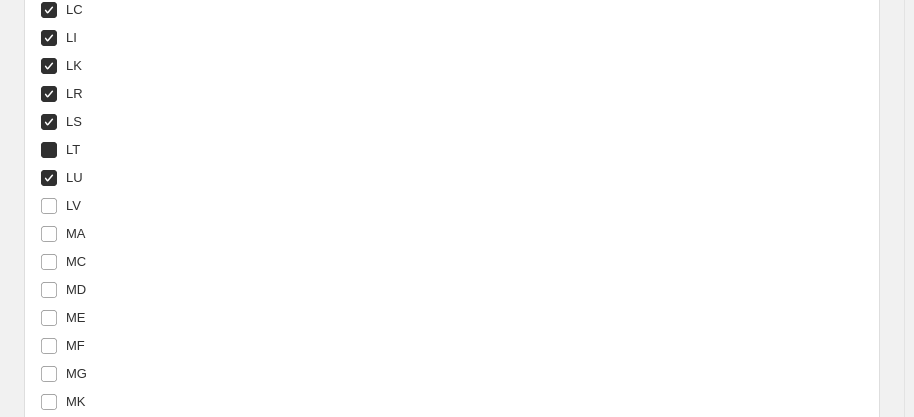 checkbox on "true" 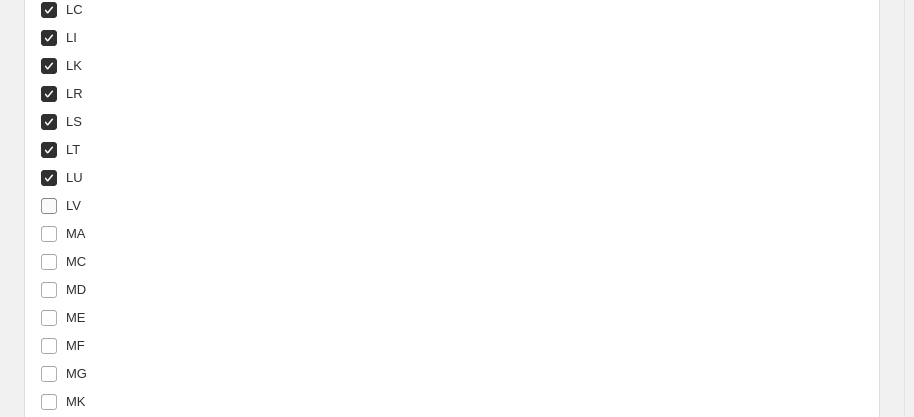 click on "LV" at bounding box center [60, 206] 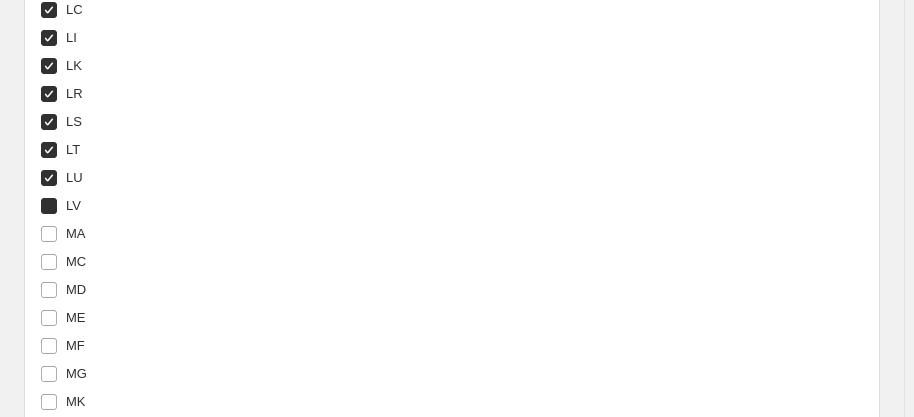 checkbox on "true" 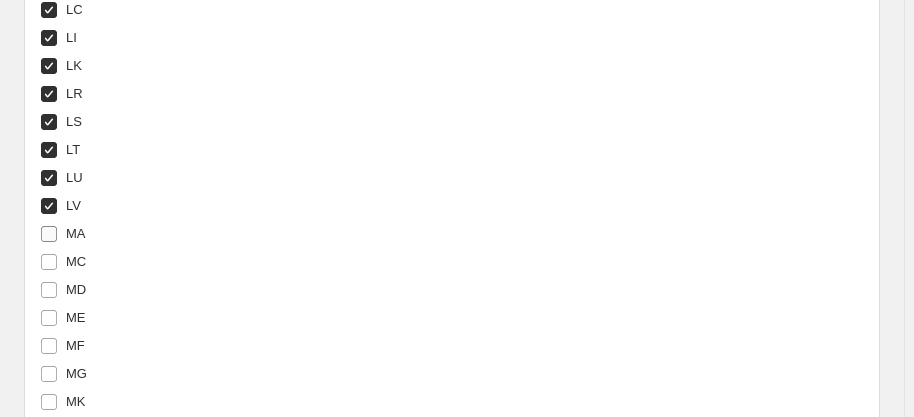 click on "MA" at bounding box center [63, 234] 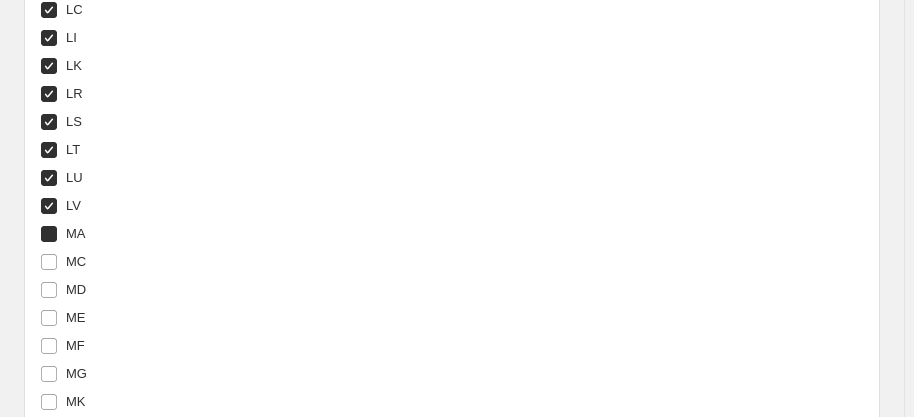 checkbox on "true" 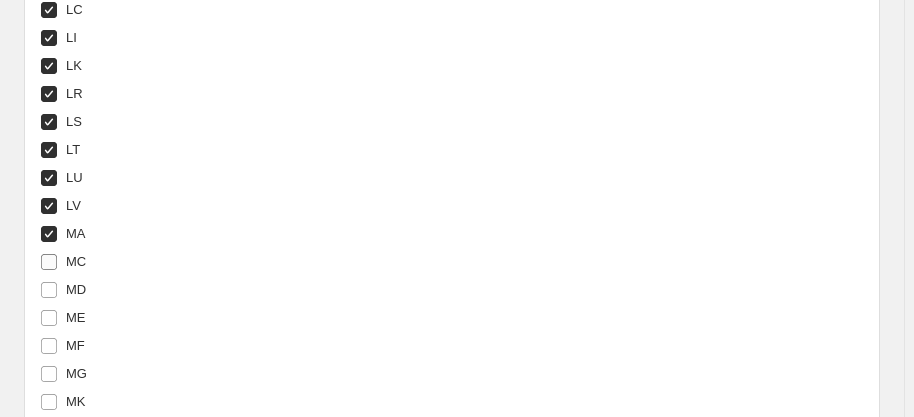 click on "MC" at bounding box center [49, 262] 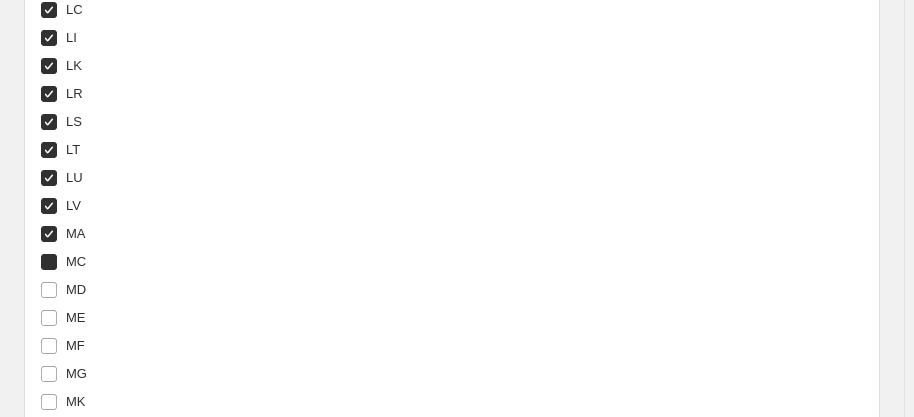 checkbox on "true" 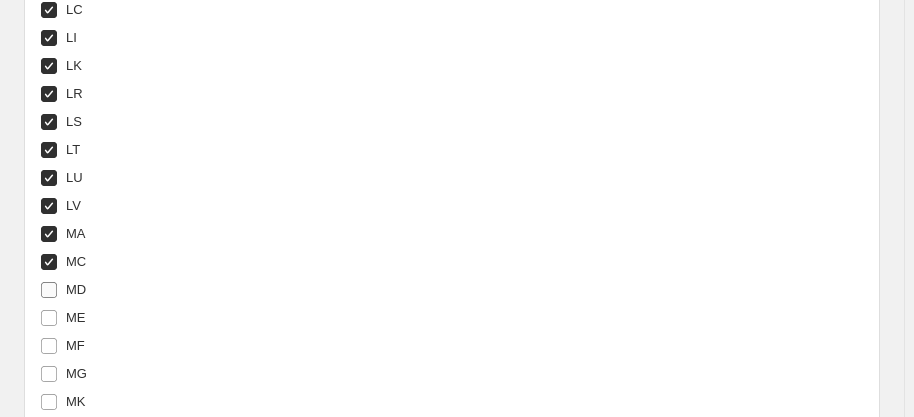 drag, startPoint x: 50, startPoint y: 283, endPoint x: 64, endPoint y: 278, distance: 14.866069 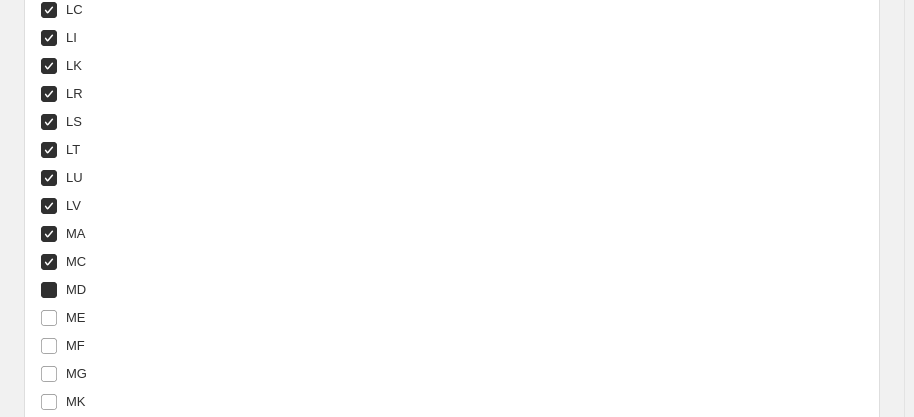 checkbox on "true" 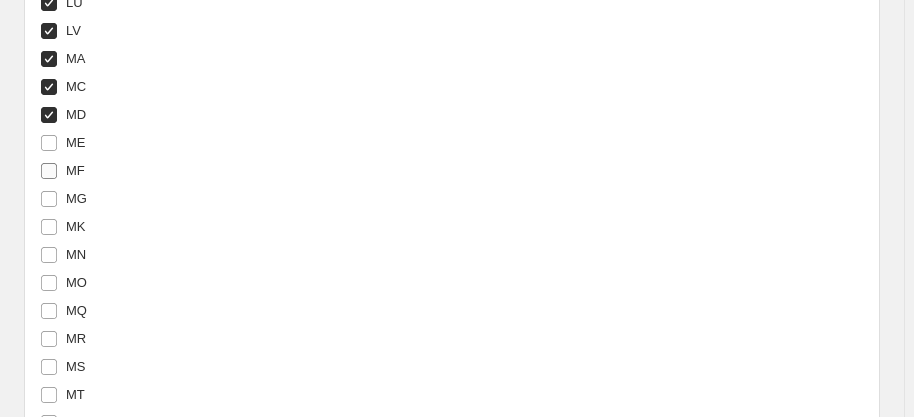 scroll, scrollTop: 5750, scrollLeft: 0, axis: vertical 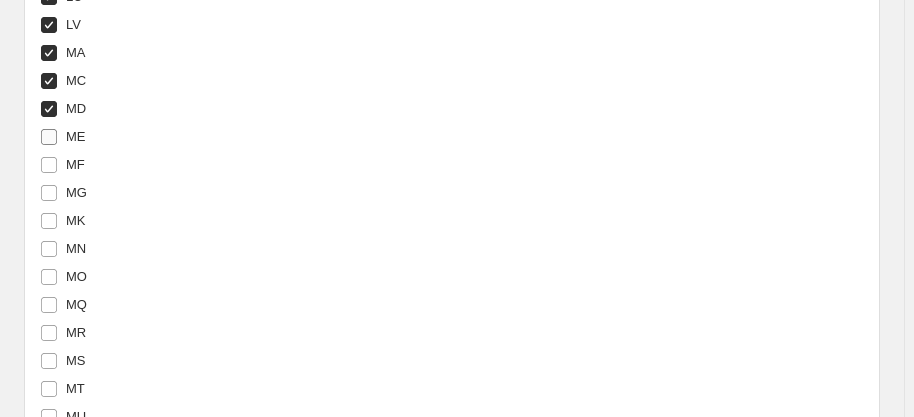 click on "ME" at bounding box center (49, 137) 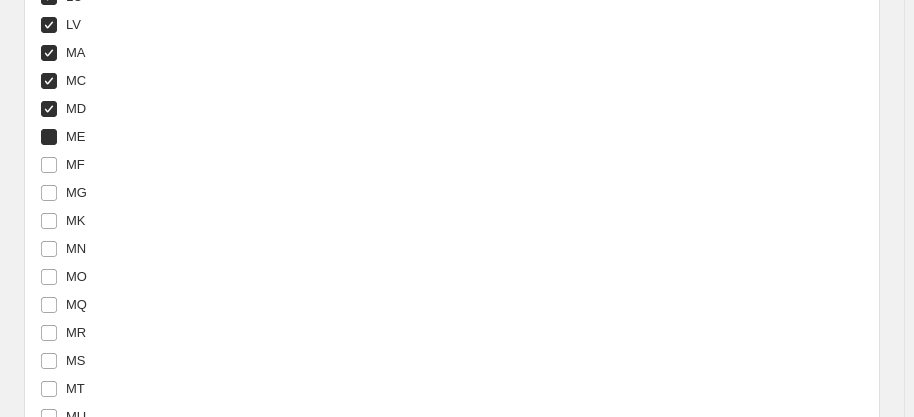 checkbox on "true" 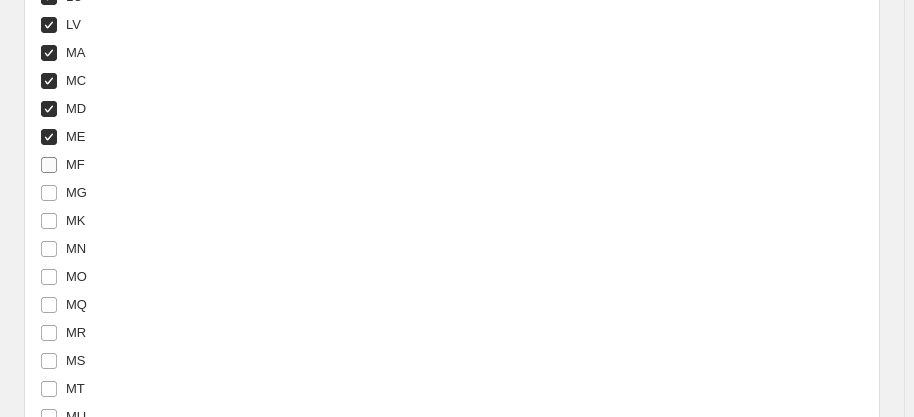 click on "MF" at bounding box center (49, 165) 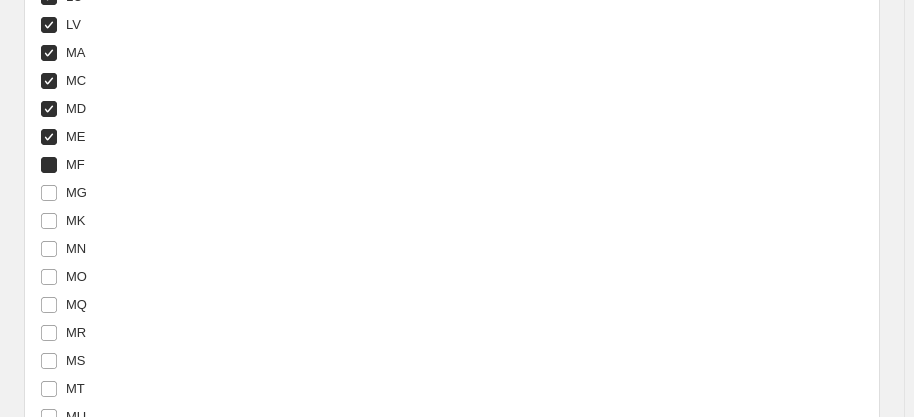 checkbox on "true" 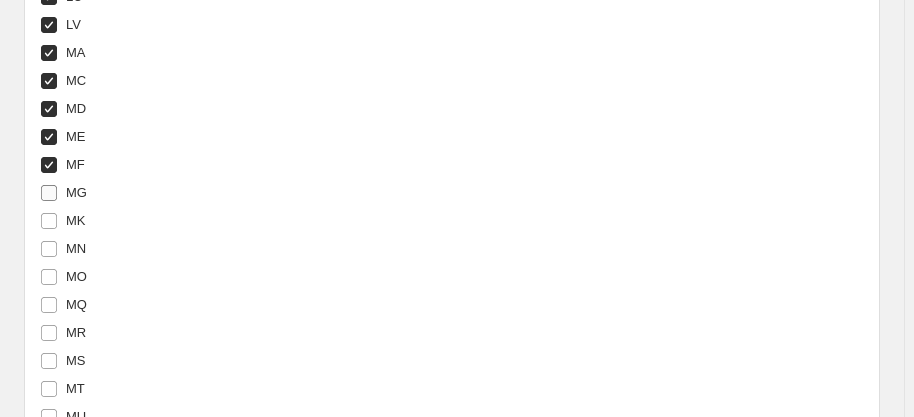 drag, startPoint x: 45, startPoint y: 186, endPoint x: 49, endPoint y: 197, distance: 11.7046995 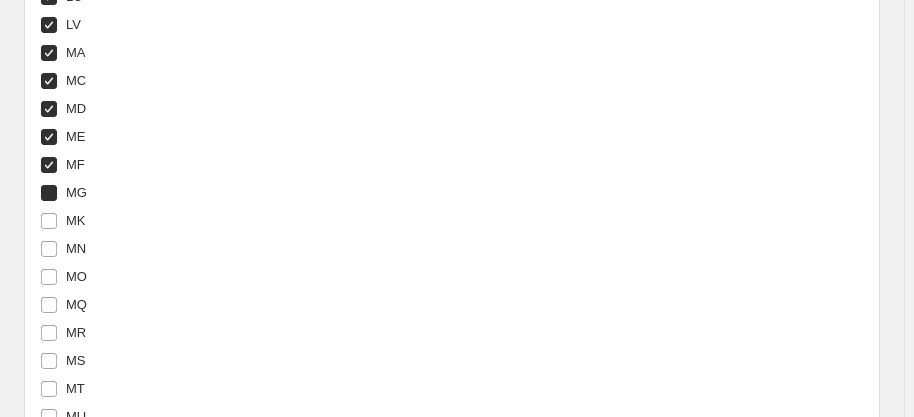 checkbox on "true" 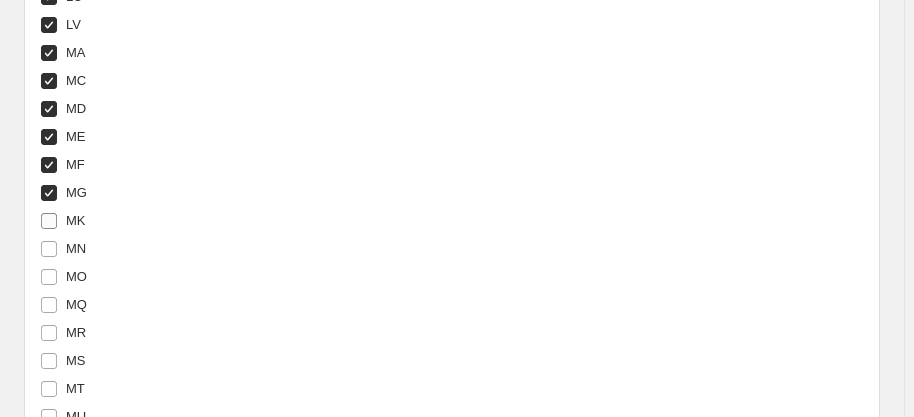 click on "MK" at bounding box center (49, 221) 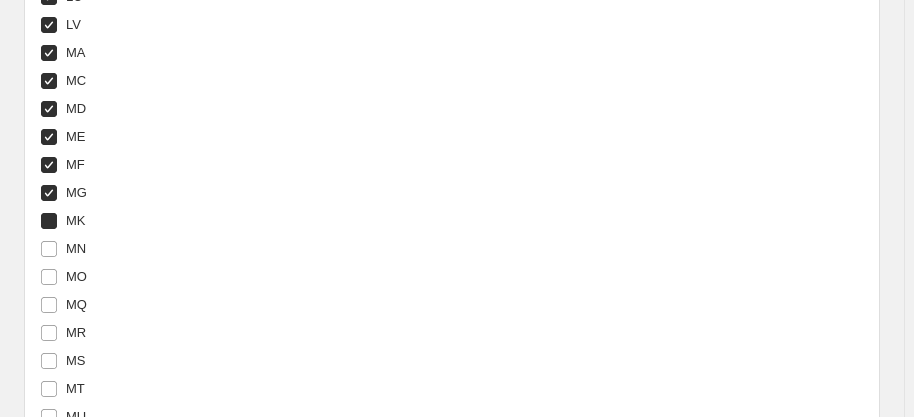 checkbox on "true" 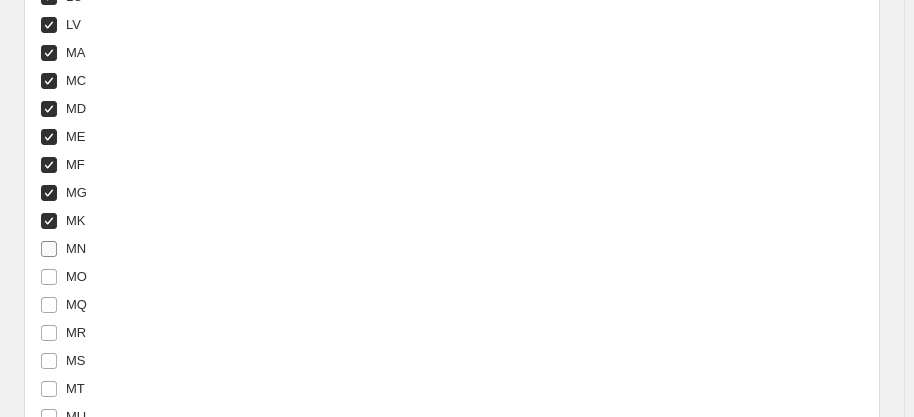 click on "MN" at bounding box center [49, 249] 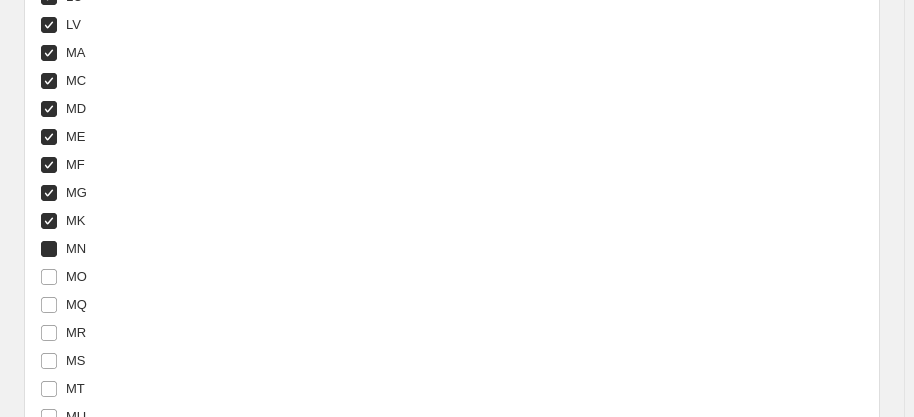 checkbox on "true" 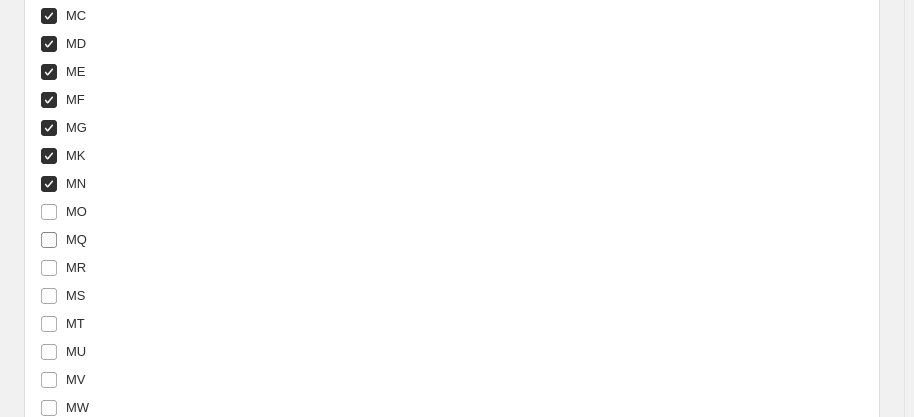 scroll, scrollTop: 5841, scrollLeft: 0, axis: vertical 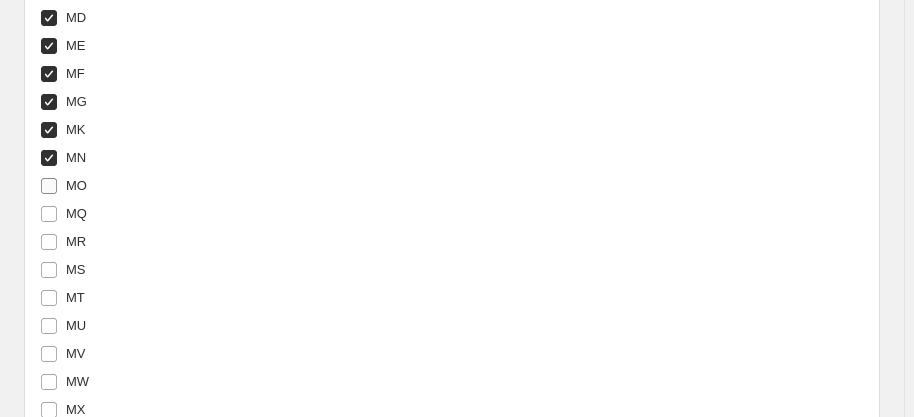 click on "MO" at bounding box center [49, 186] 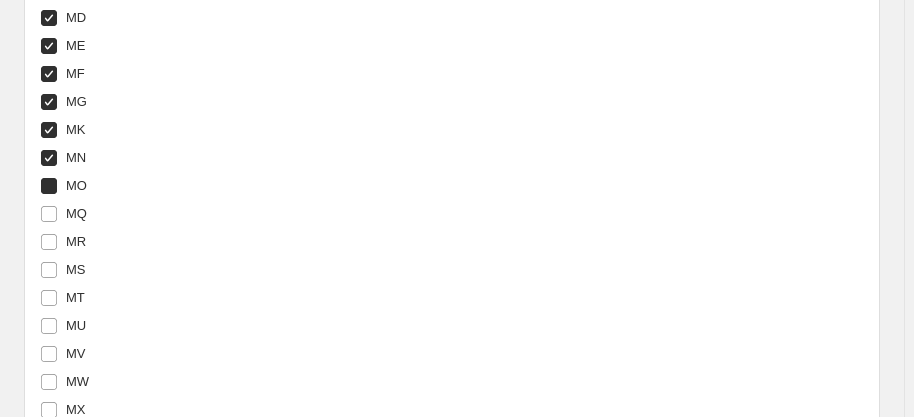checkbox on "true" 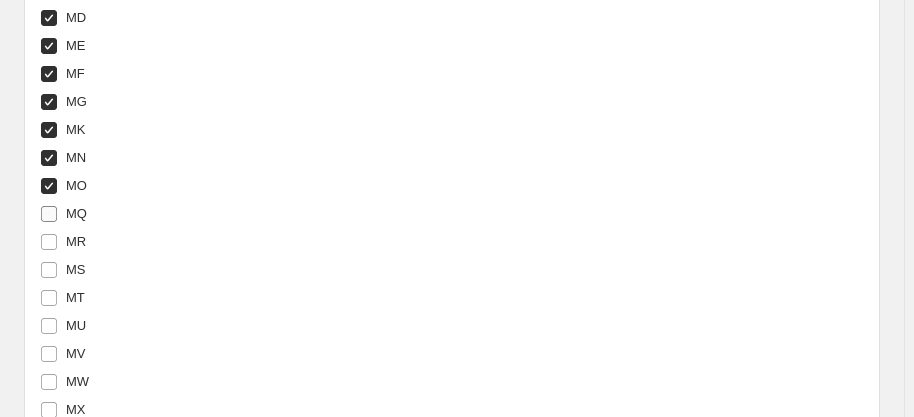 drag, startPoint x: 54, startPoint y: 202, endPoint x: 50, endPoint y: 225, distance: 23.345236 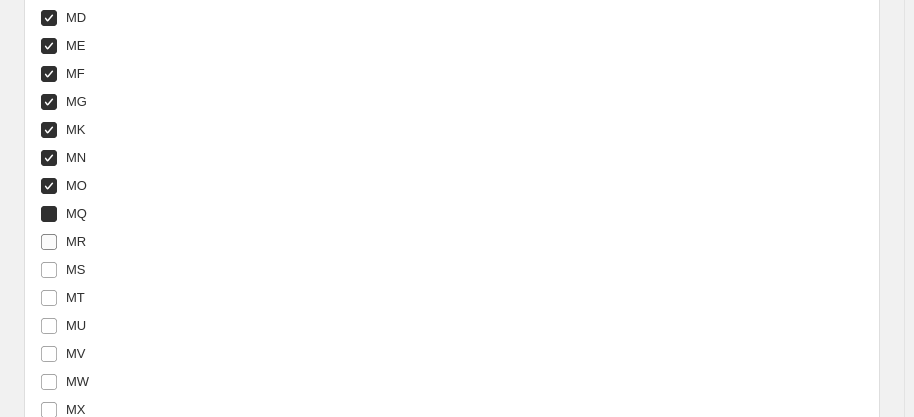 checkbox on "true" 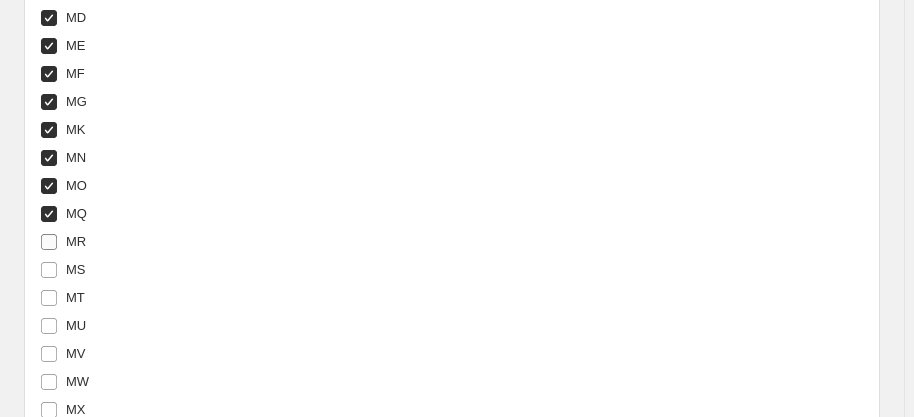 click on "MR" at bounding box center [49, 242] 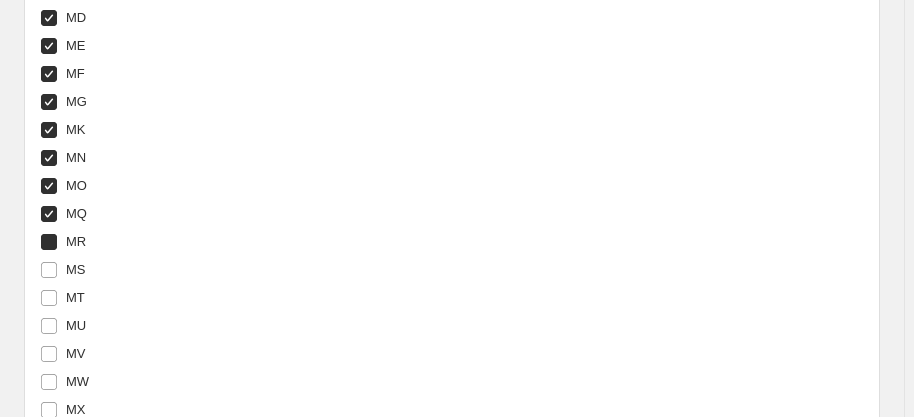 checkbox on "true" 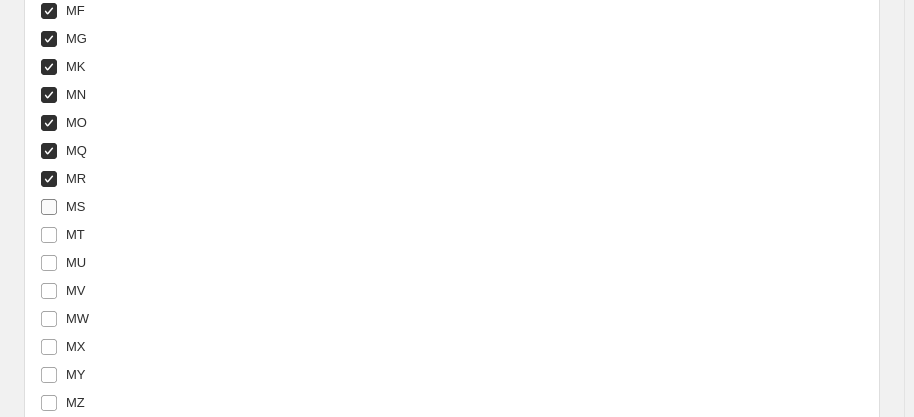 scroll, scrollTop: 5932, scrollLeft: 0, axis: vertical 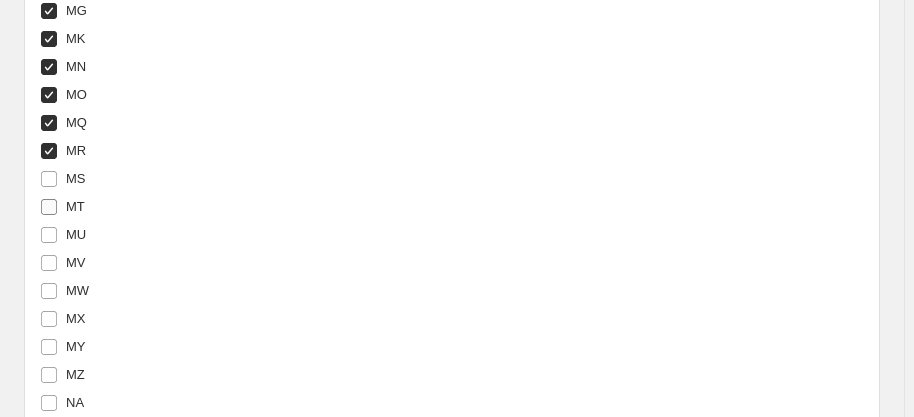 drag, startPoint x: 46, startPoint y: 173, endPoint x: 46, endPoint y: 189, distance: 16 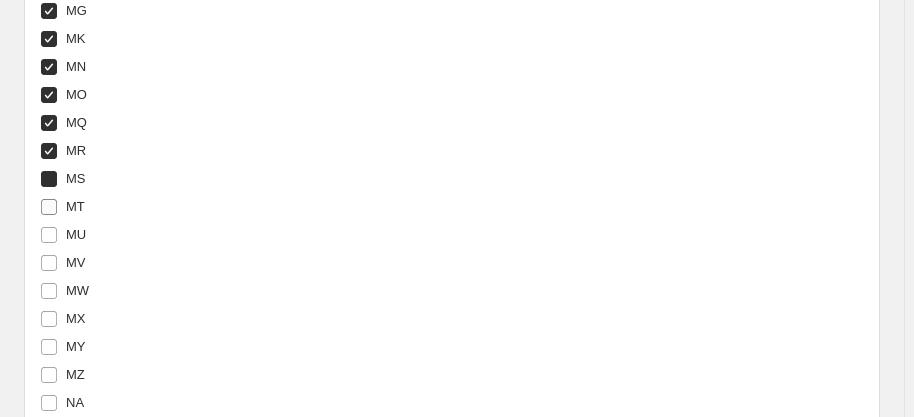 checkbox on "true" 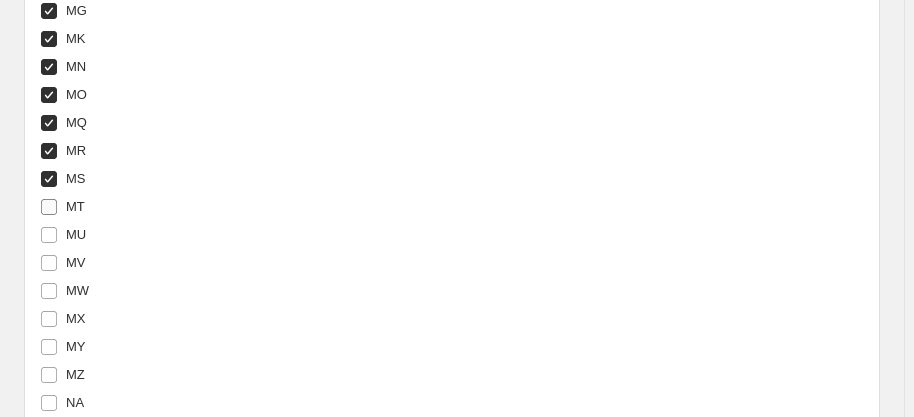 click at bounding box center (49, 207) 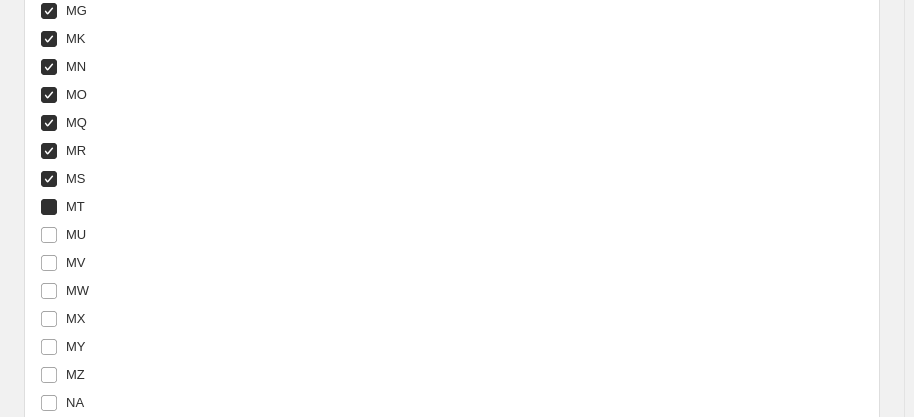 checkbox on "true" 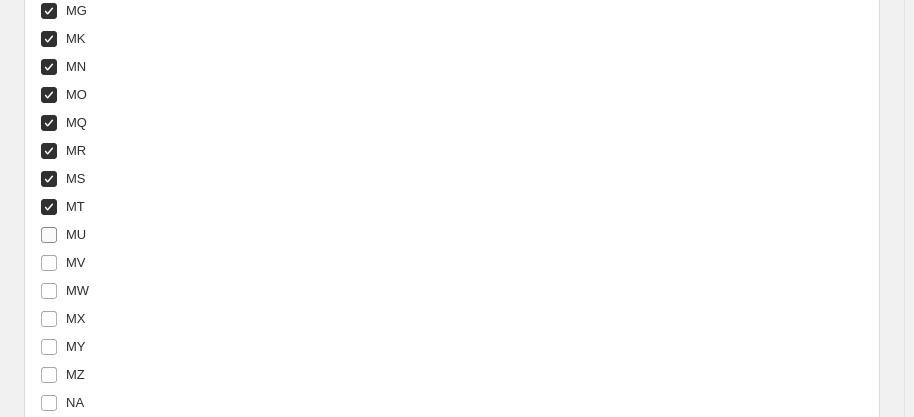 click on "MU" at bounding box center [63, 235] 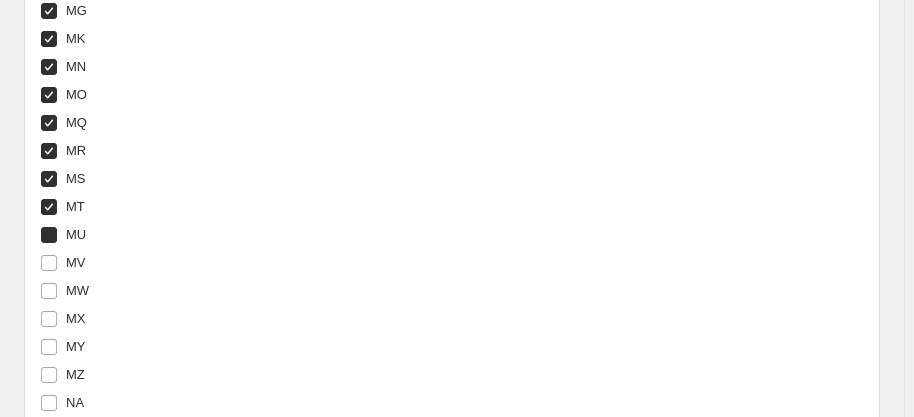 checkbox on "true" 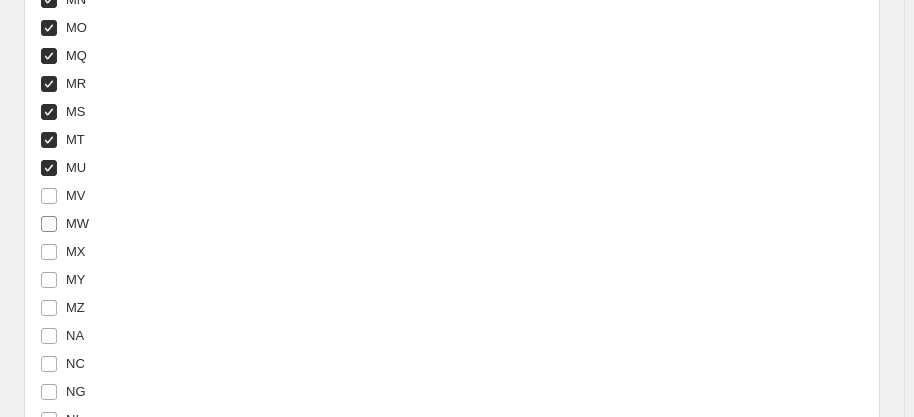 scroll, scrollTop: 6023, scrollLeft: 0, axis: vertical 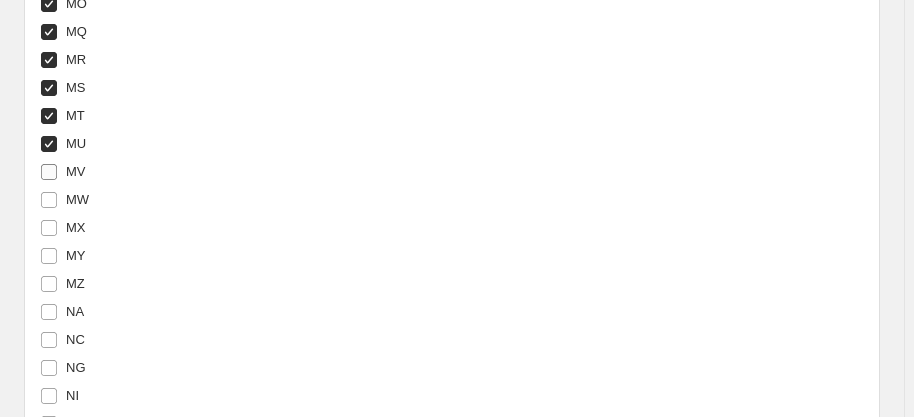 click on "MV" at bounding box center (49, 172) 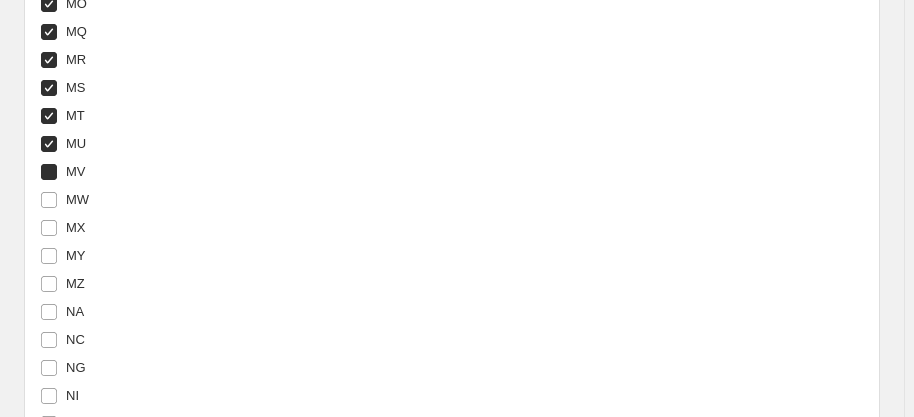checkbox on "true" 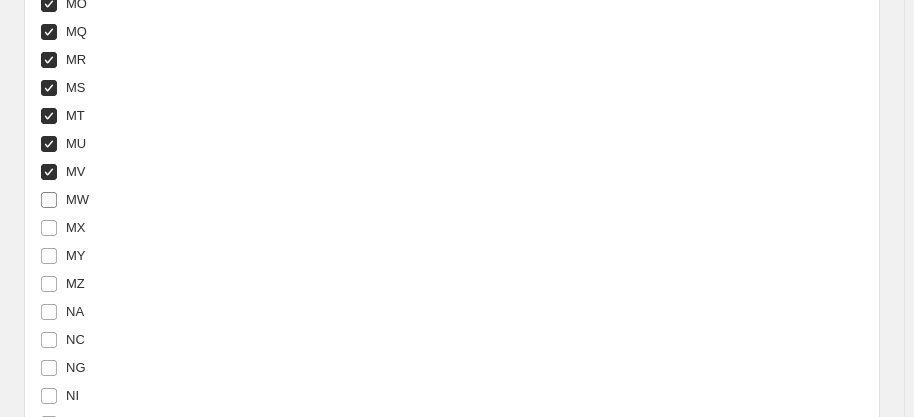 drag, startPoint x: 52, startPoint y: 192, endPoint x: 55, endPoint y: 210, distance: 18.248287 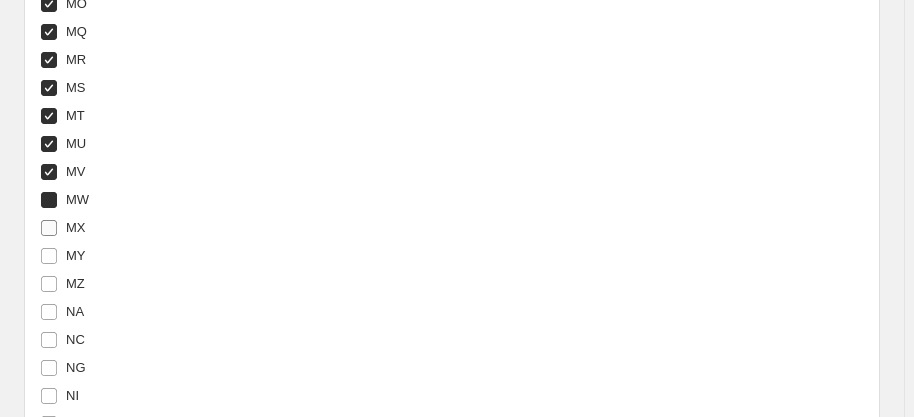 checkbox on "true" 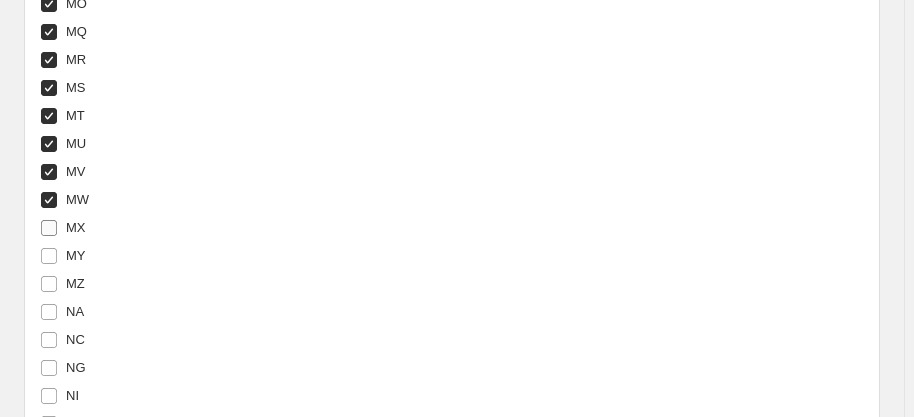 click on "MX" at bounding box center (49, 228) 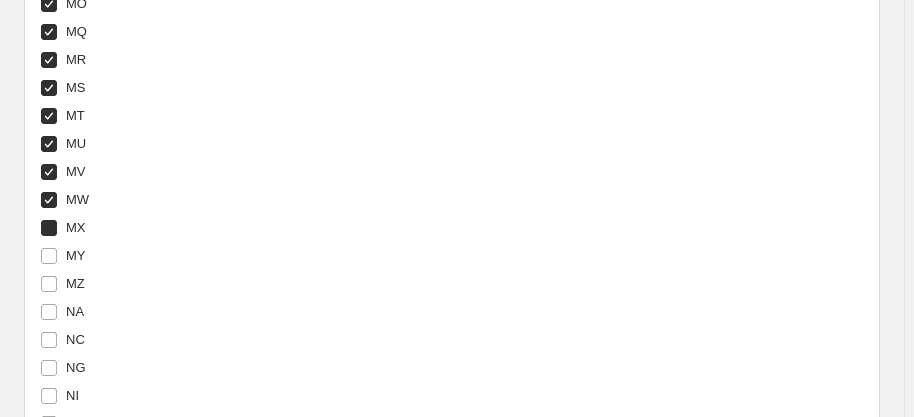 checkbox on "true" 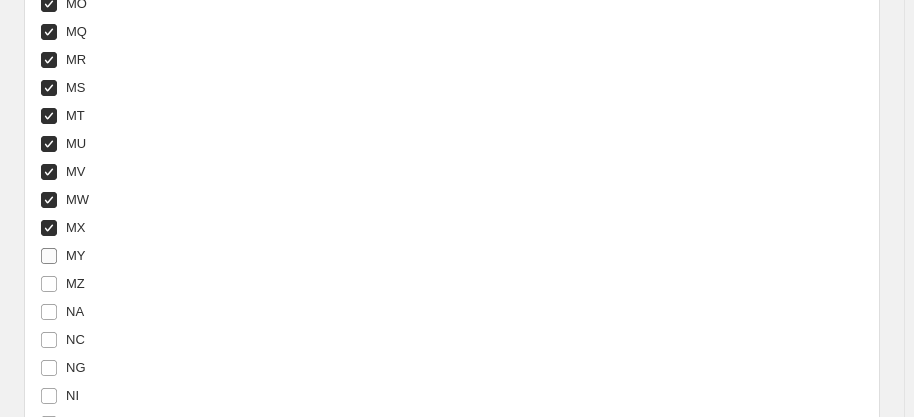 click on "MY" at bounding box center [49, 256] 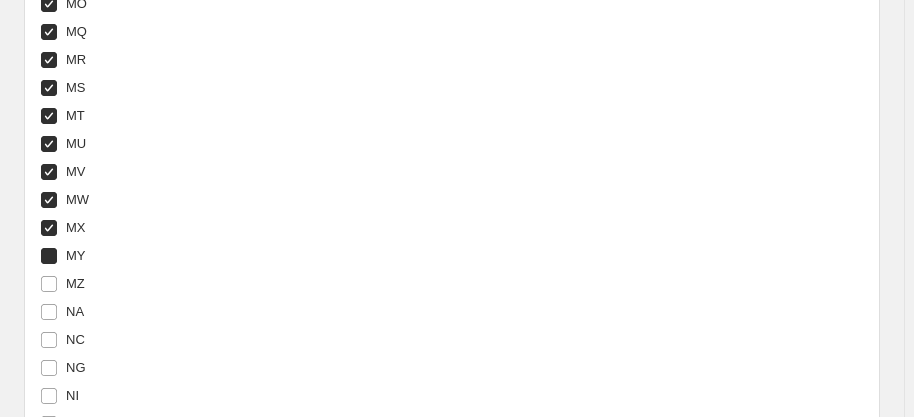 checkbox on "true" 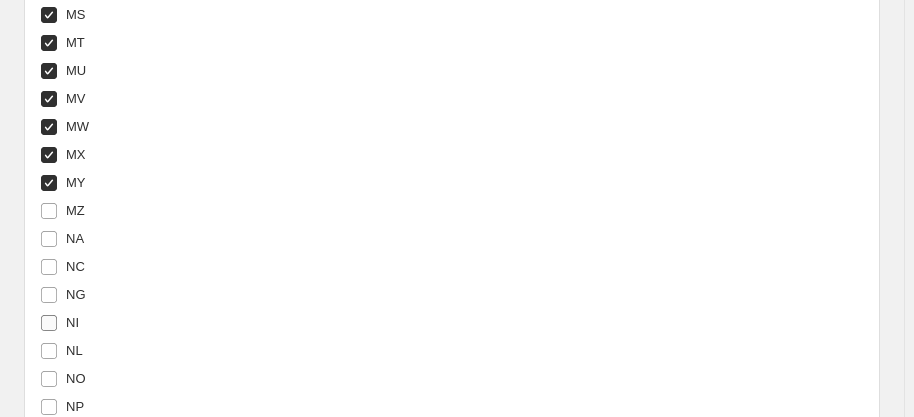 scroll, scrollTop: 6205, scrollLeft: 0, axis: vertical 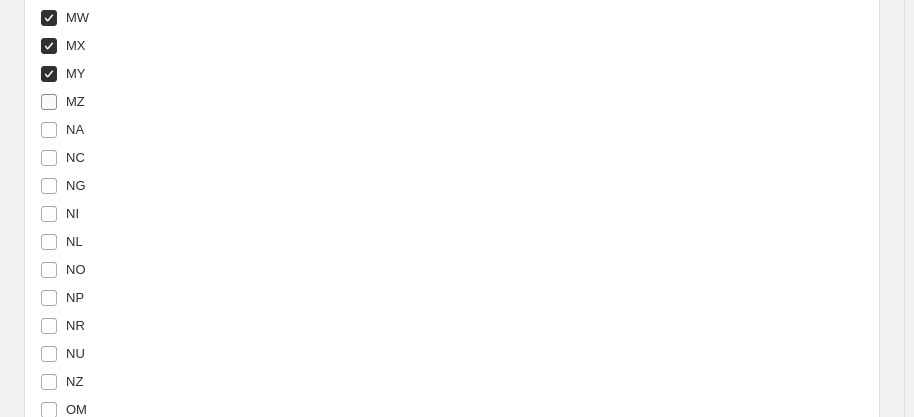 drag, startPoint x: 49, startPoint y: 96, endPoint x: 50, endPoint y: 120, distance: 24.020824 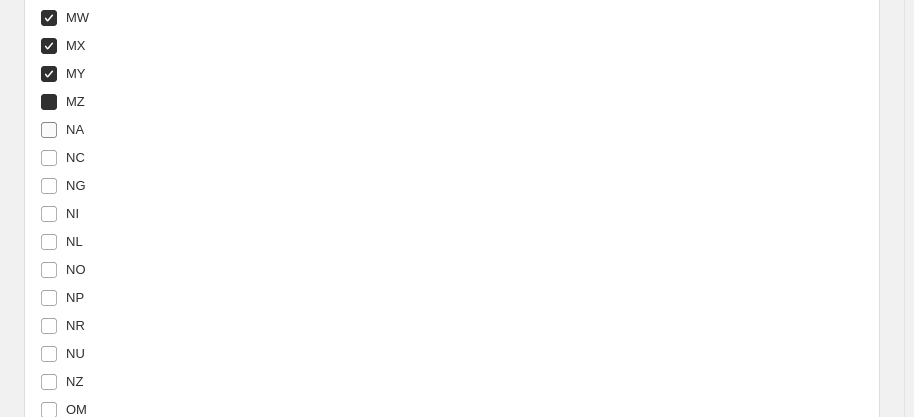 checkbox on "true" 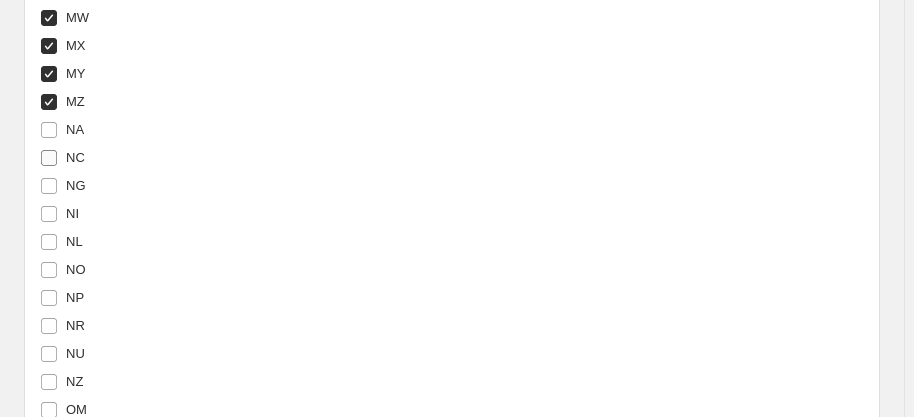 drag, startPoint x: 50, startPoint y: 122, endPoint x: 48, endPoint y: 144, distance: 22.090721 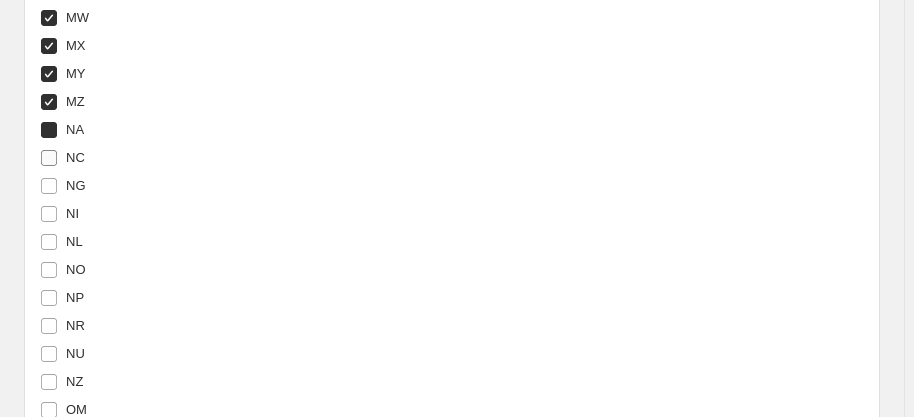 checkbox on "true" 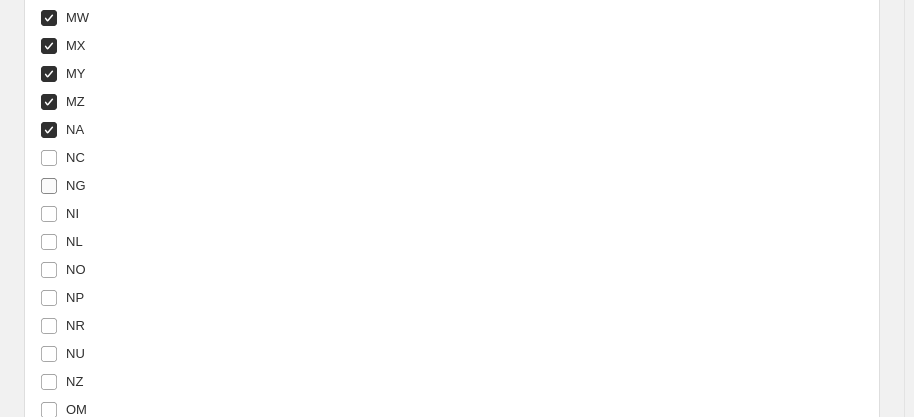 drag, startPoint x: 46, startPoint y: 153, endPoint x: 47, endPoint y: 175, distance: 22.022715 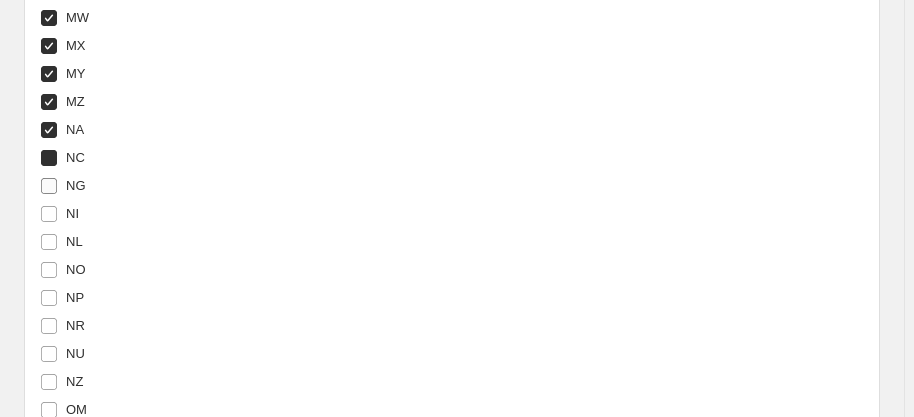 checkbox on "true" 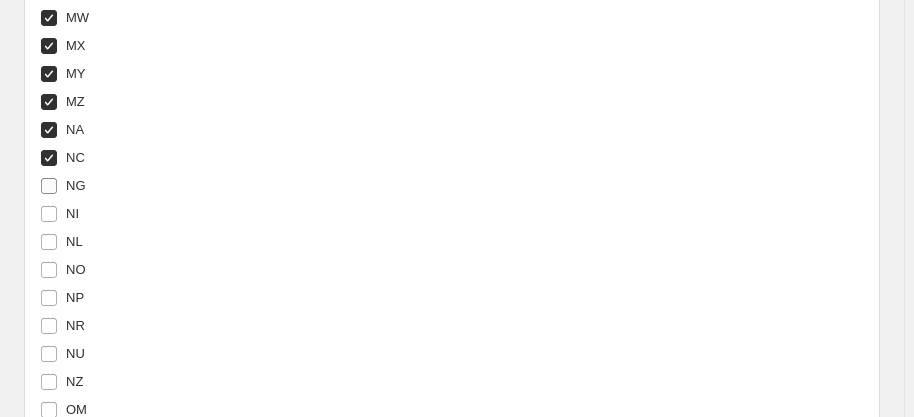 click on "NG" at bounding box center (49, 186) 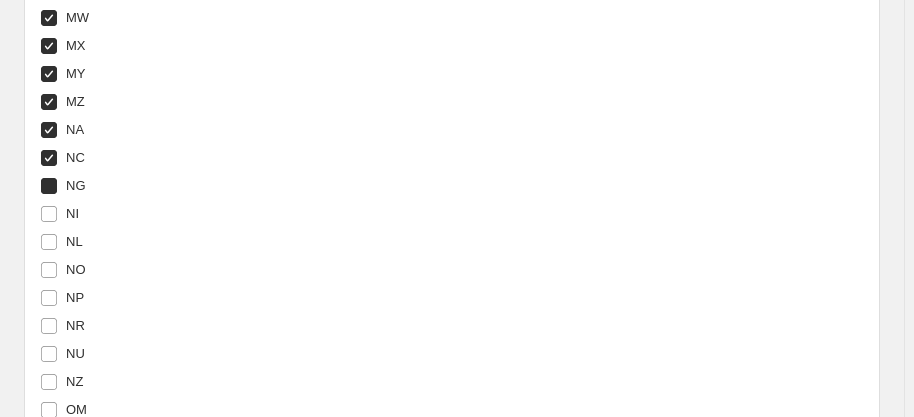 checkbox on "true" 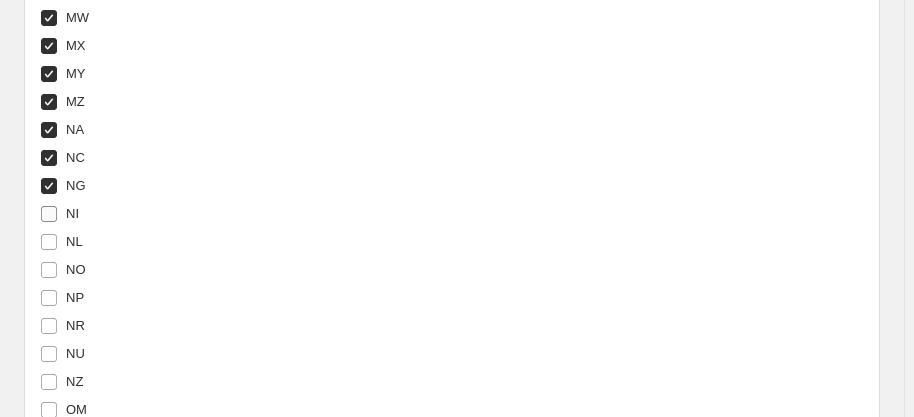 click on "AD AE AG AI AL AM AO AR AT AU AW AZ BA BB BD BE BF BG BH BI BJ BL BM BN BO BR BS BT BW BZ CA CG CH CI CK CL CM CN CO CR CV CW CY CZ DE DJ DK DM DO DZ EC EE EG ES ET FI FJ FK FO France GA GB GD GE GF GG GH GI GL GM GN GP GQ GR GT GW GY HK HN HR HT HU ID IE IL IM IN IS IT JE JM JO JP KE KG KH KI KM KN KR KW KY KZ LA LB LC LI LK LR LS LT LU LV MA MC MD ME MF MG MK MN MO MQ MR MS MT MU MV MW MX MY MZ NA NC NG NI NL NO NP NR NU NZ OM PA PE PF PG PH PK PL PT PY QA RE RO RS RW SA SB SC SE SG SH SI SK SL SM SN SR ST SV SX SZ Sudan TC TD TG TH TL TM TN TO TT TV TW TZ UG US UY UZ VA VC VE VG VN VU WF WS YT ZA ZM ZW Also change product prices directly   What does this mean?" at bounding box center [230, -738] 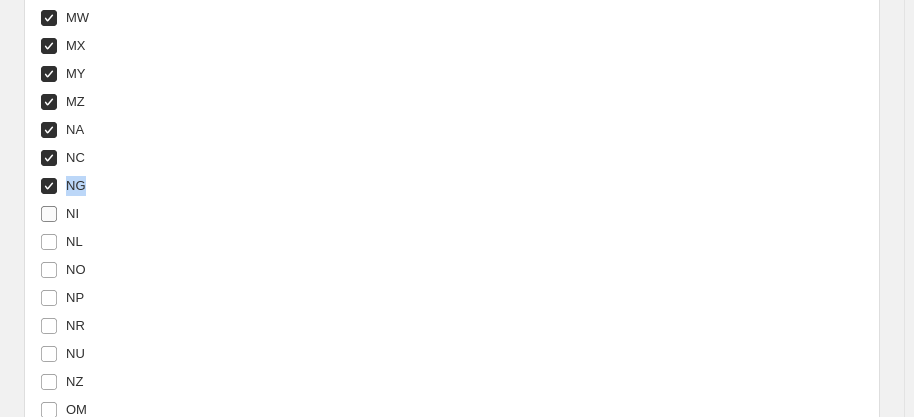 click on "NI" at bounding box center (49, 214) 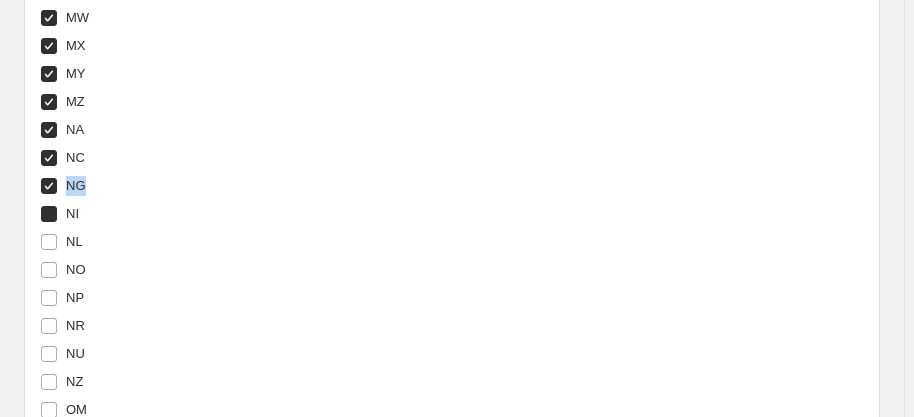 checkbox on "true" 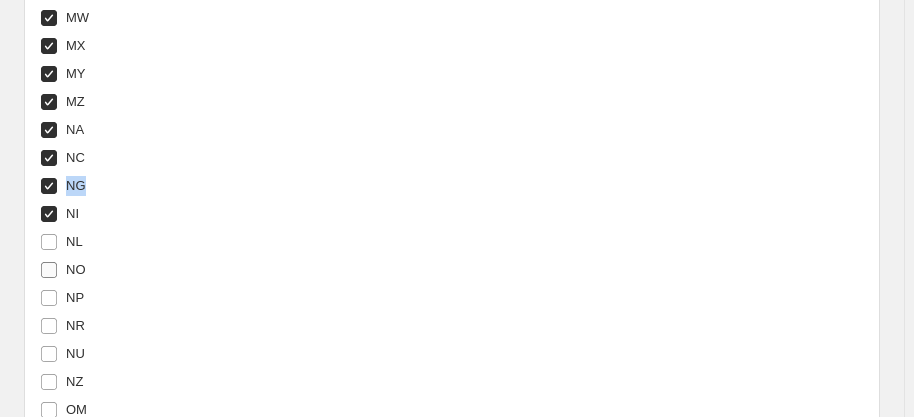 scroll, scrollTop: 6296, scrollLeft: 0, axis: vertical 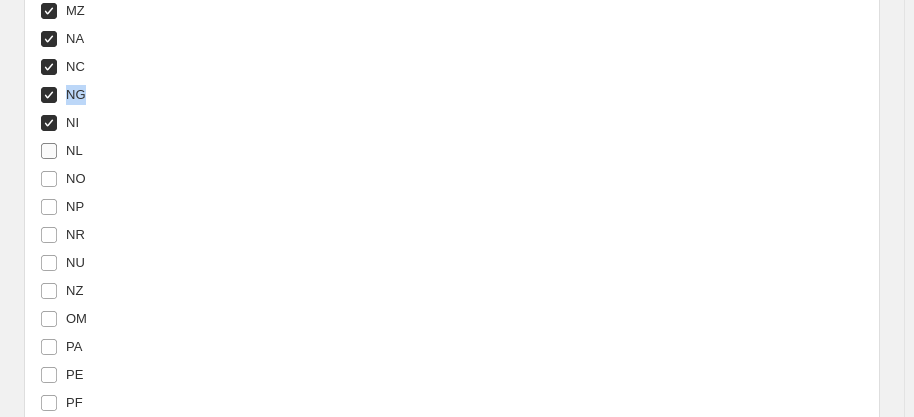 click on "NL" at bounding box center (49, 151) 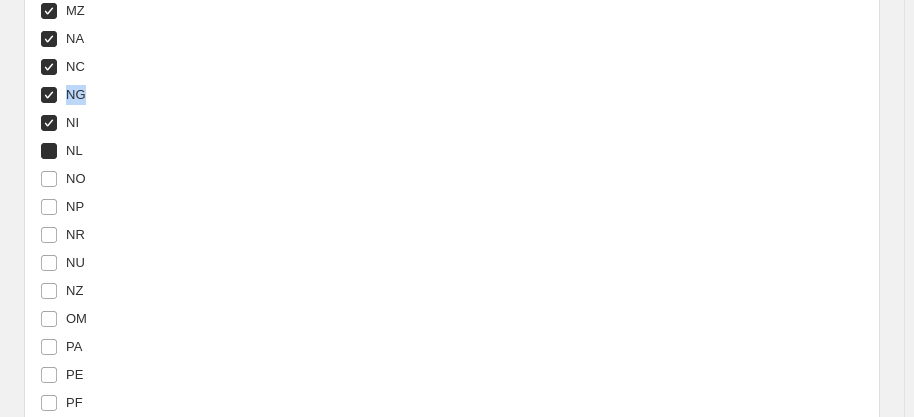 checkbox on "true" 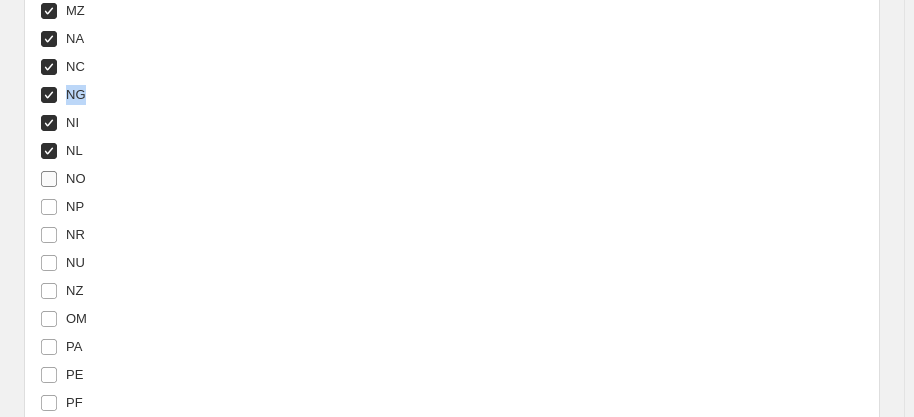 click on "NO" at bounding box center [49, 179] 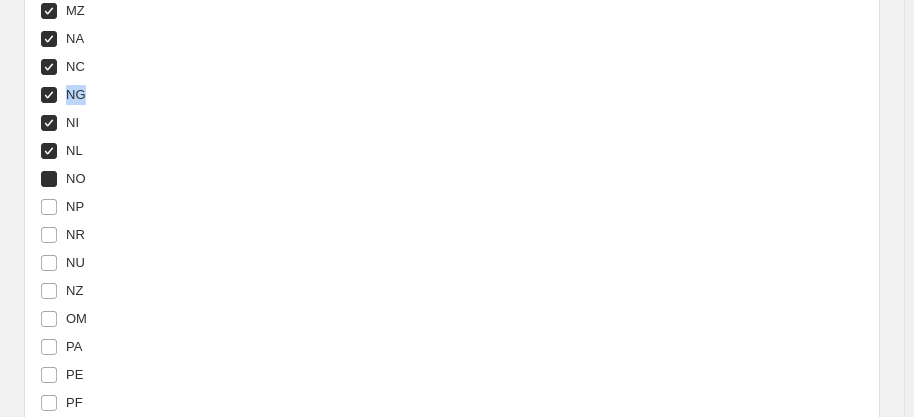 checkbox on "true" 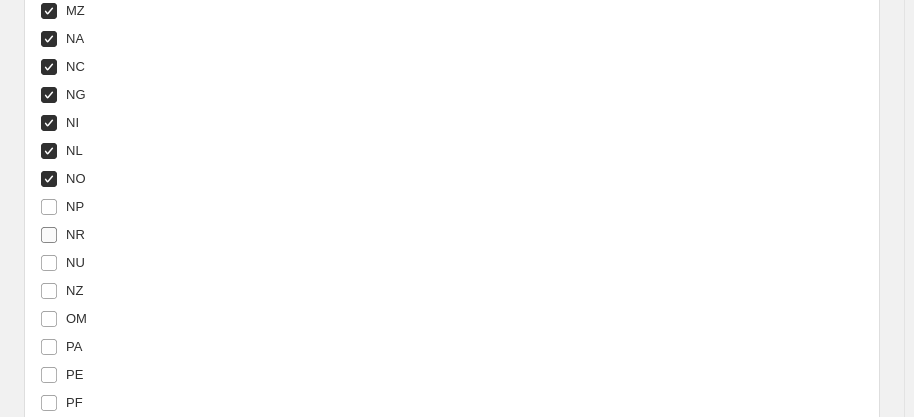 drag, startPoint x: 58, startPoint y: 202, endPoint x: 56, endPoint y: 219, distance: 17.117243 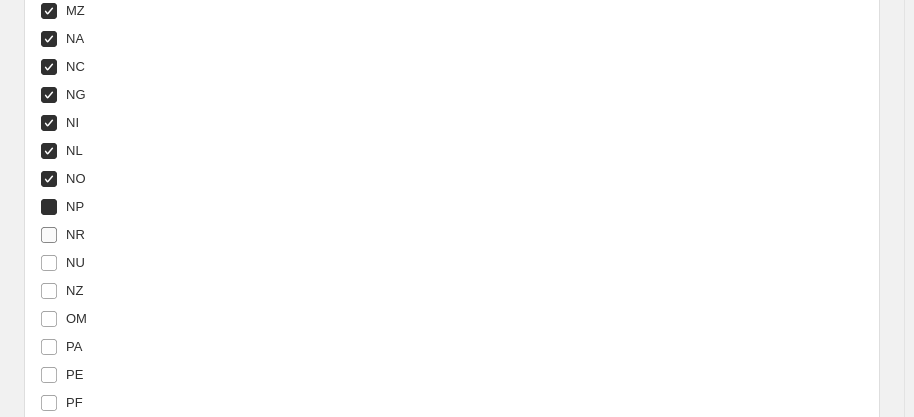 checkbox on "true" 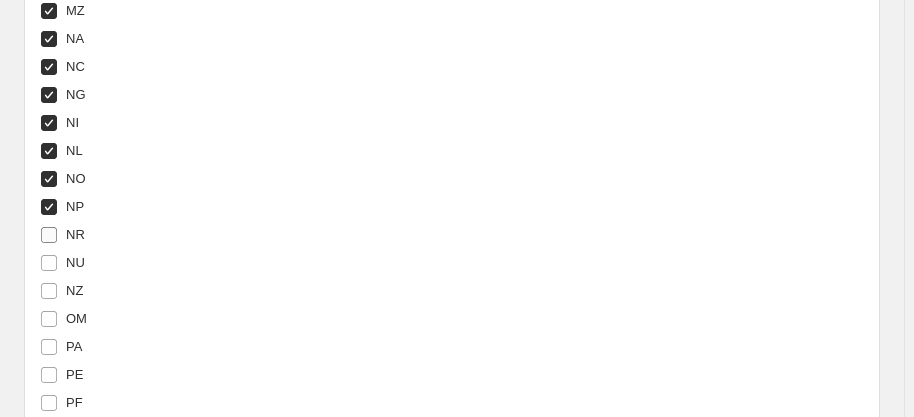 click on "NR" at bounding box center [49, 235] 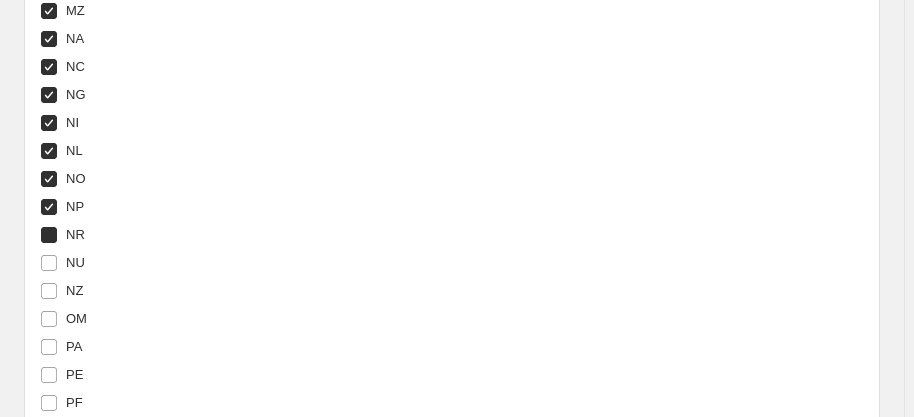 checkbox on "true" 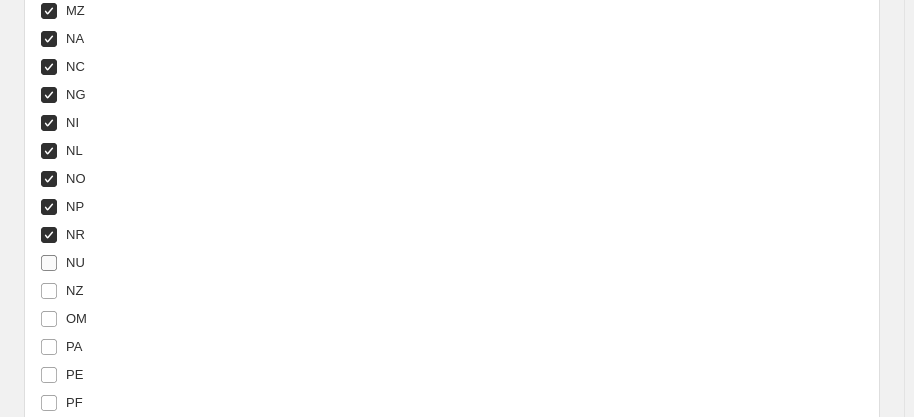 click on "NU" at bounding box center [62, 263] 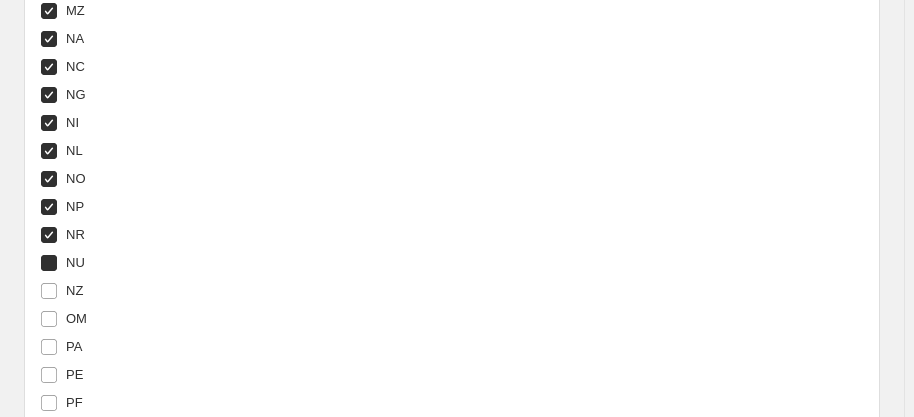checkbox on "true" 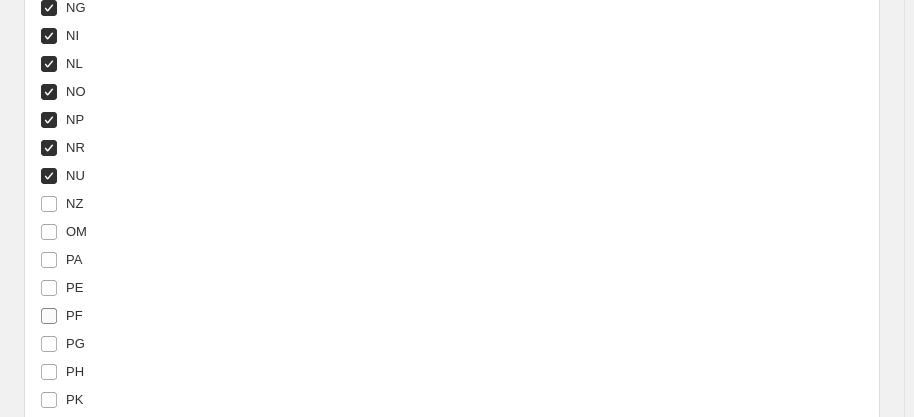 scroll, scrollTop: 6478, scrollLeft: 0, axis: vertical 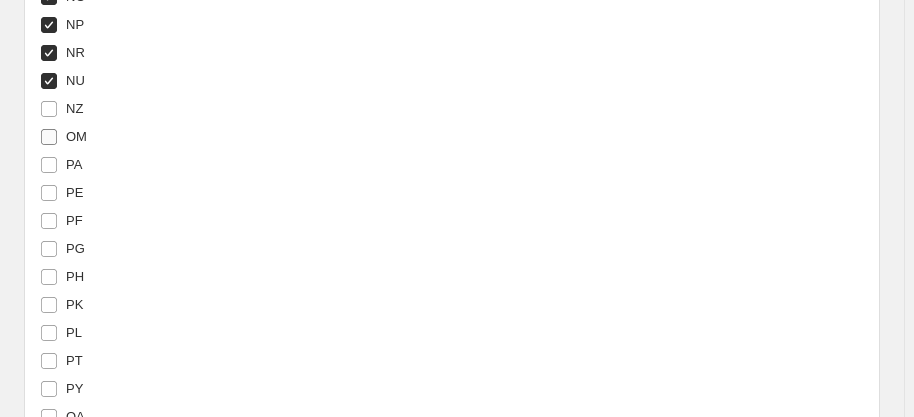 click on "OM" at bounding box center [49, 137] 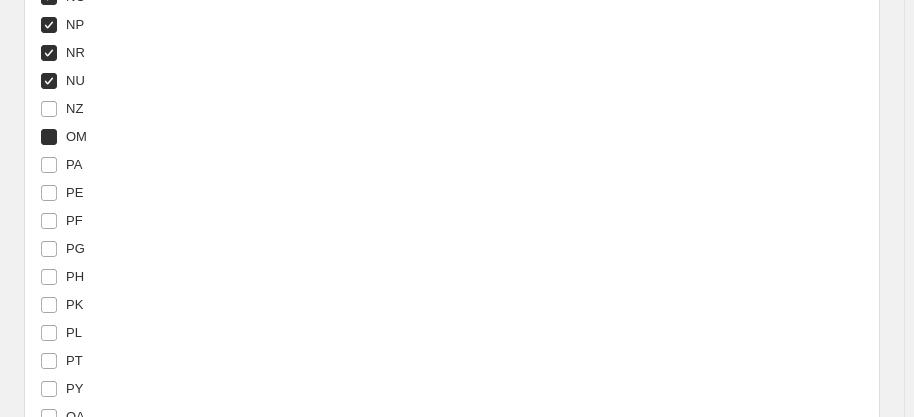 checkbox on "true" 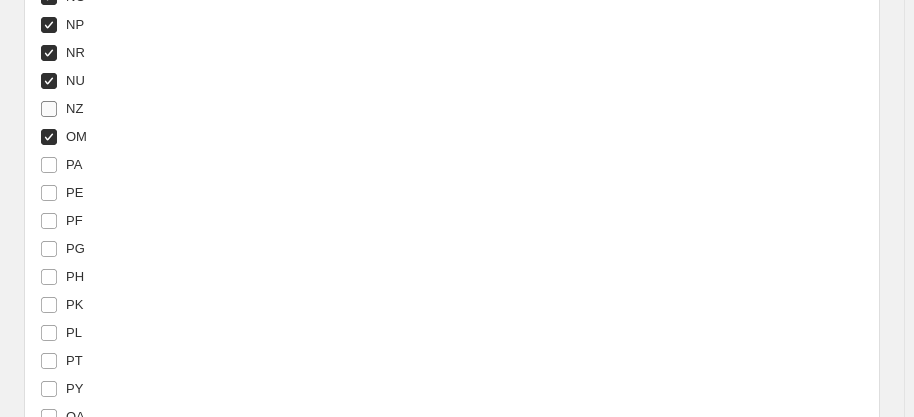 click on "NZ" at bounding box center [49, 109] 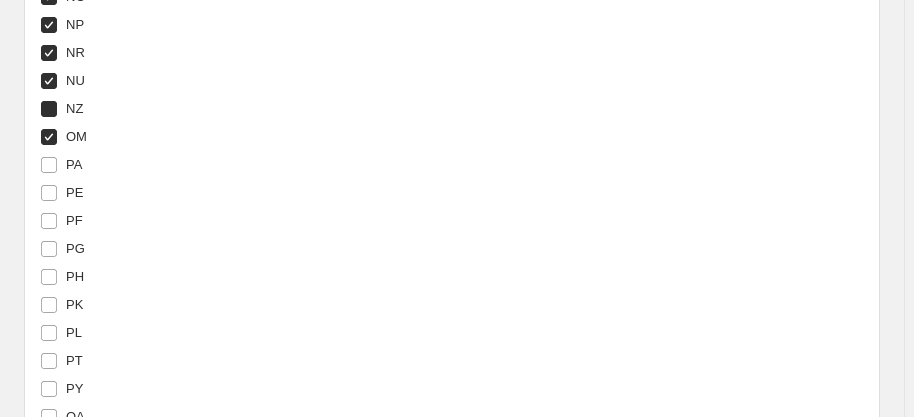 checkbox on "true" 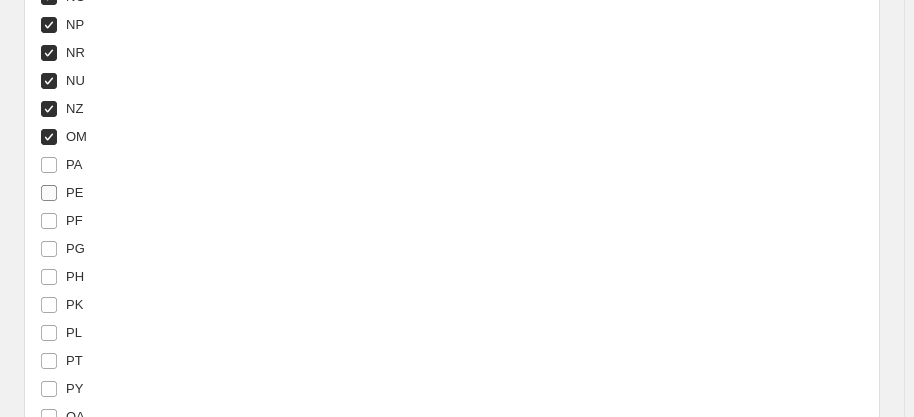 drag, startPoint x: 49, startPoint y: 160, endPoint x: 53, endPoint y: 184, distance: 24.33105 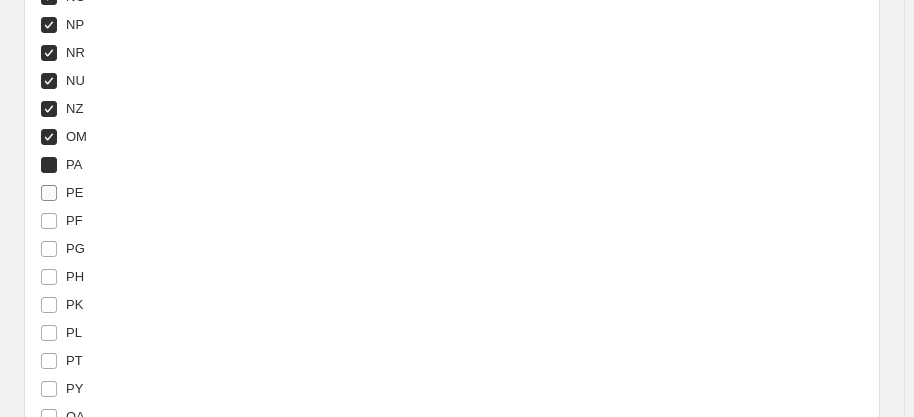 checkbox on "true" 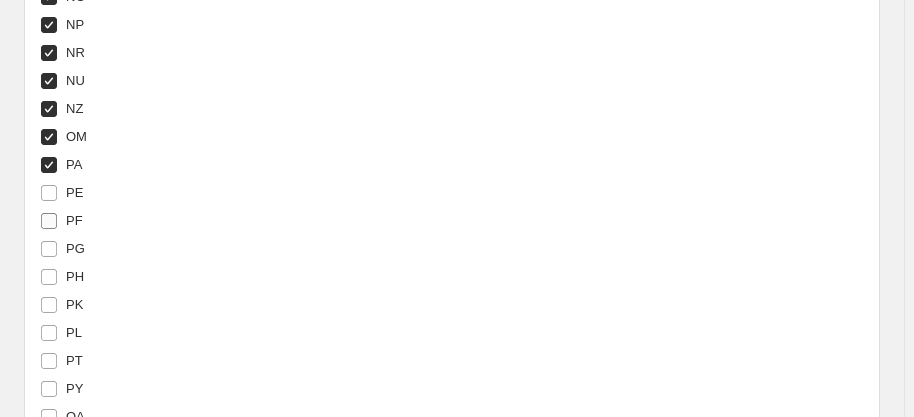 click on "PE" at bounding box center (61, 193) 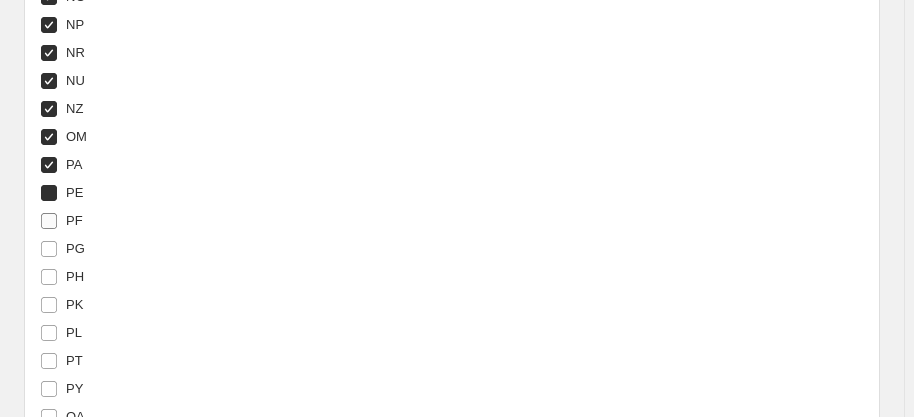 checkbox on "true" 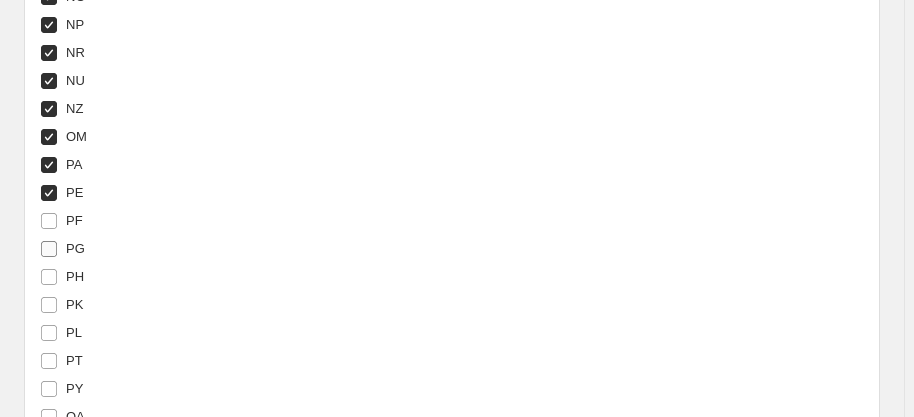 drag, startPoint x: 51, startPoint y: 217, endPoint x: 52, endPoint y: 234, distance: 17.029387 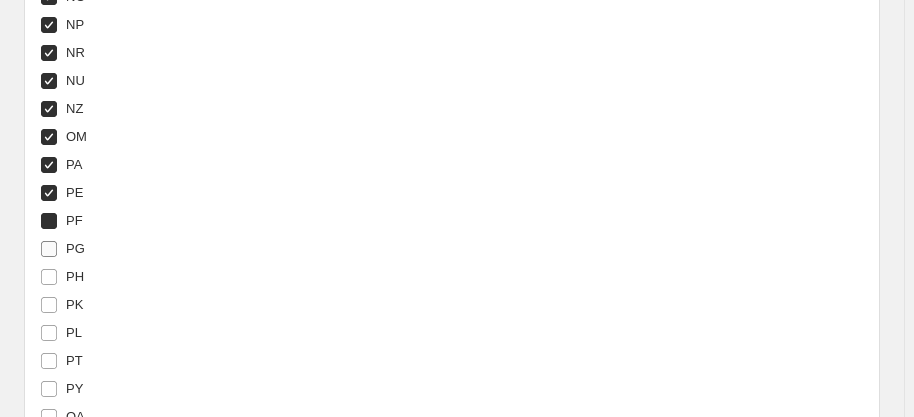 checkbox on "true" 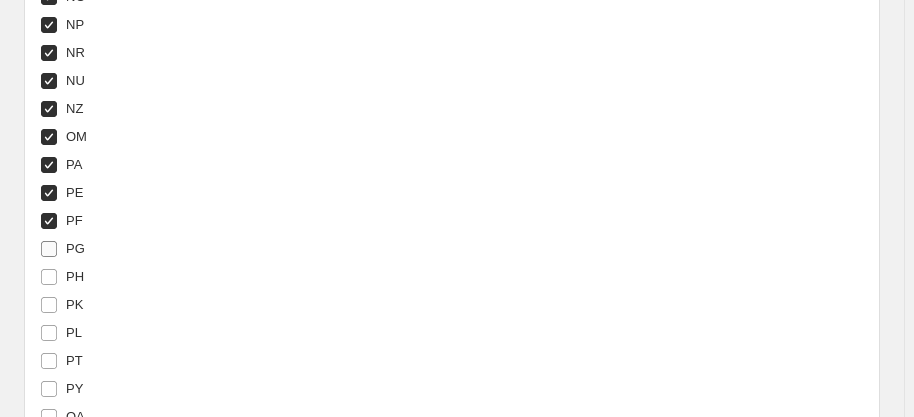 click on "PG" at bounding box center (49, 249) 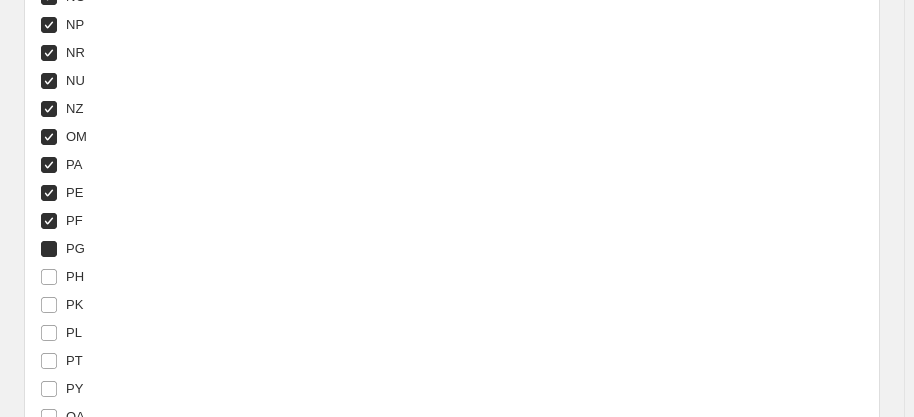 checkbox on "true" 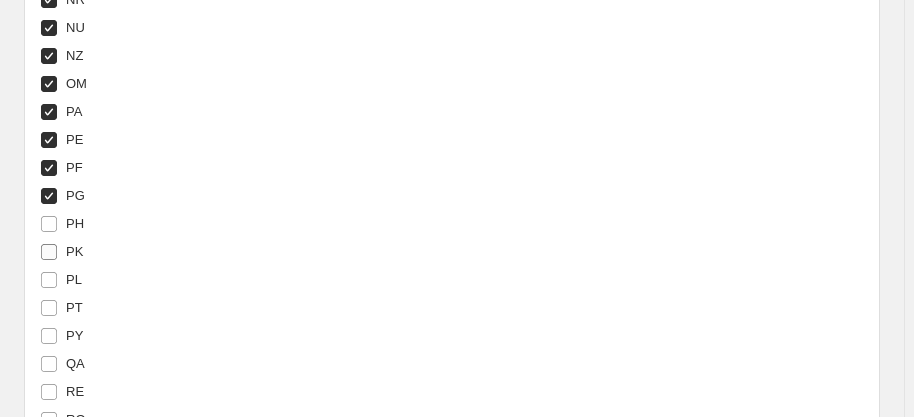 scroll, scrollTop: 6569, scrollLeft: 0, axis: vertical 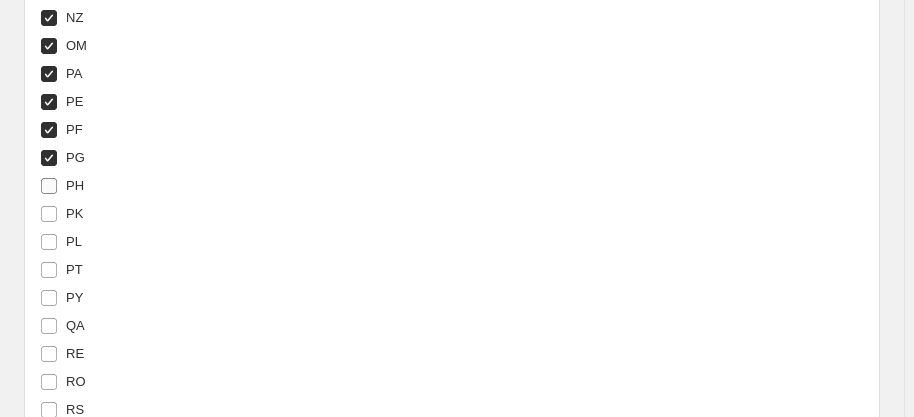 click on "PH" at bounding box center (75, 185) 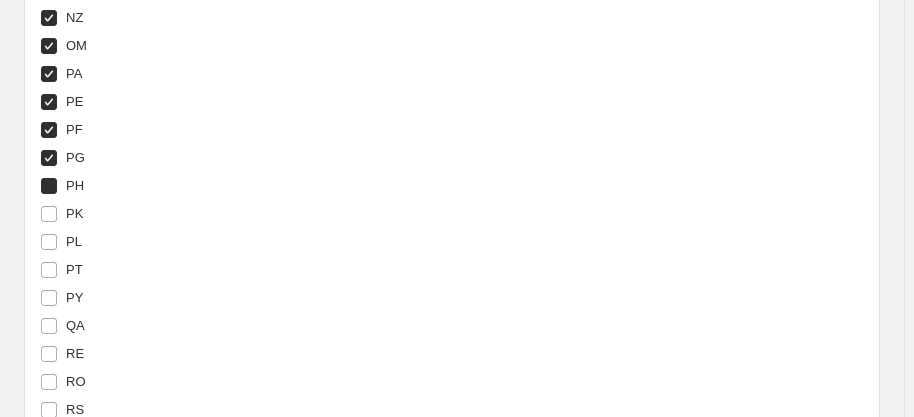 checkbox on "true" 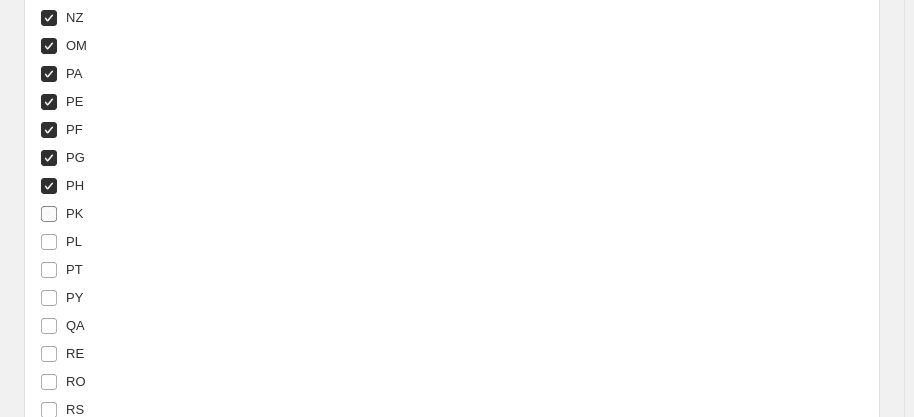 click on "PK" at bounding box center (49, 214) 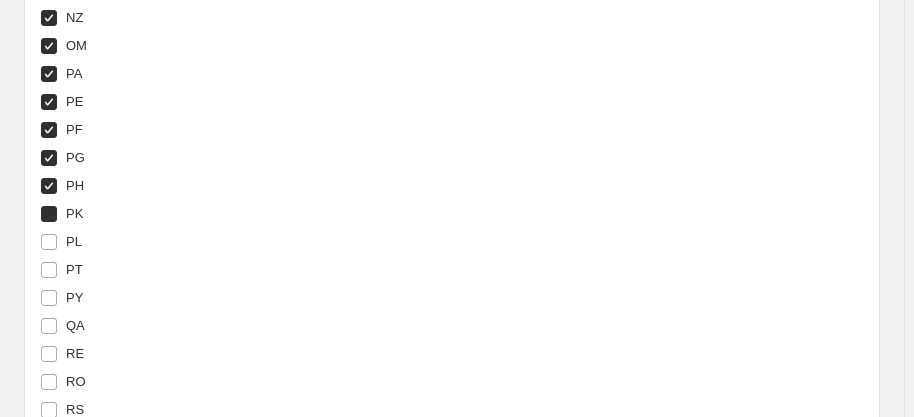checkbox on "true" 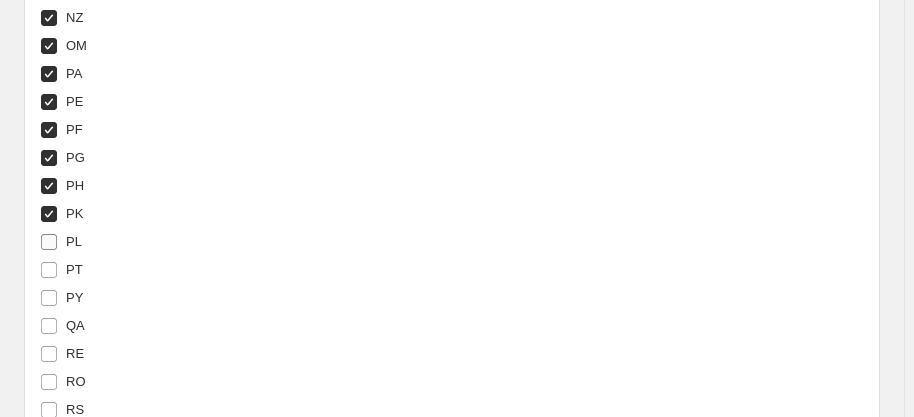 click on "PL" at bounding box center [61, 242] 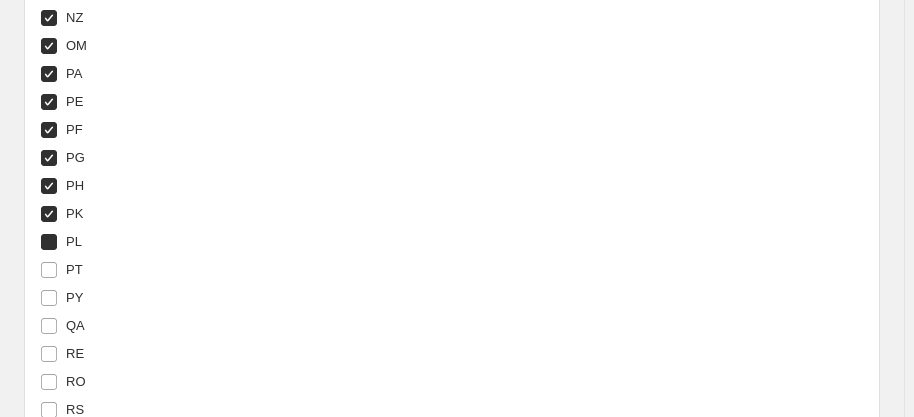 checkbox on "true" 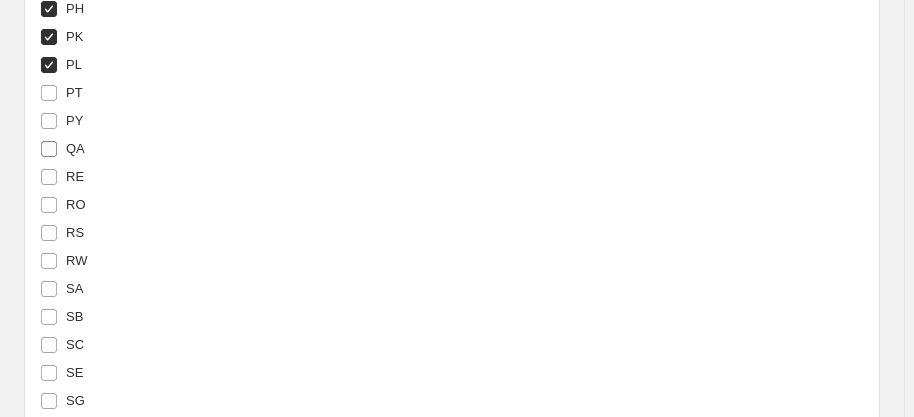 scroll, scrollTop: 6750, scrollLeft: 0, axis: vertical 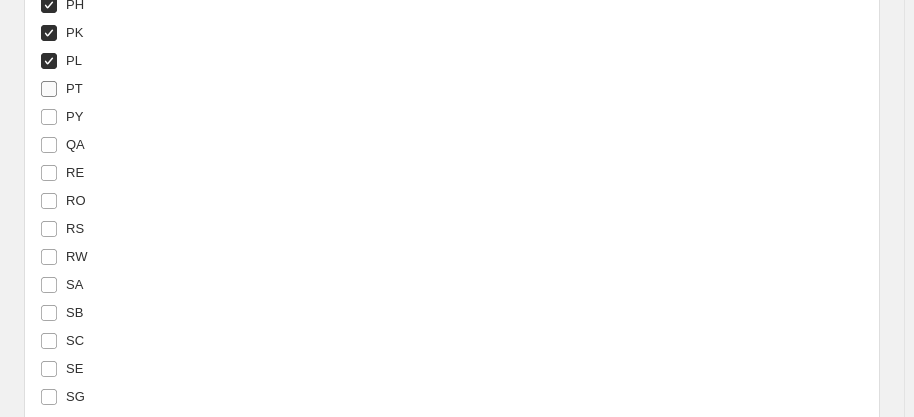 click on "PT" at bounding box center [61, 89] 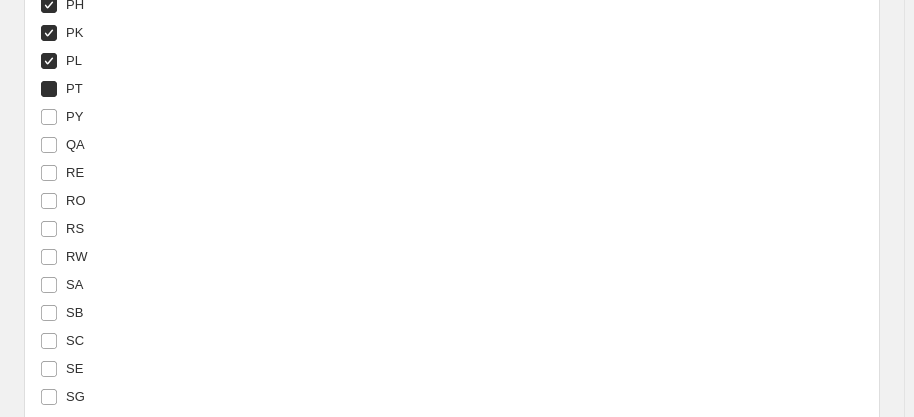 checkbox on "true" 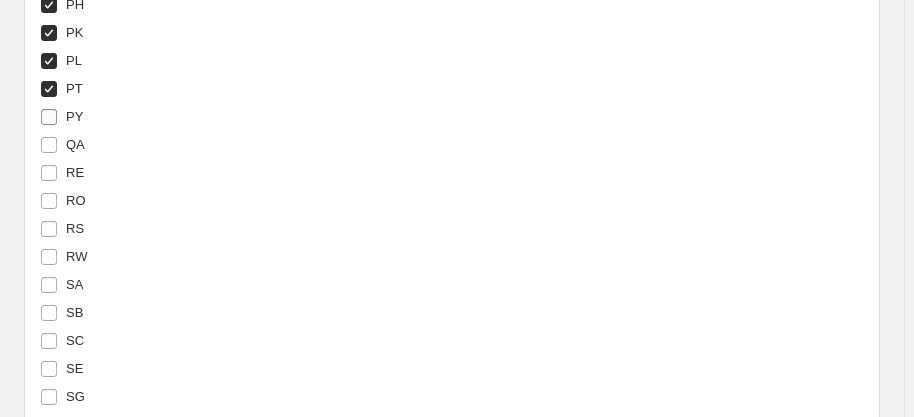 drag, startPoint x: 67, startPoint y: 102, endPoint x: 71, endPoint y: 115, distance: 13.601471 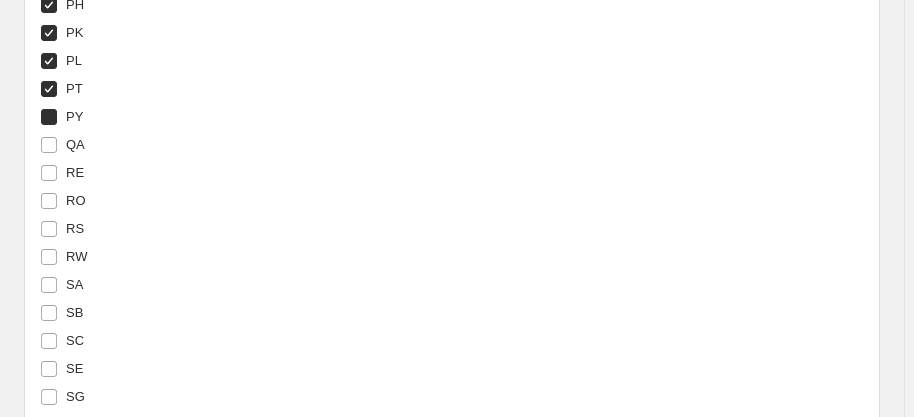 checkbox on "true" 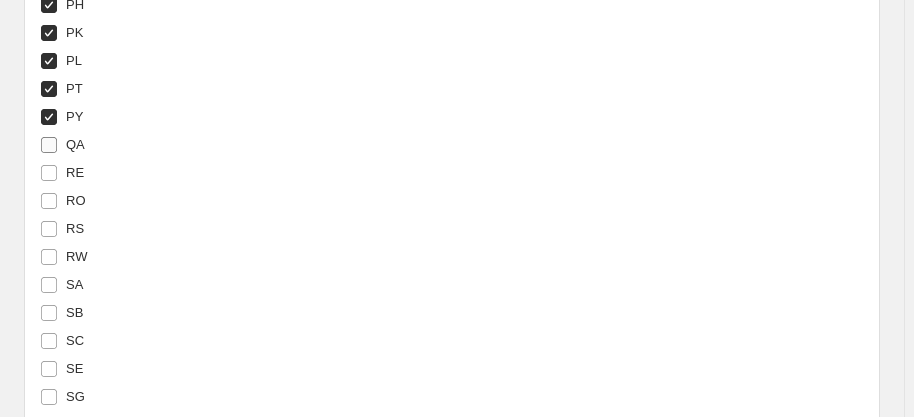 drag, startPoint x: 67, startPoint y: 131, endPoint x: 69, endPoint y: 147, distance: 16.124516 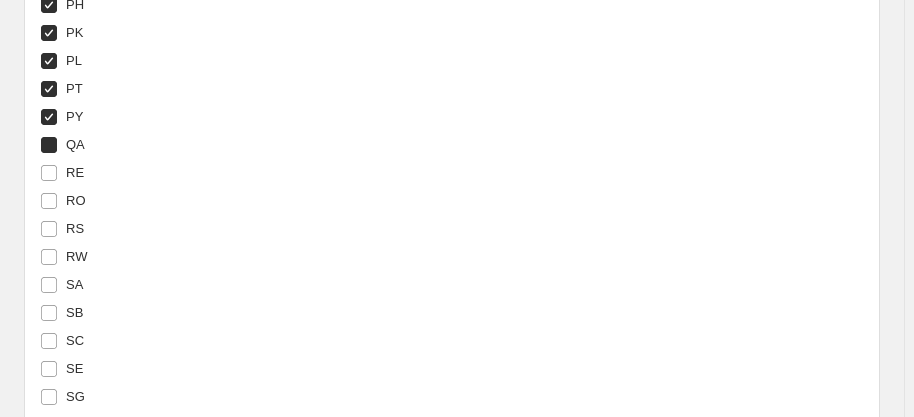 checkbox on "true" 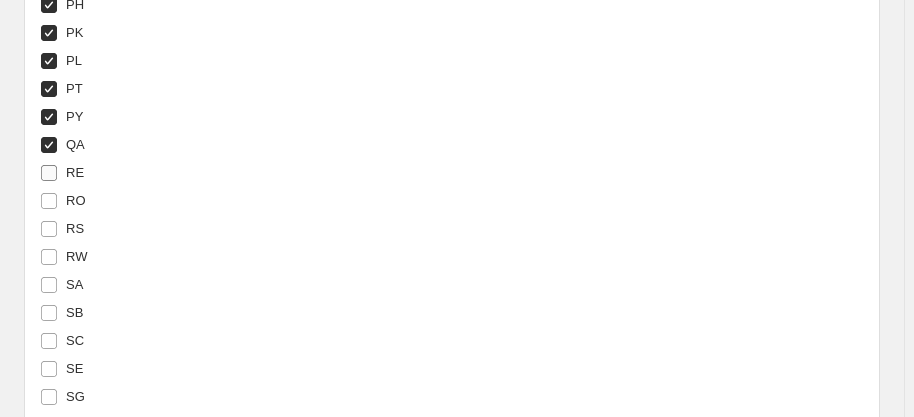 click on "RE" at bounding box center [62, 173] 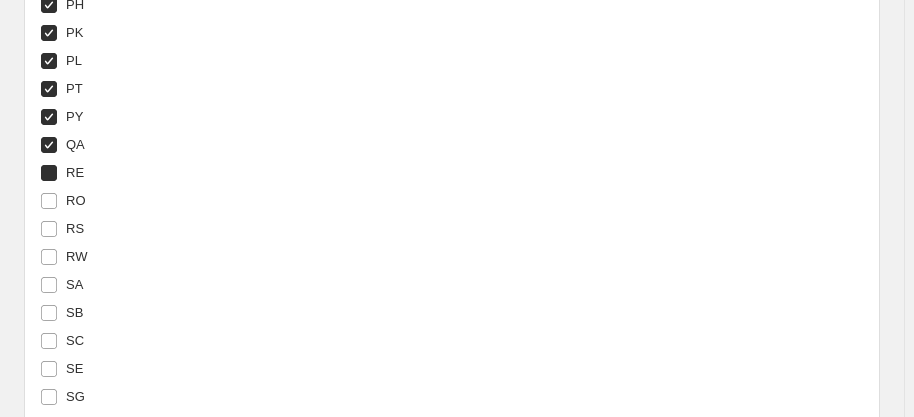 checkbox on "true" 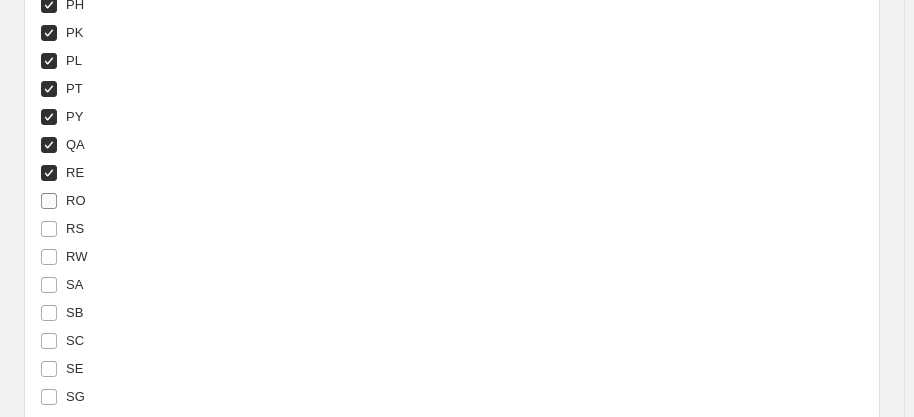 click on "RO" at bounding box center (76, 200) 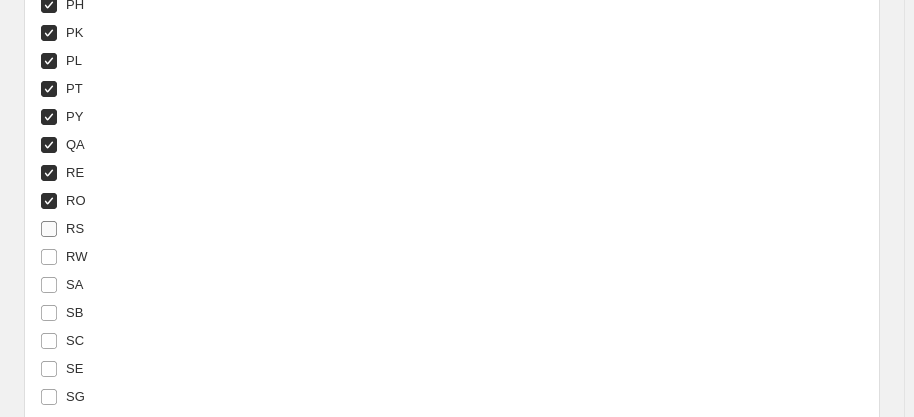 click on "RO" at bounding box center (63, 201) 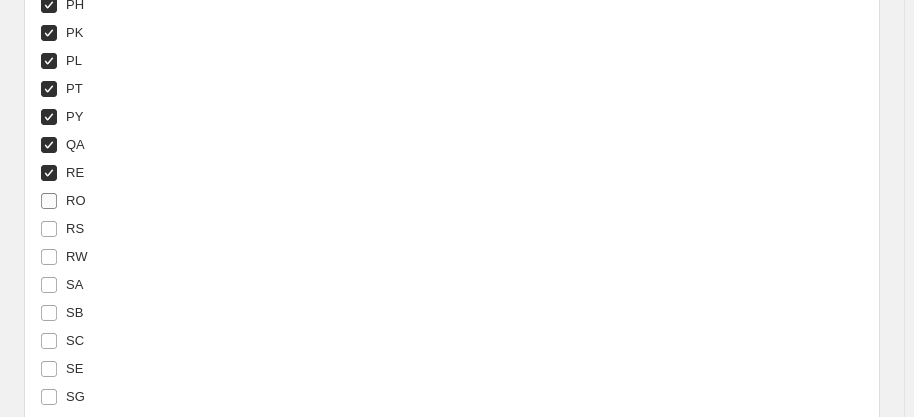 click on "RO" at bounding box center (76, 201) 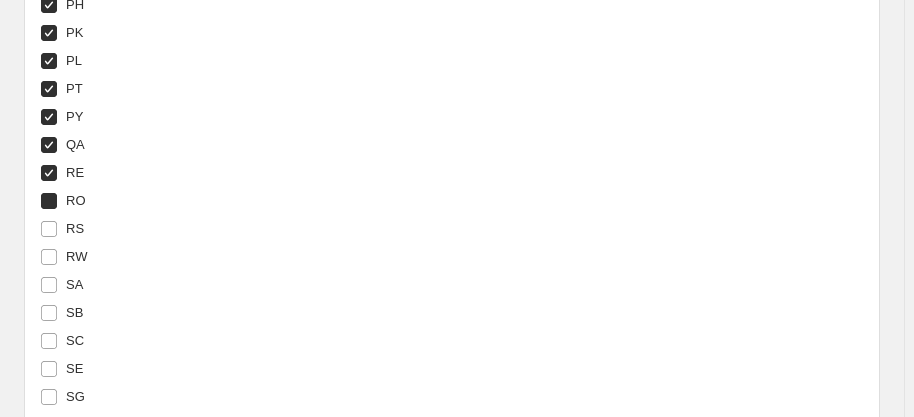 checkbox on "true" 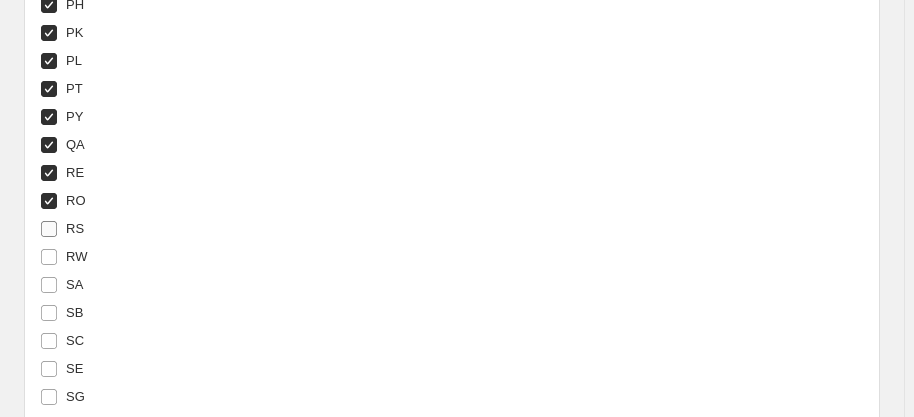 click on "RS" at bounding box center (75, 229) 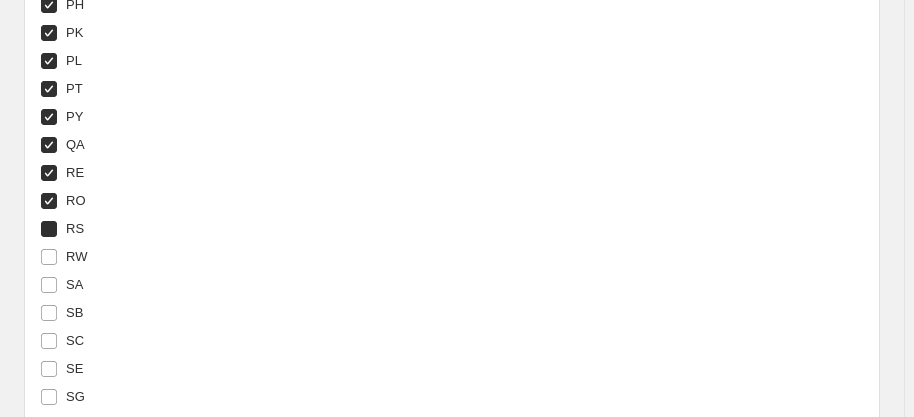 checkbox on "true" 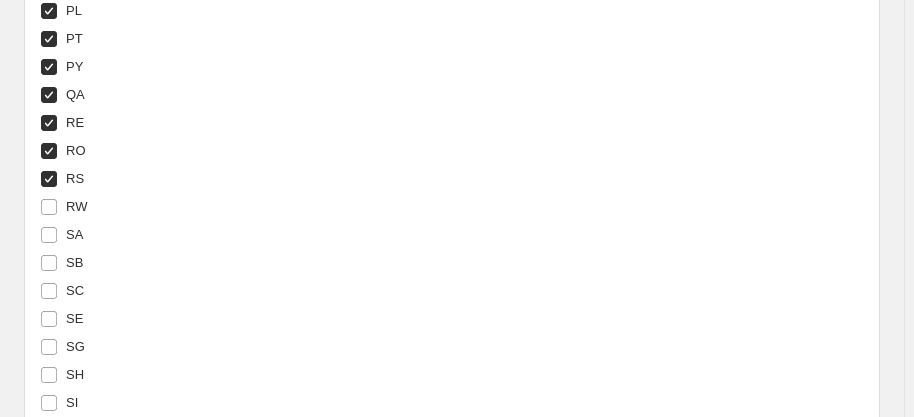 scroll, scrollTop: 6841, scrollLeft: 0, axis: vertical 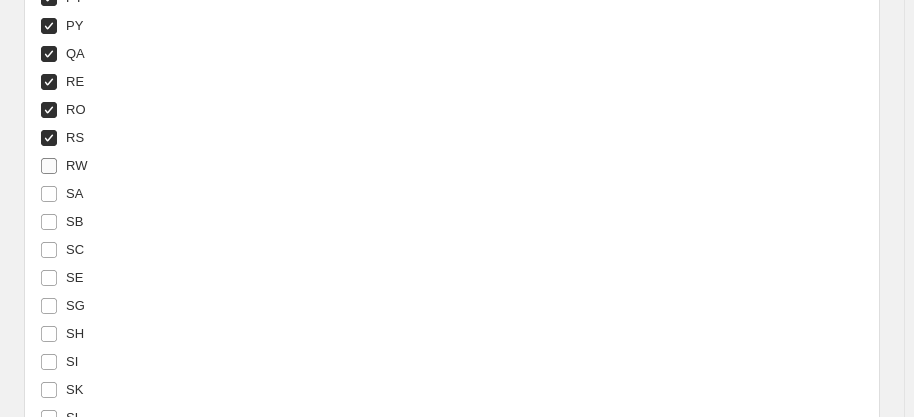 click on "RW" at bounding box center [76, 165] 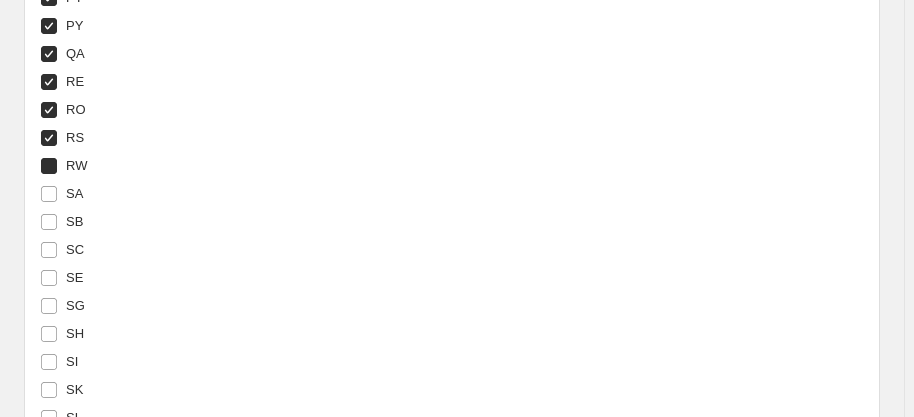 checkbox on "true" 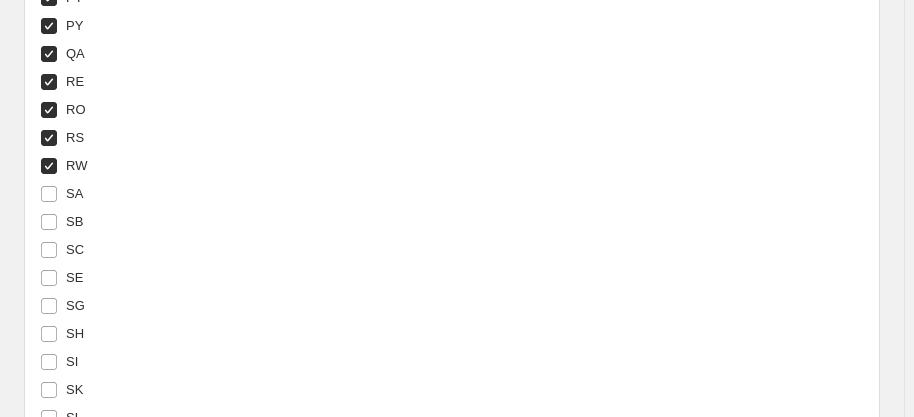 click on "SA" at bounding box center (230, 194) 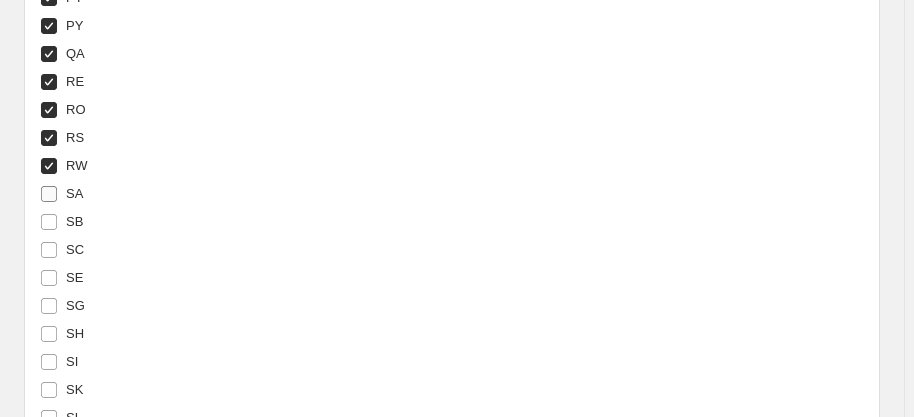 click on "SA" at bounding box center [61, 194] 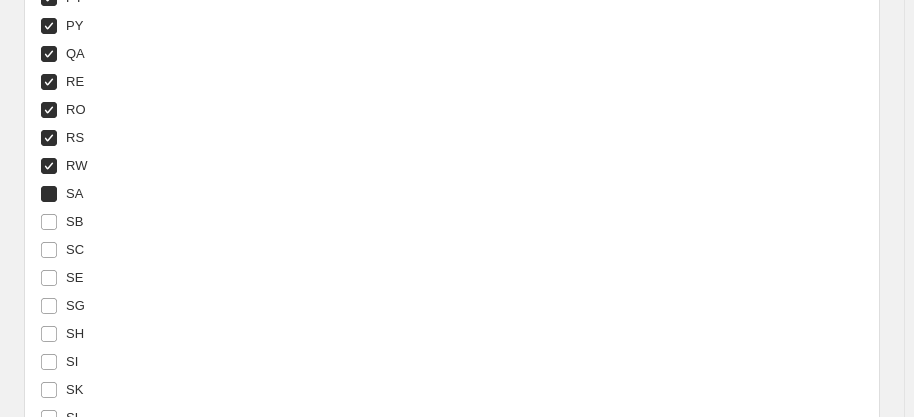 checkbox on "true" 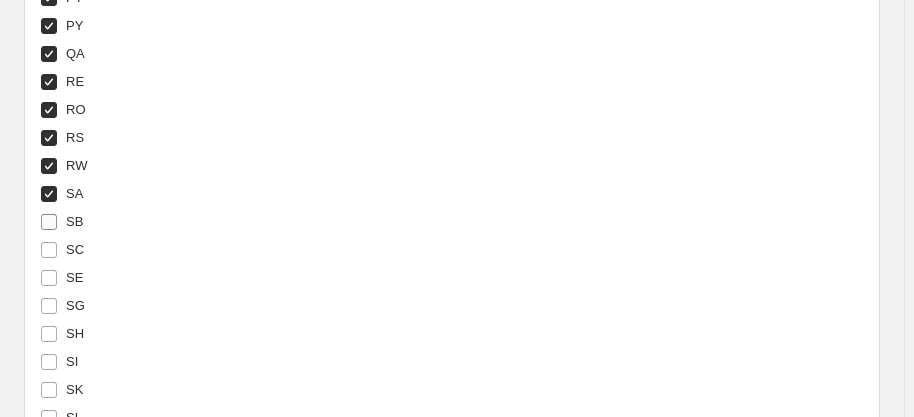 click on "SB" at bounding box center (74, 222) 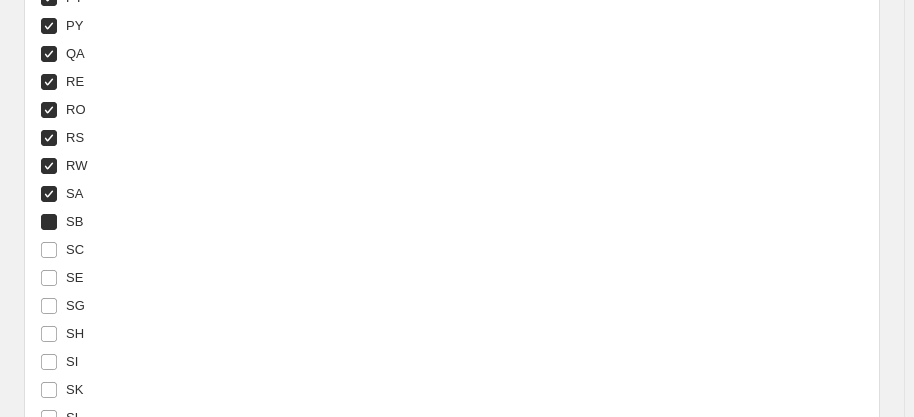 checkbox on "true" 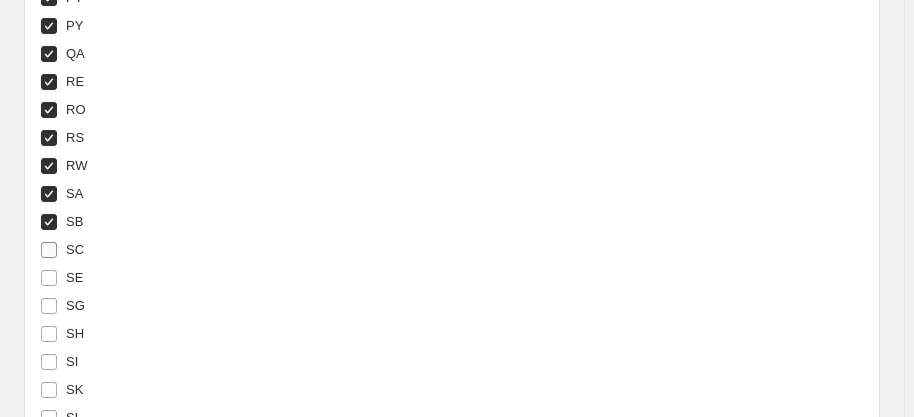click on "SC" at bounding box center [62, 250] 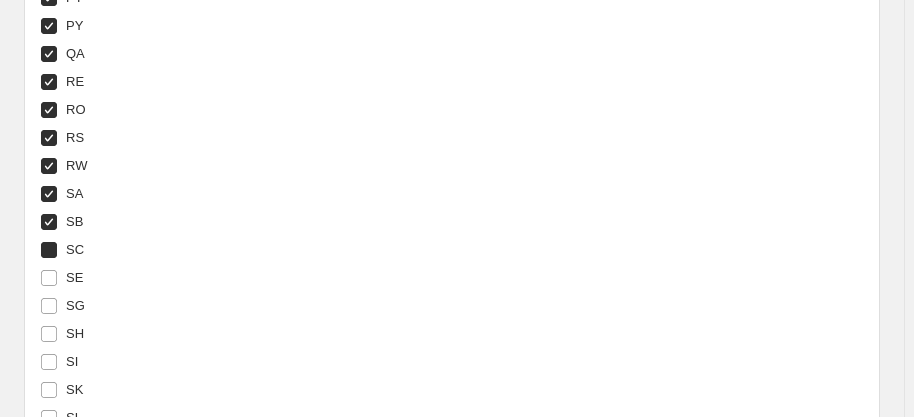 checkbox on "true" 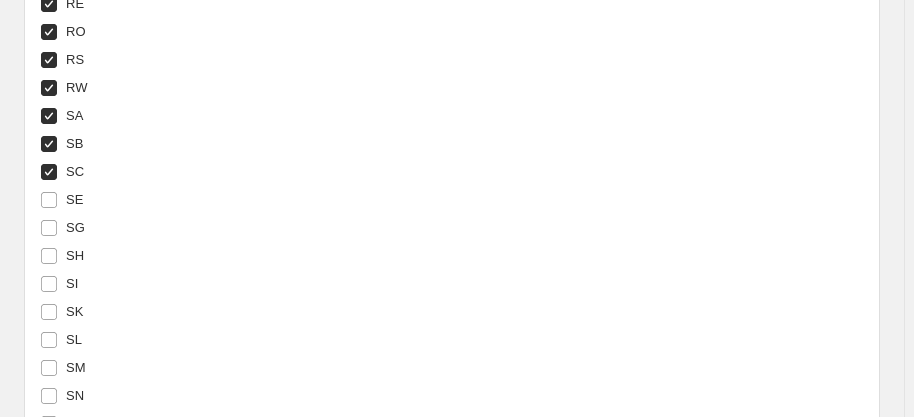 scroll, scrollTop: 7023, scrollLeft: 0, axis: vertical 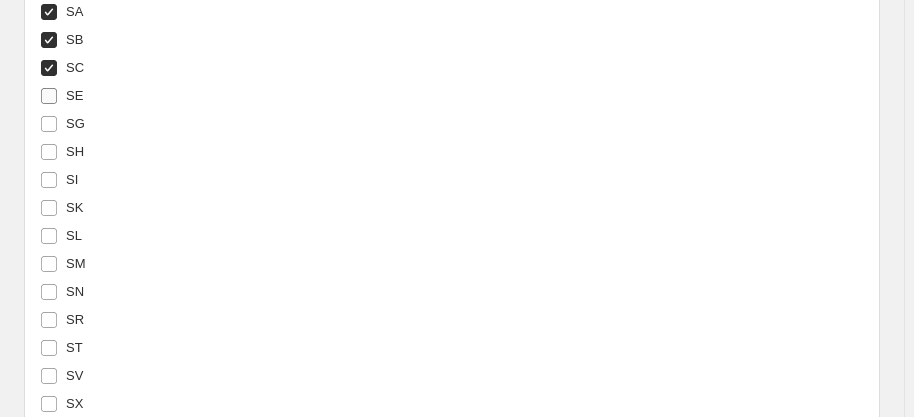 click on "SE" at bounding box center [74, 95] 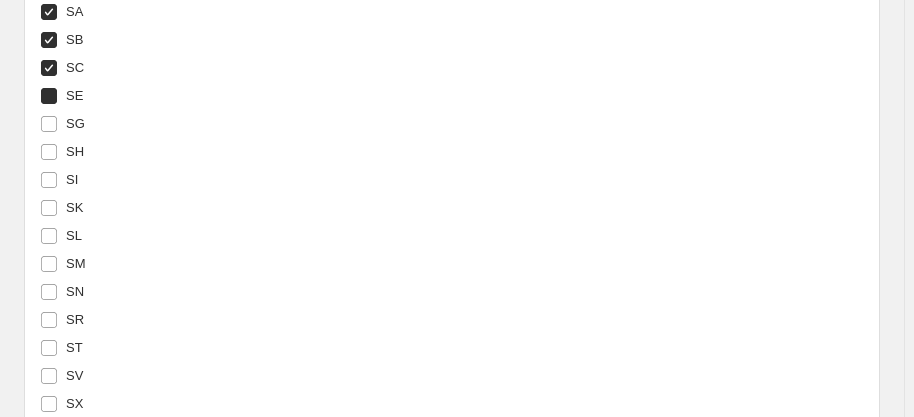 checkbox on "true" 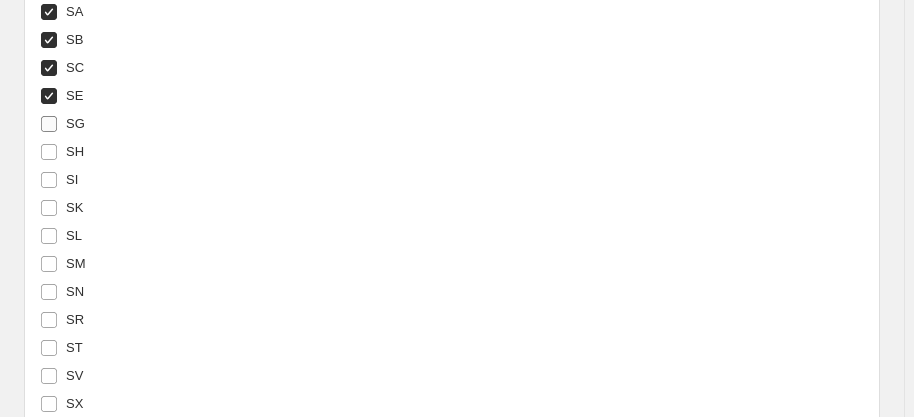 click on "SG" at bounding box center [75, 123] 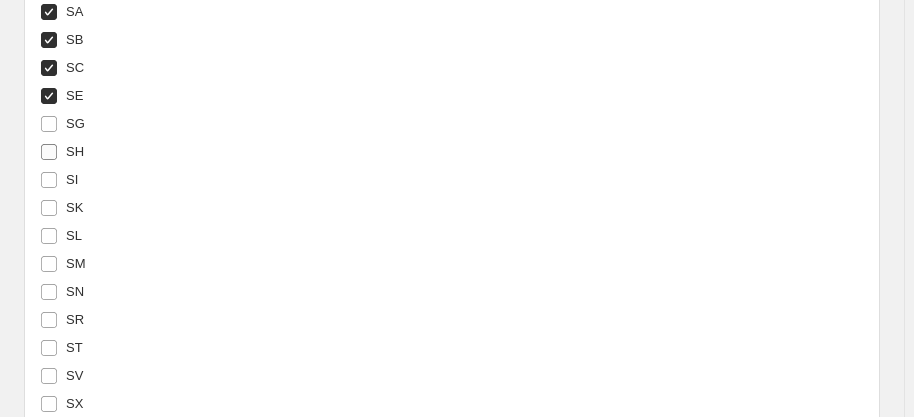 click on "SH" at bounding box center (62, 152) 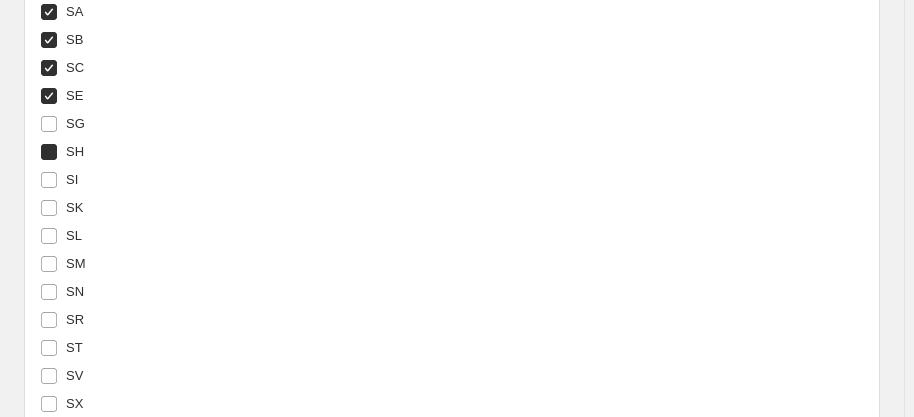 checkbox on "true" 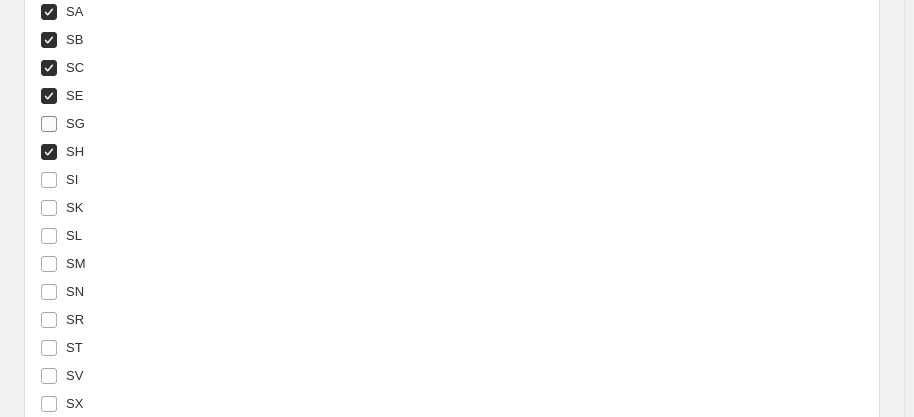 click on "SG" at bounding box center [49, 124] 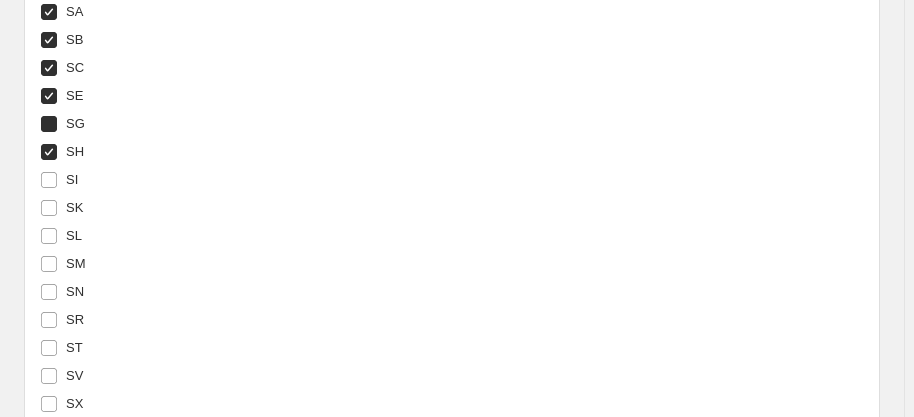 checkbox on "true" 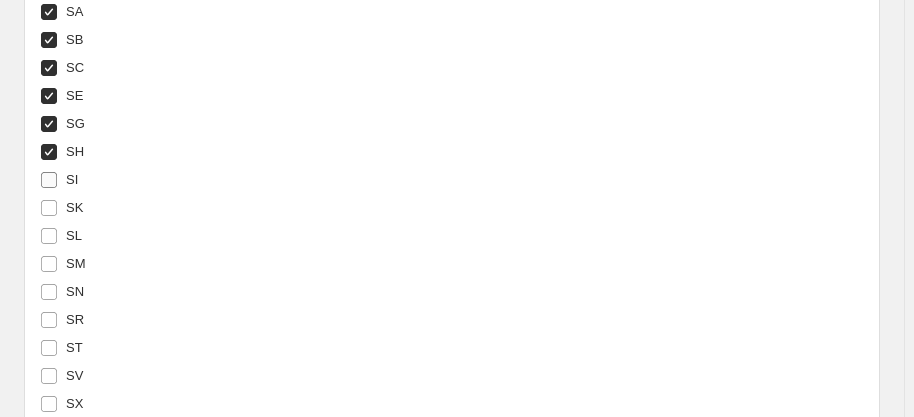 click on "SI" at bounding box center (59, 180) 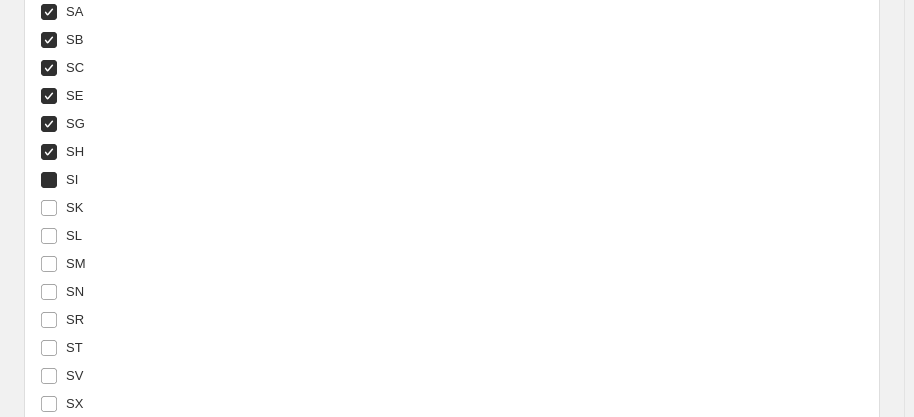 checkbox on "true" 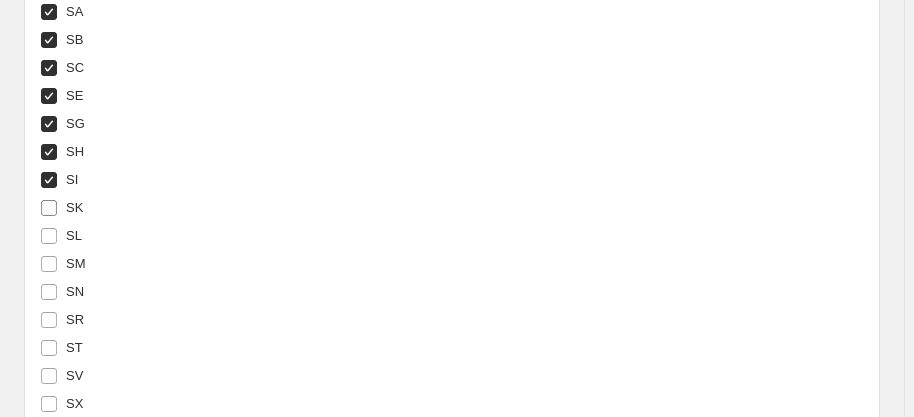 click on "SK" at bounding box center [49, 208] 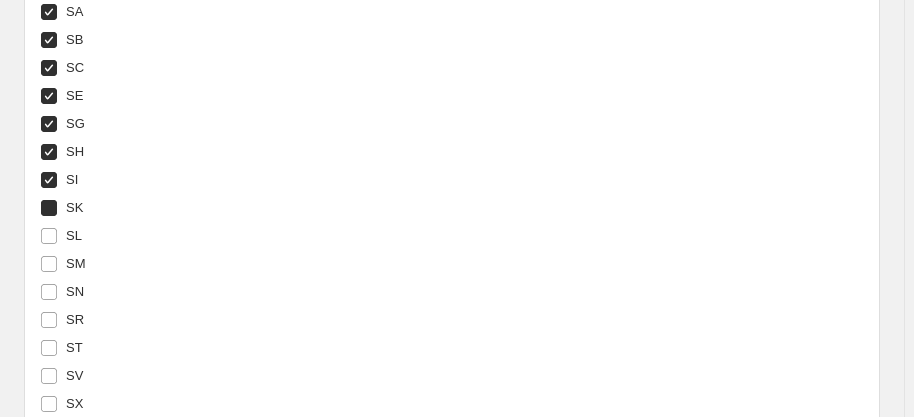 checkbox on "true" 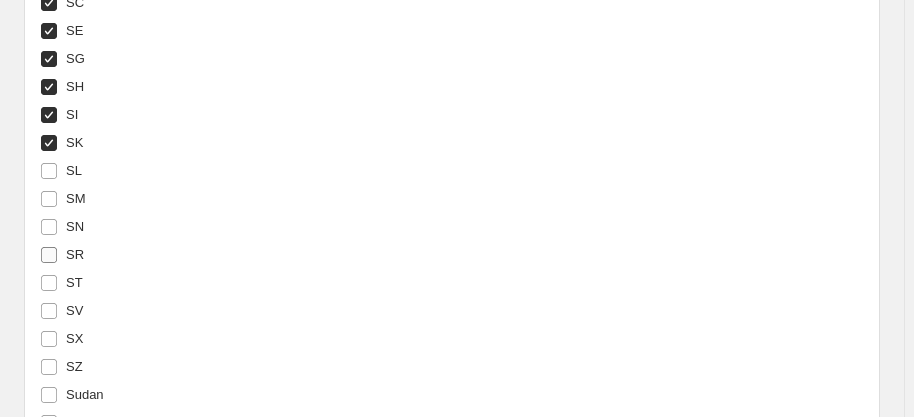 scroll, scrollTop: 7205, scrollLeft: 0, axis: vertical 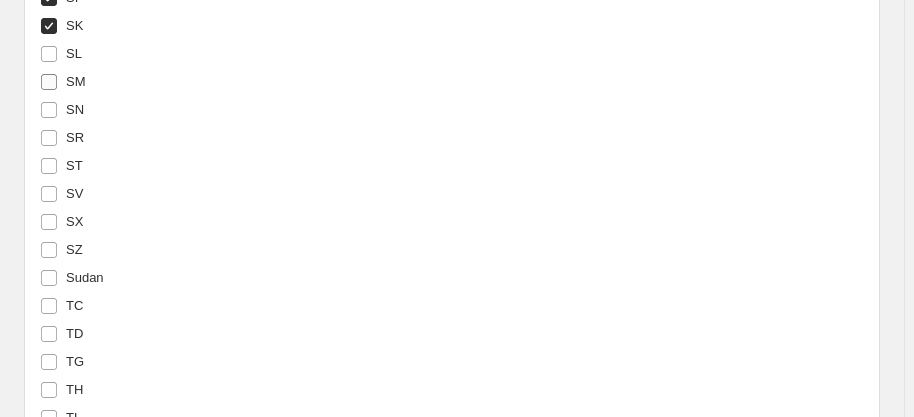 drag, startPoint x: 52, startPoint y: 50, endPoint x: 50, endPoint y: 77, distance: 27.073973 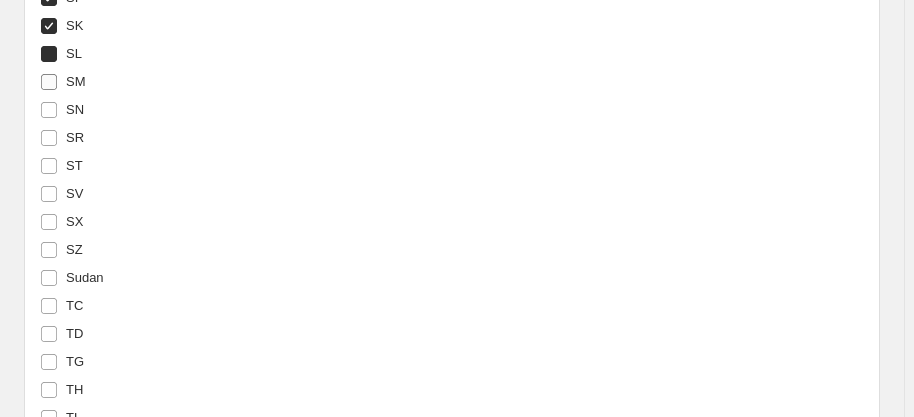 checkbox on "true" 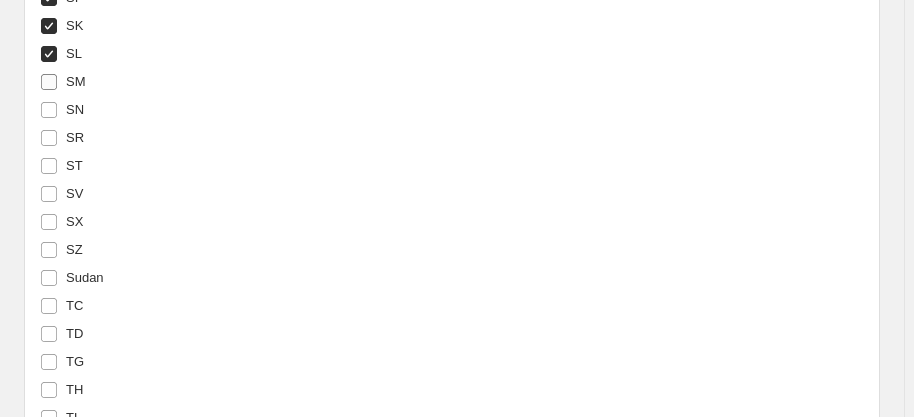 click on "SM" at bounding box center (49, 82) 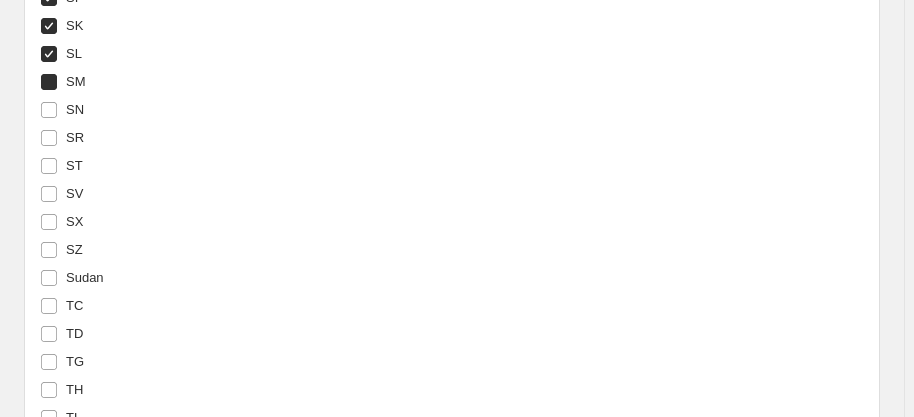 checkbox on "true" 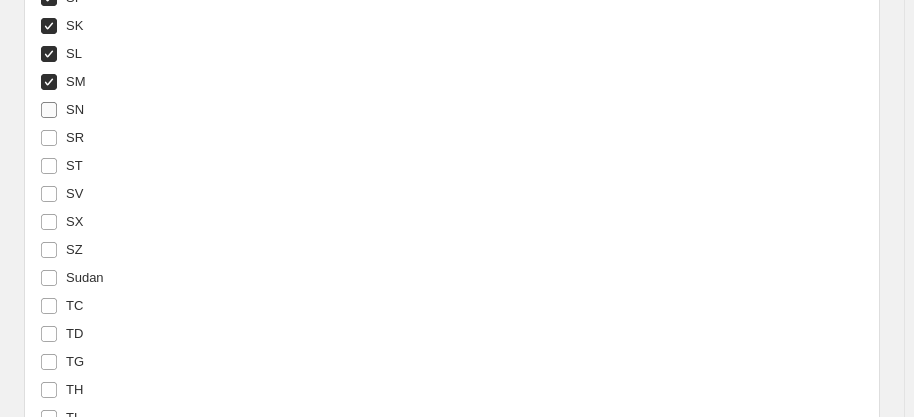 click on "SN" at bounding box center [49, 110] 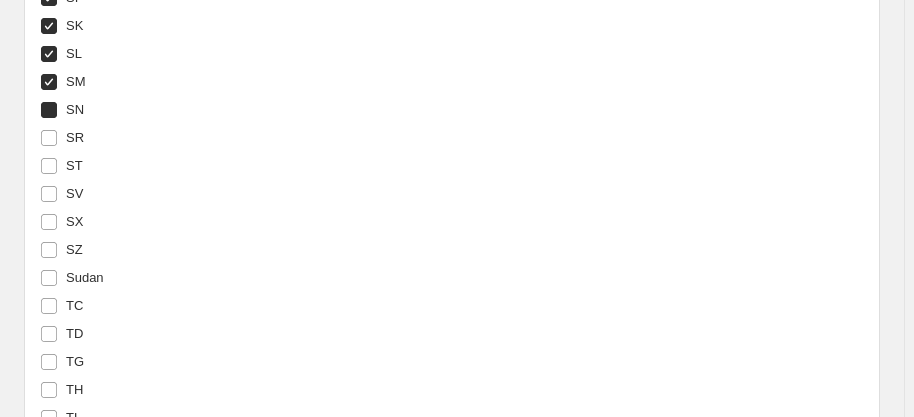 checkbox on "true" 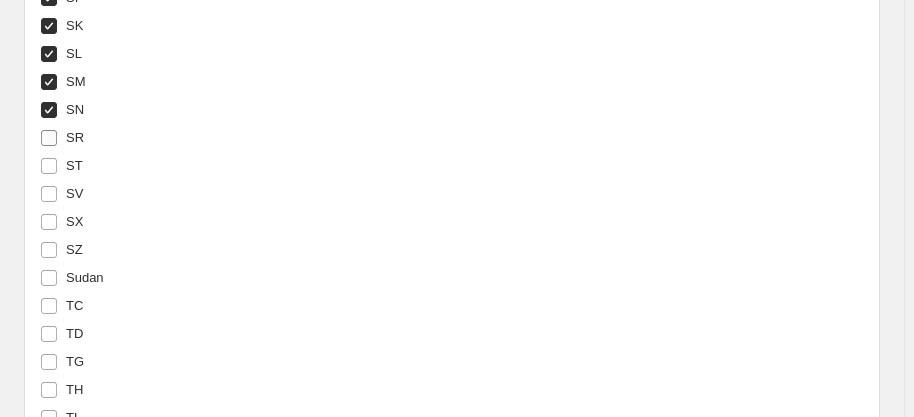 click on "SR" at bounding box center [49, 138] 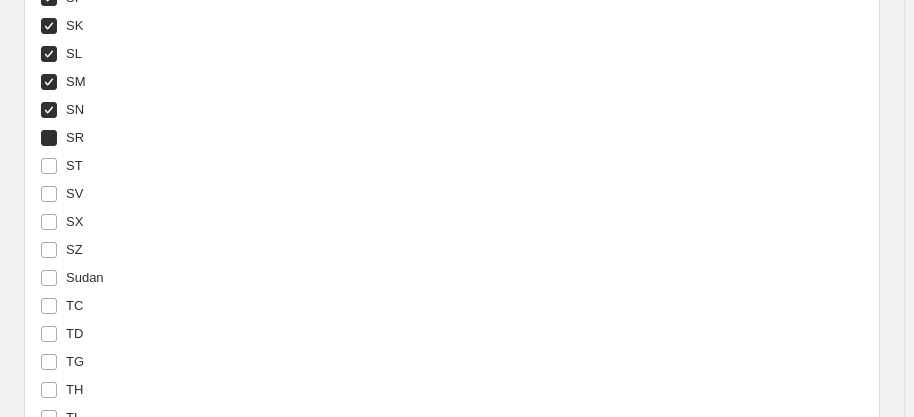 checkbox on "true" 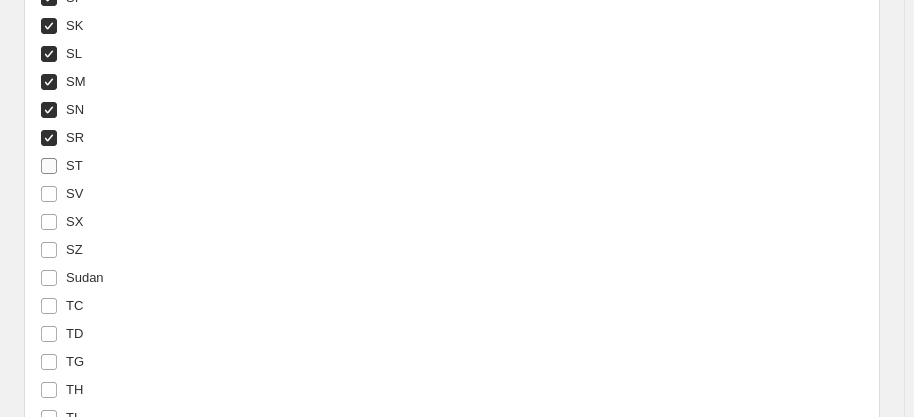 drag, startPoint x: 49, startPoint y: 146, endPoint x: 47, endPoint y: 157, distance: 11.18034 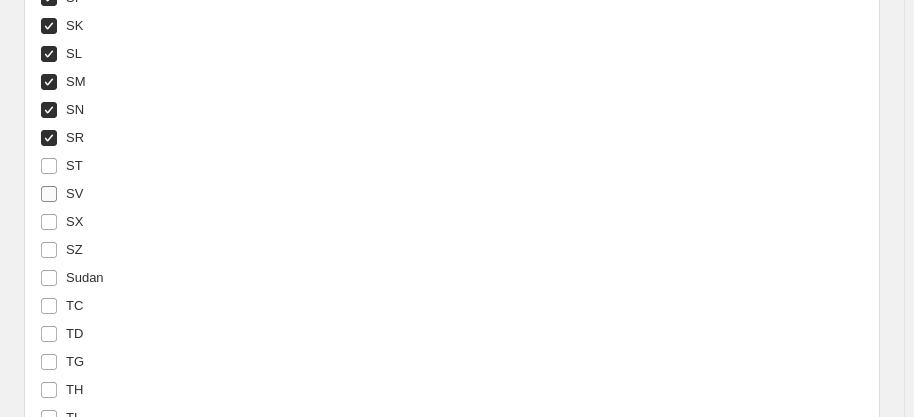 click on "SV" at bounding box center (61, 194) 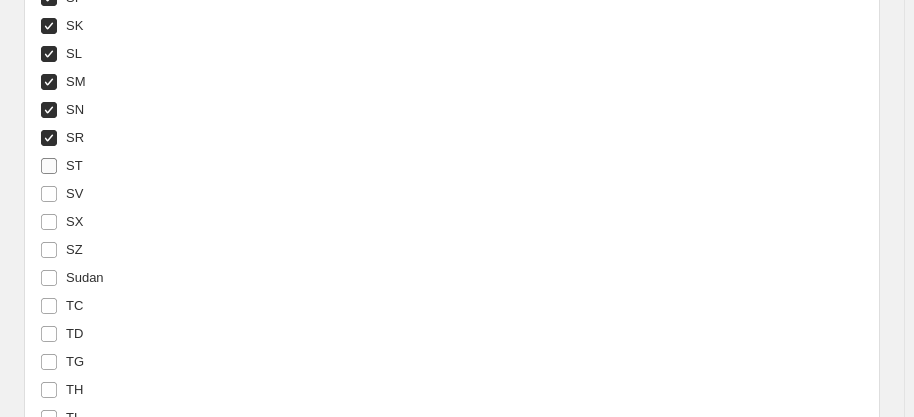 click on "ST" at bounding box center [49, 166] 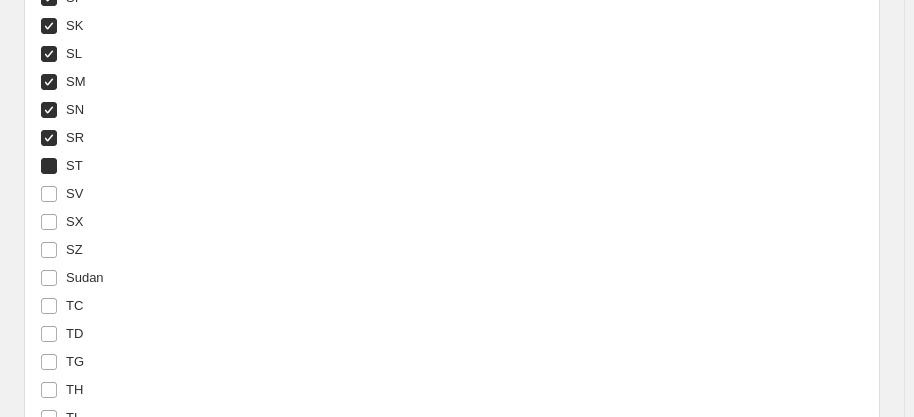 checkbox on "true" 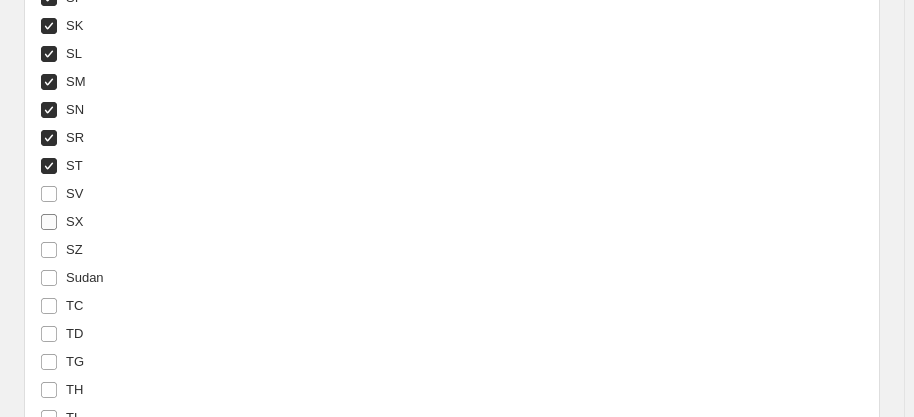 drag, startPoint x: 49, startPoint y: 185, endPoint x: 53, endPoint y: 205, distance: 20.396078 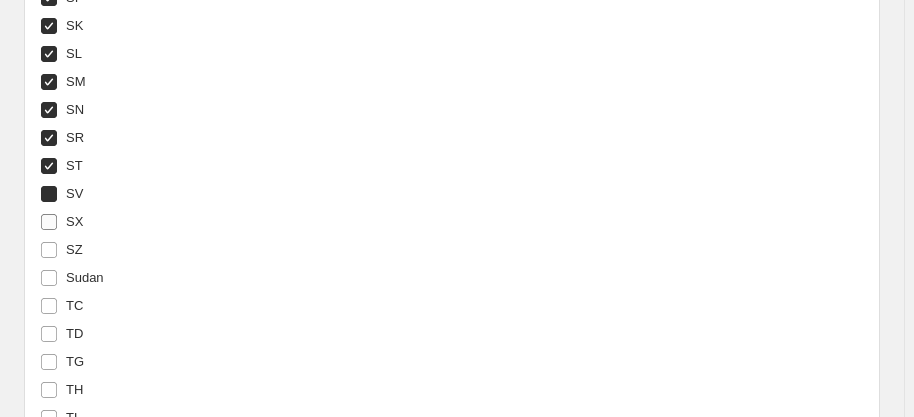 checkbox on "true" 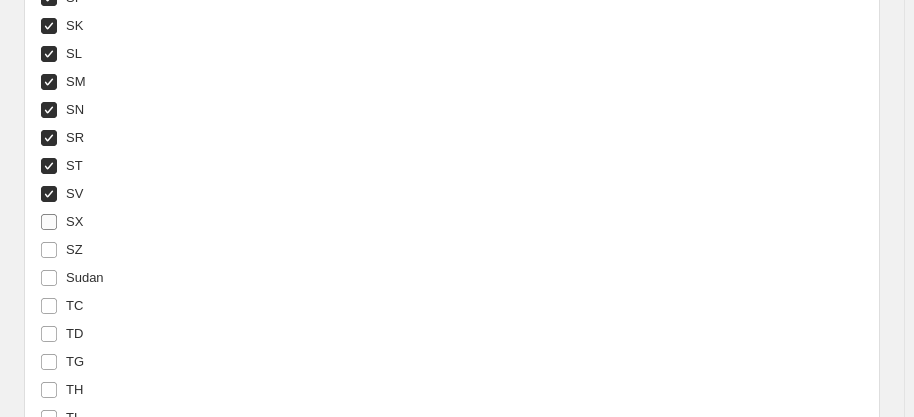 click on "SX" at bounding box center [49, 222] 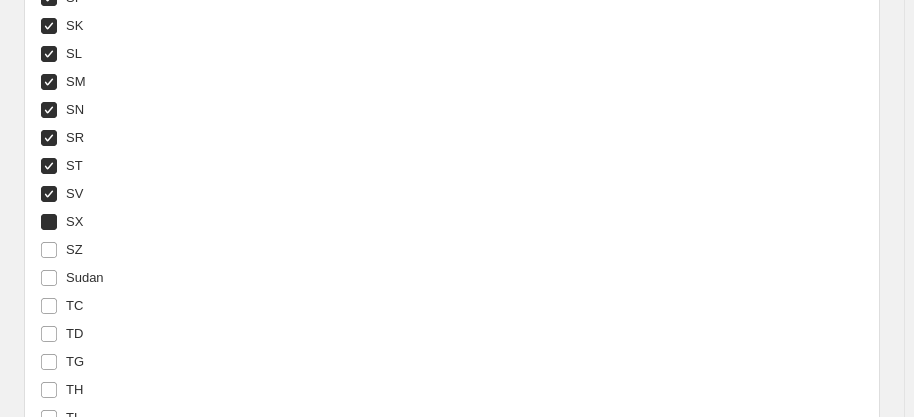 checkbox on "true" 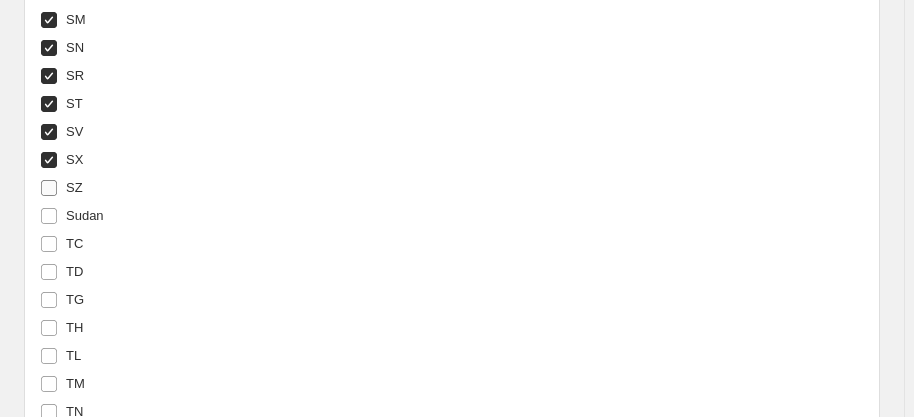 scroll, scrollTop: 7296, scrollLeft: 0, axis: vertical 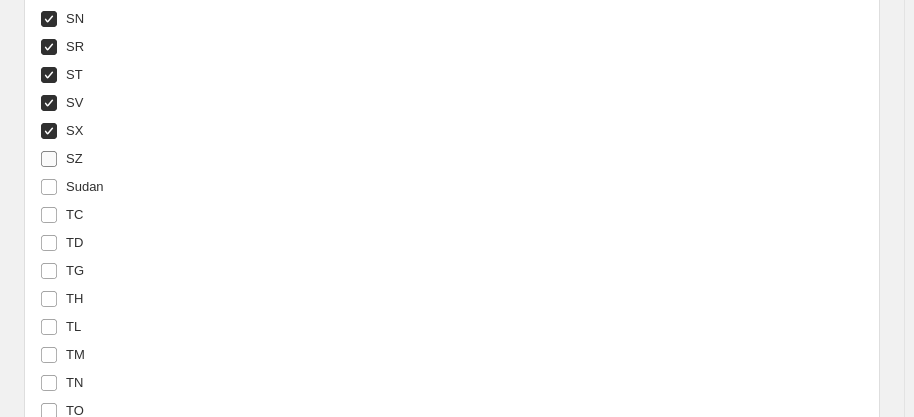 drag, startPoint x: 44, startPoint y: 147, endPoint x: 50, endPoint y: 157, distance: 11.661903 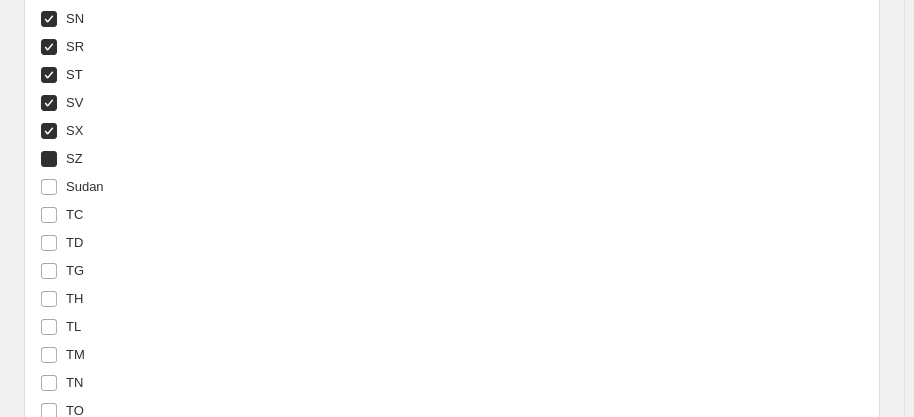 checkbox on "true" 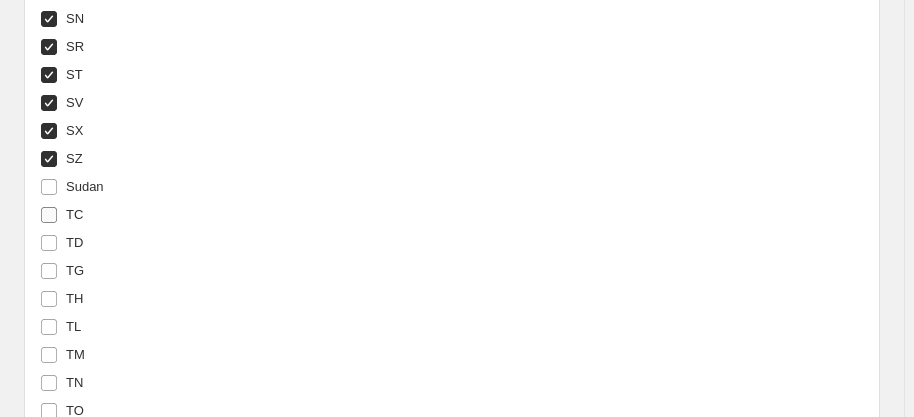 drag, startPoint x: 51, startPoint y: 174, endPoint x: 55, endPoint y: 195, distance: 21.377558 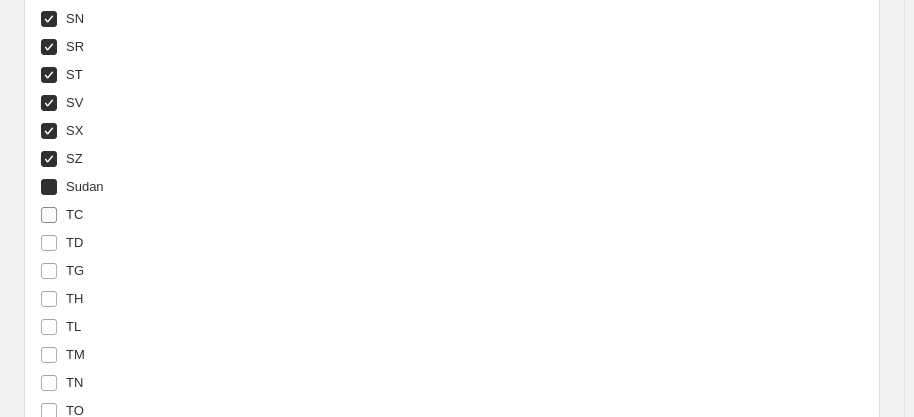 checkbox on "true" 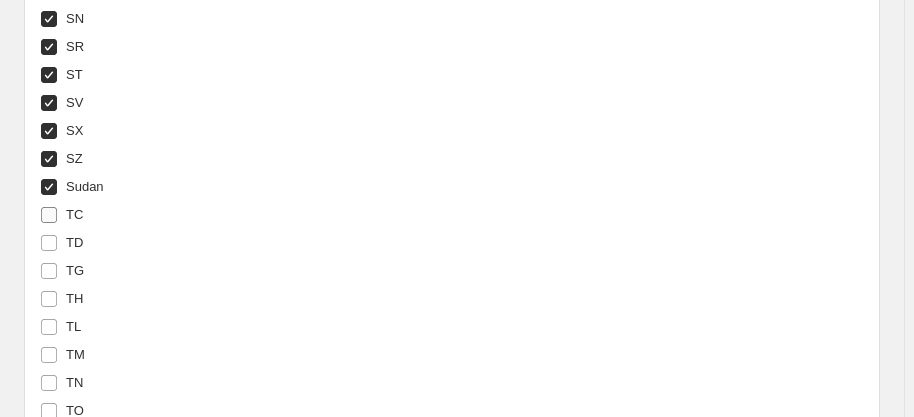 click on "TC" at bounding box center [49, 215] 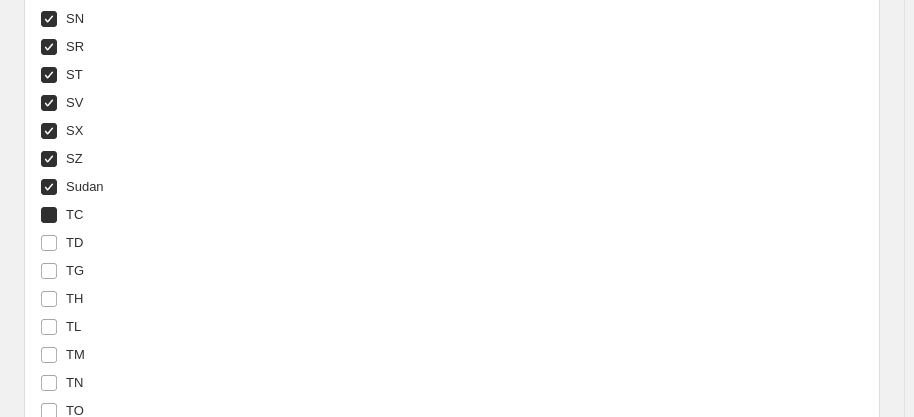 checkbox on "true" 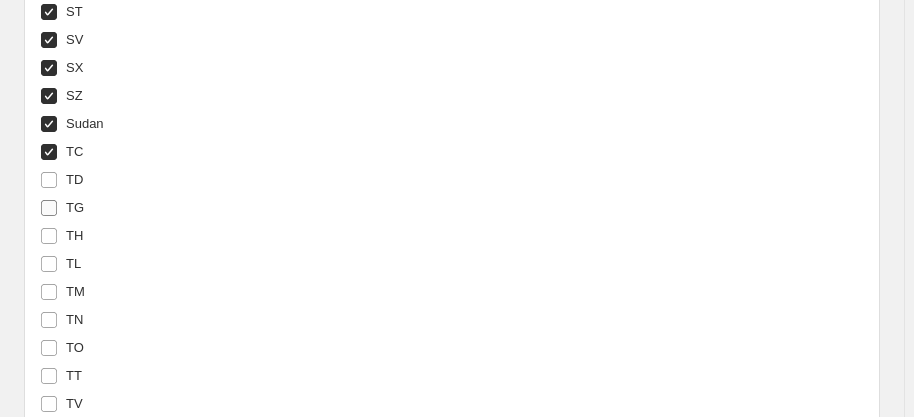 scroll, scrollTop: 7387, scrollLeft: 0, axis: vertical 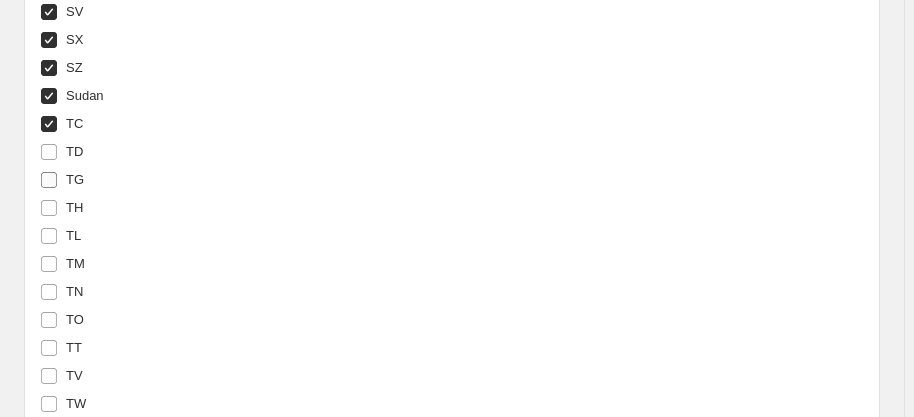 click on "TD" at bounding box center [49, 152] 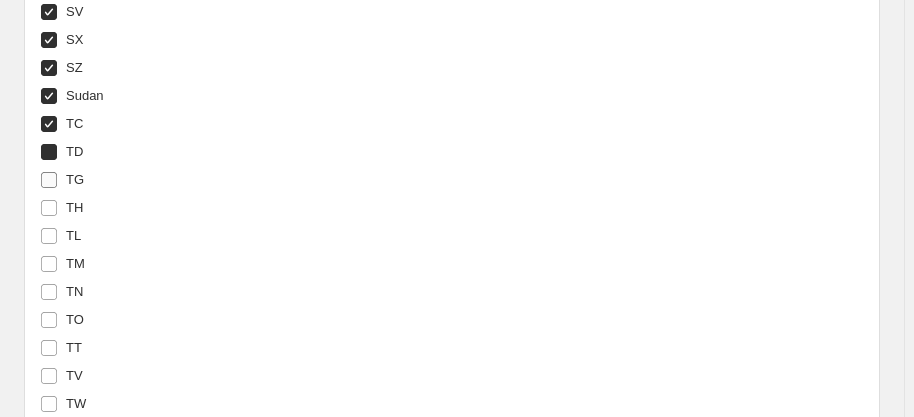 checkbox on "true" 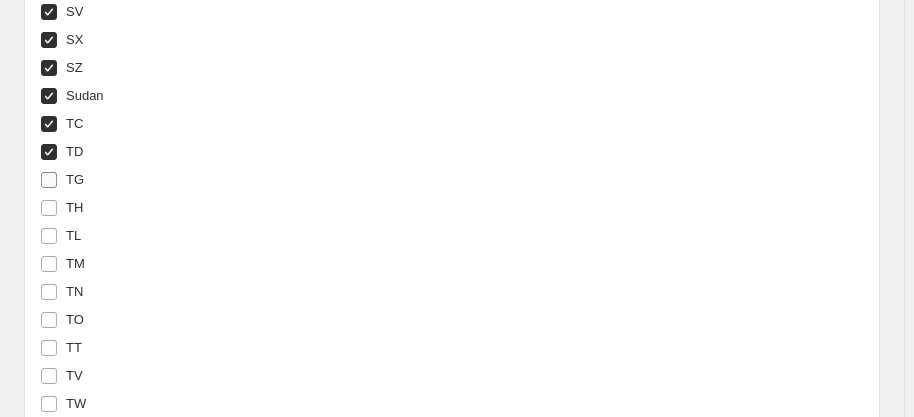 click on "TG" at bounding box center (62, 180) 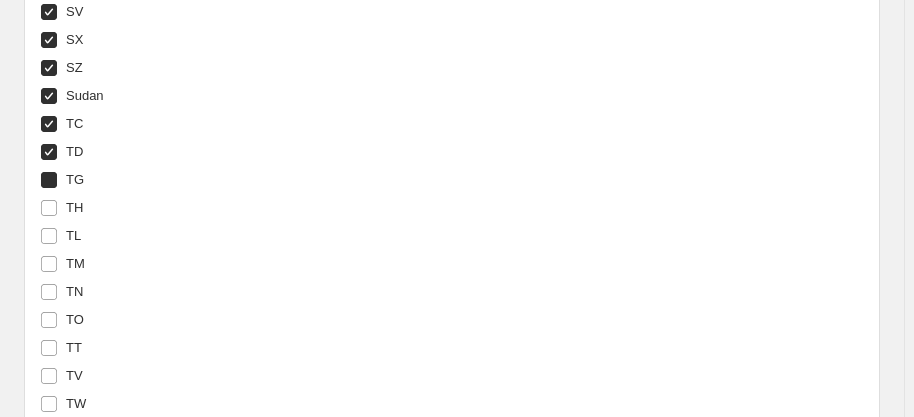 checkbox on "true" 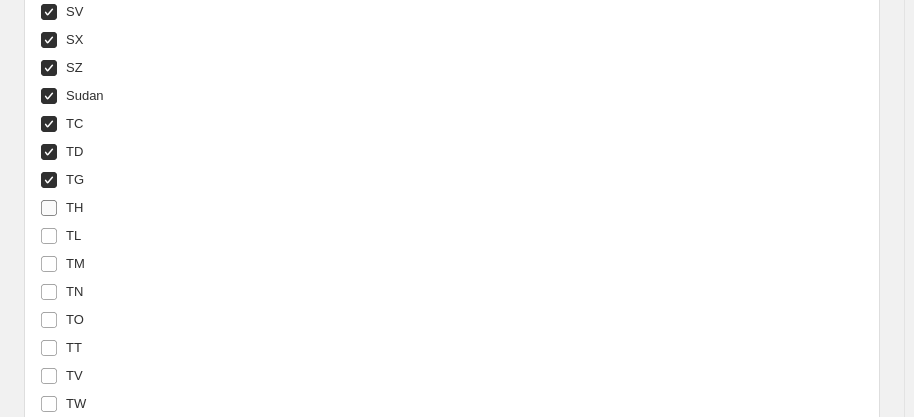 click on "TH" at bounding box center [49, 208] 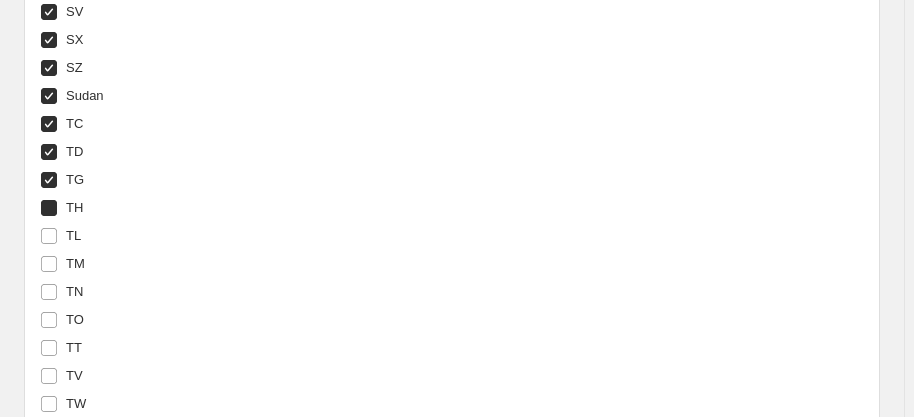 checkbox on "true" 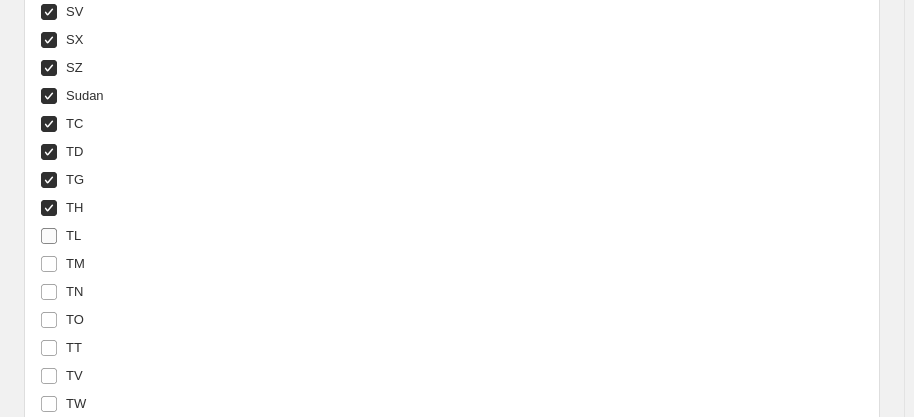 click on "TL" at bounding box center [49, 236] 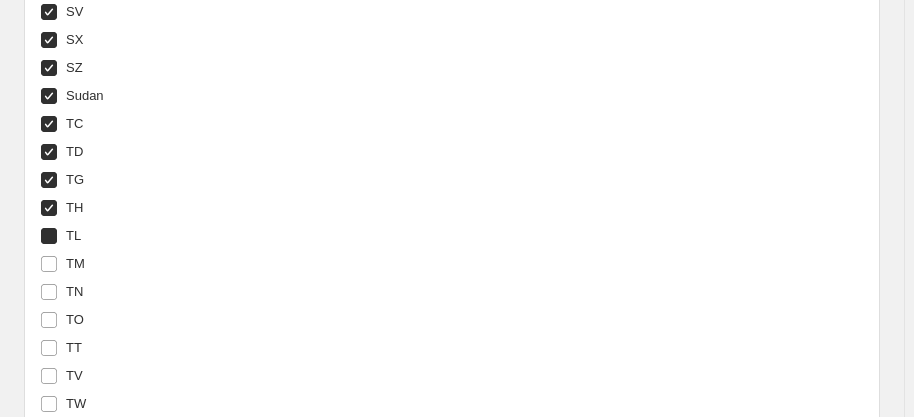 checkbox on "true" 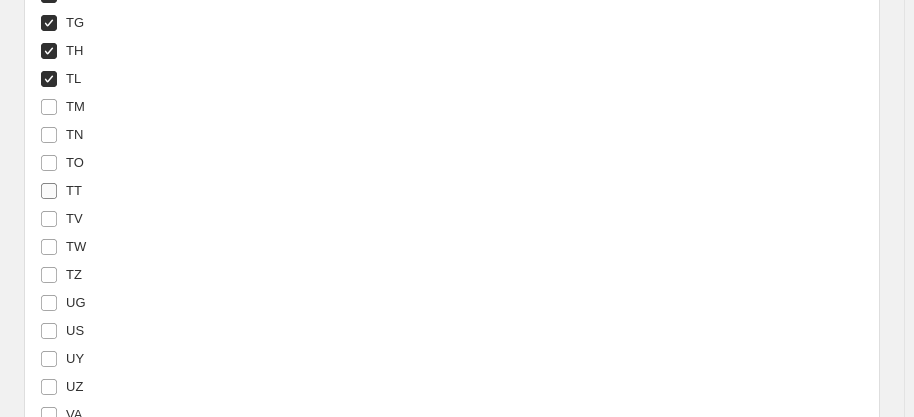 scroll, scrollTop: 7569, scrollLeft: 0, axis: vertical 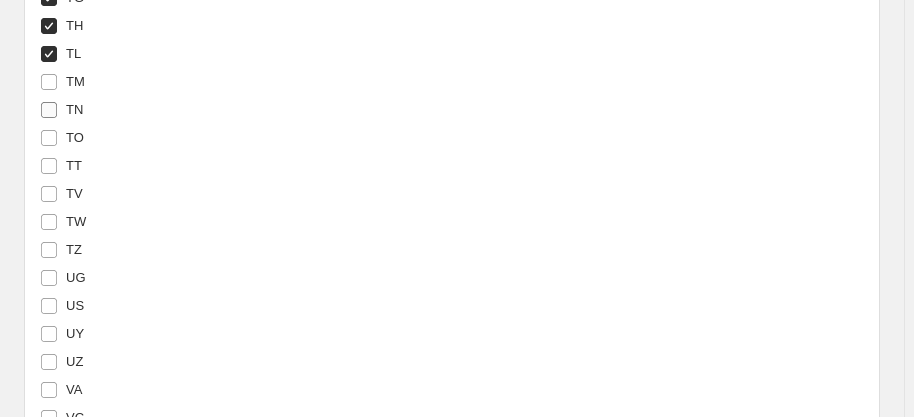 click on "TN" at bounding box center [61, 110] 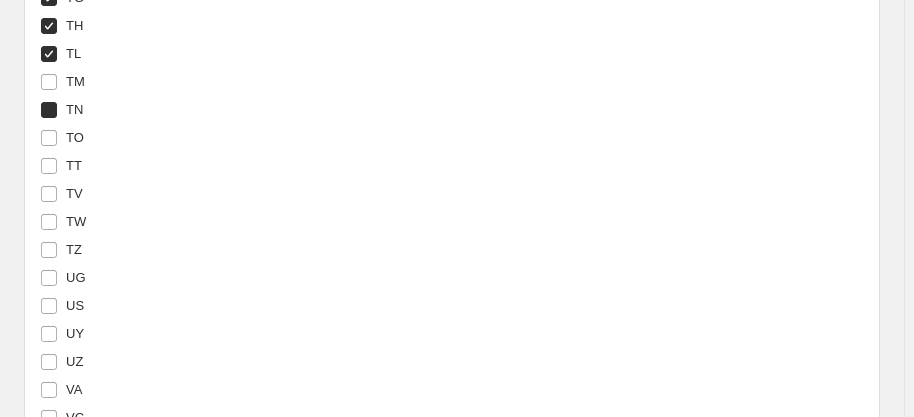checkbox on "true" 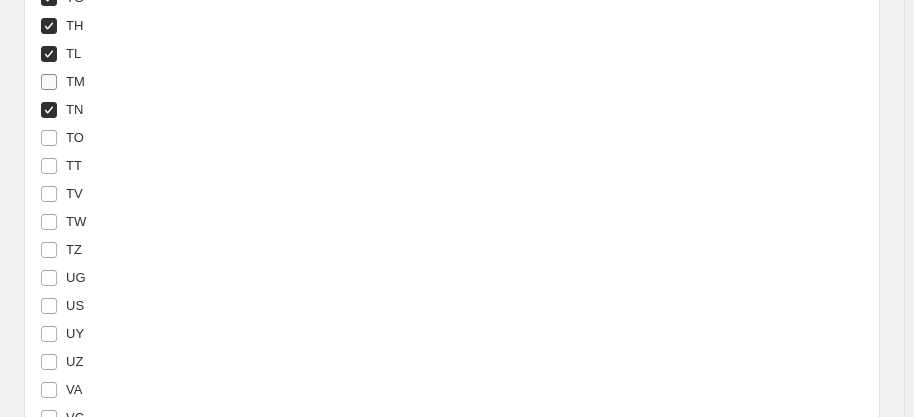 click on "TM" at bounding box center (49, 82) 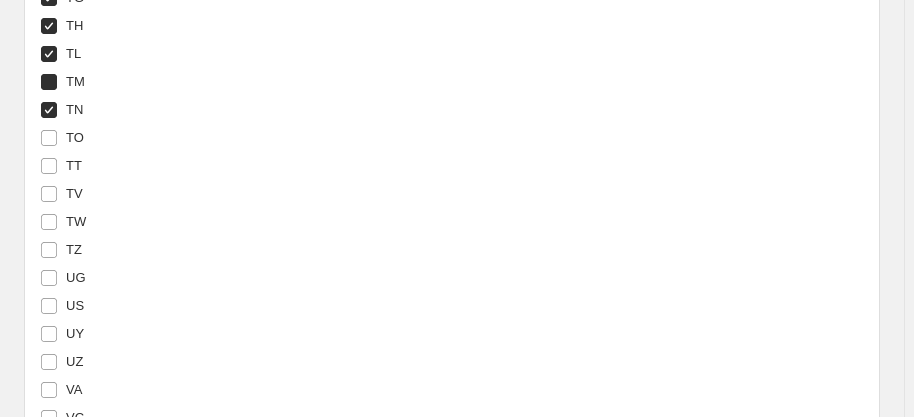 checkbox on "true" 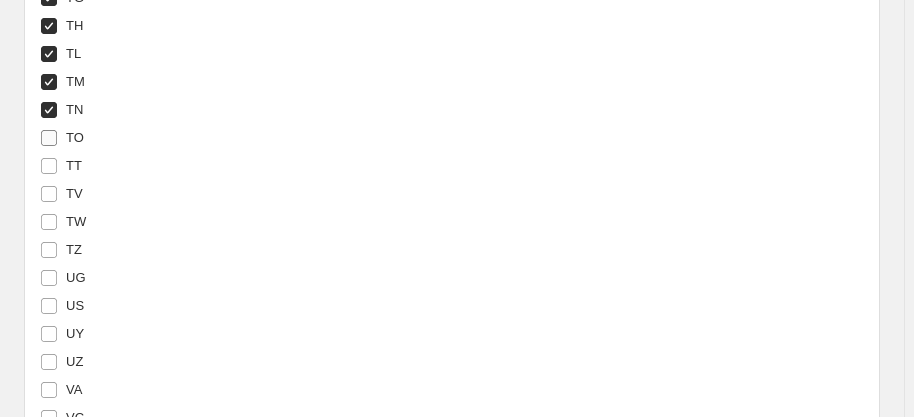 click on "TO" at bounding box center [49, 138] 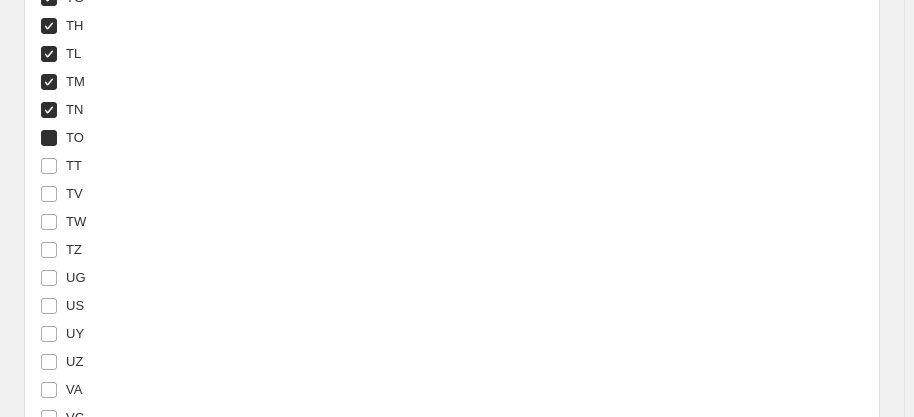 checkbox on "true" 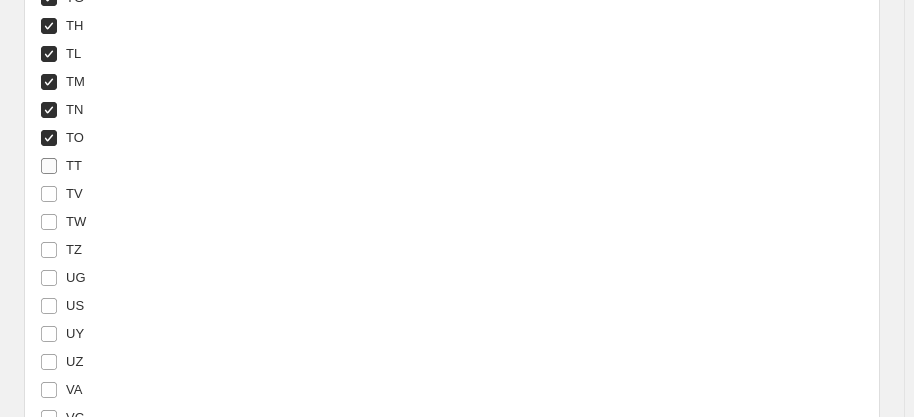 click on "TT" at bounding box center (49, 166) 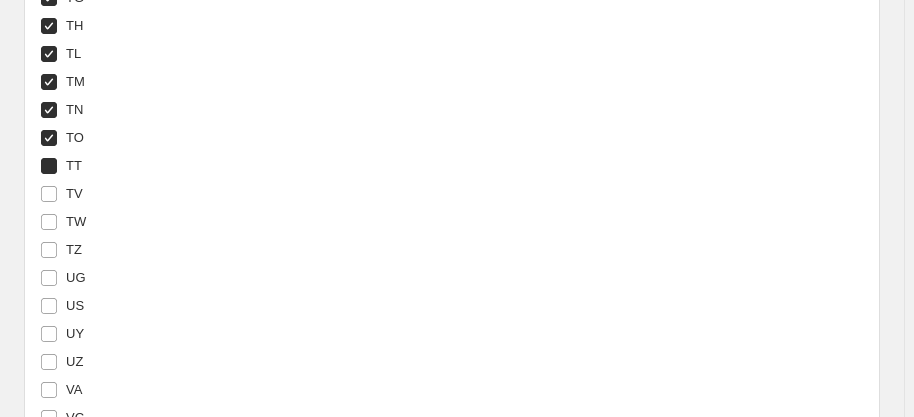 checkbox on "true" 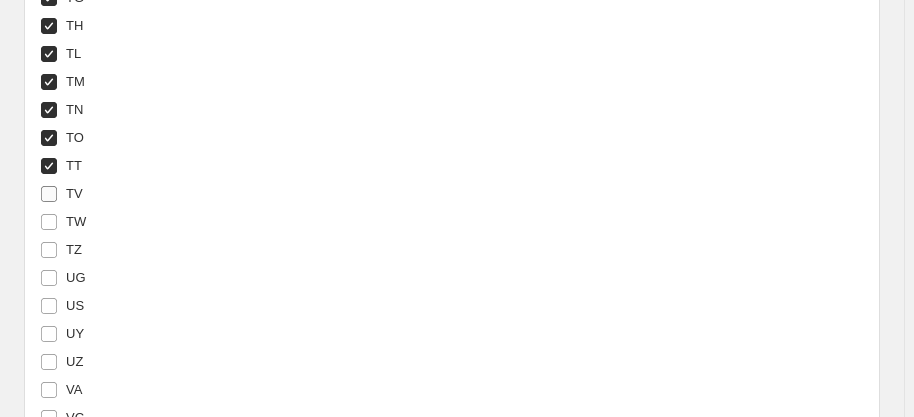 click on "TV" at bounding box center [61, 194] 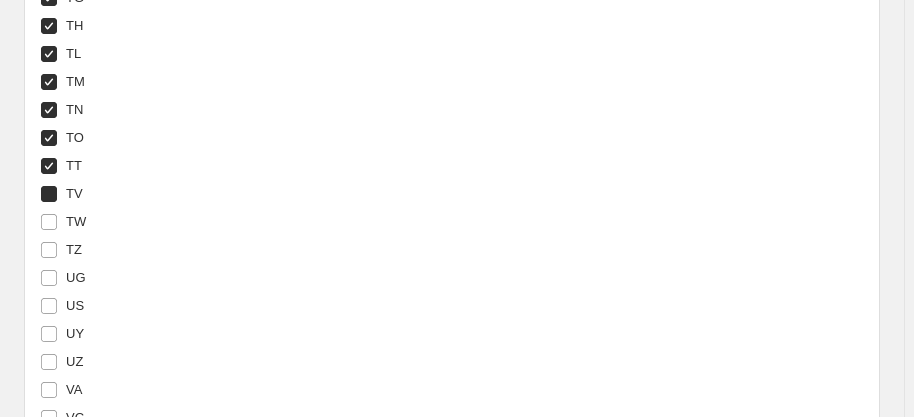 checkbox on "true" 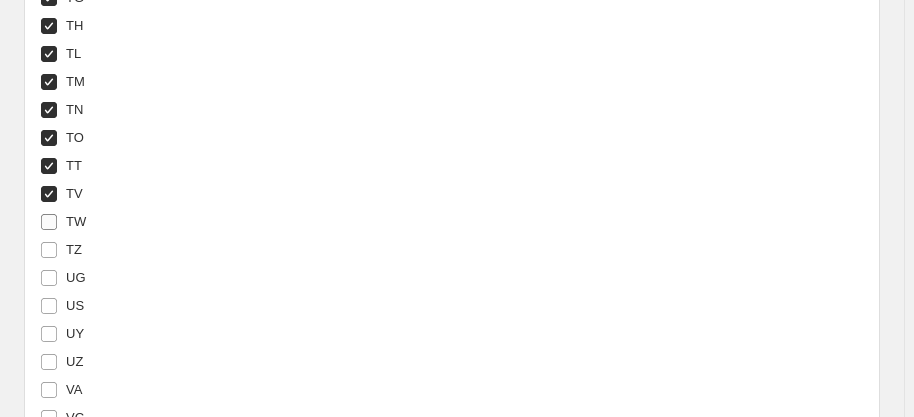 click on "TW" at bounding box center [49, 222] 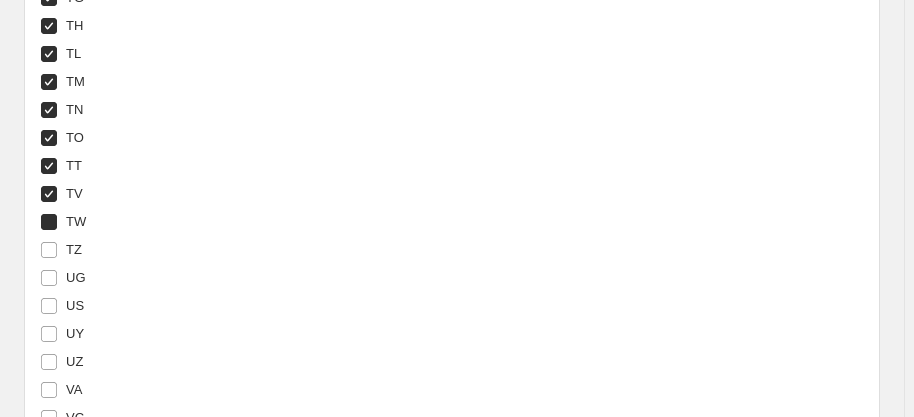 checkbox on "true" 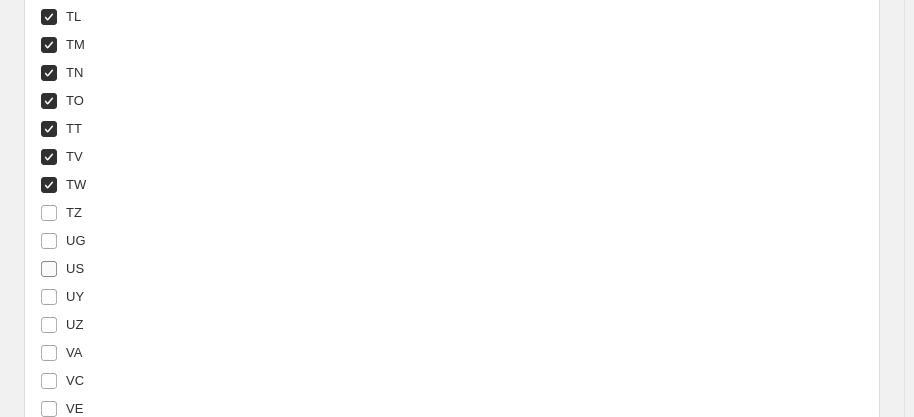 scroll, scrollTop: 7659, scrollLeft: 0, axis: vertical 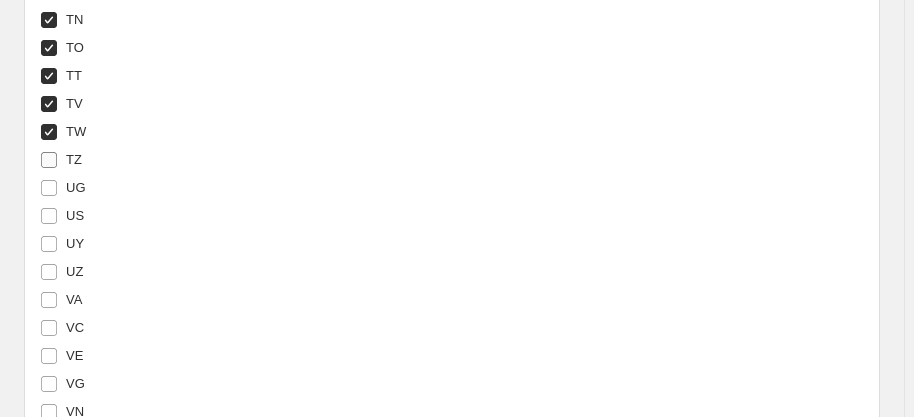 click on "TZ" at bounding box center (49, 160) 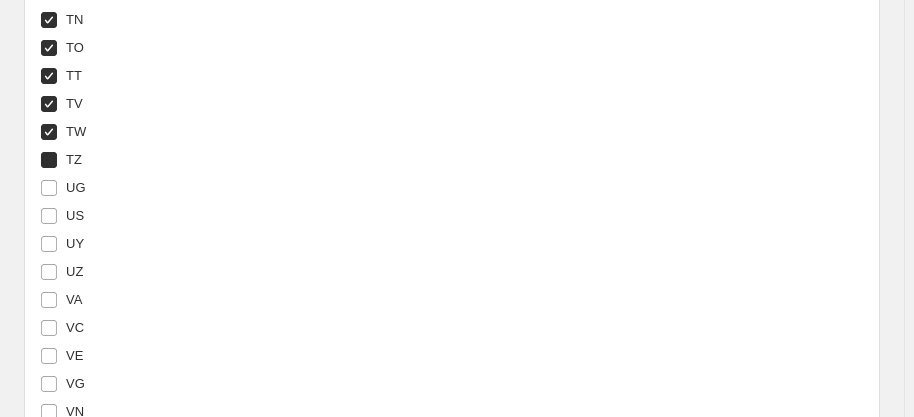 checkbox on "true" 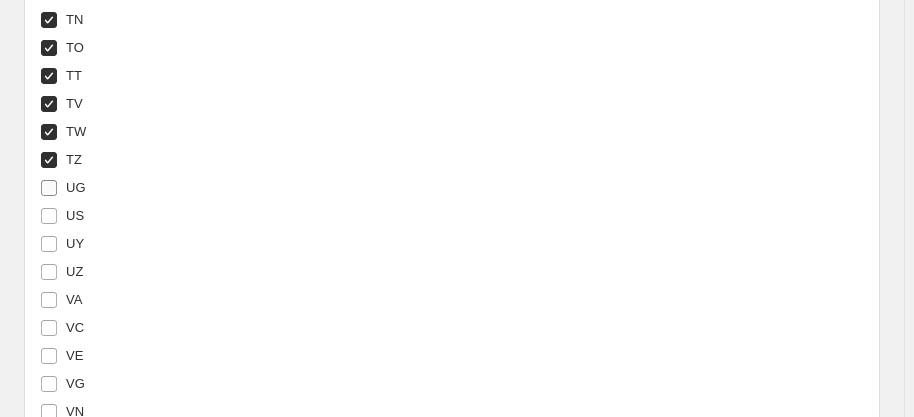 drag, startPoint x: 49, startPoint y: 171, endPoint x: 50, endPoint y: 184, distance: 13.038404 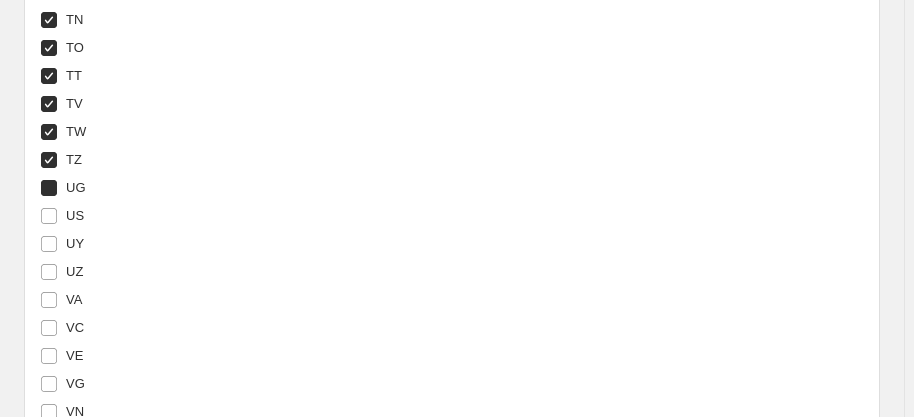 checkbox on "true" 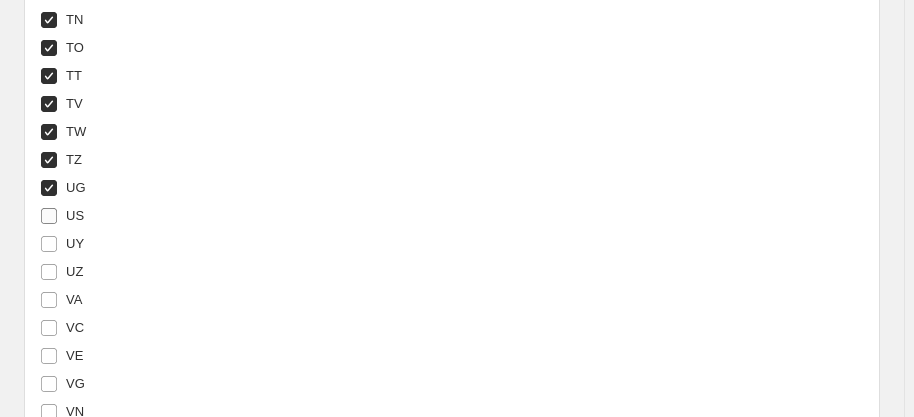 click at bounding box center [49, 216] 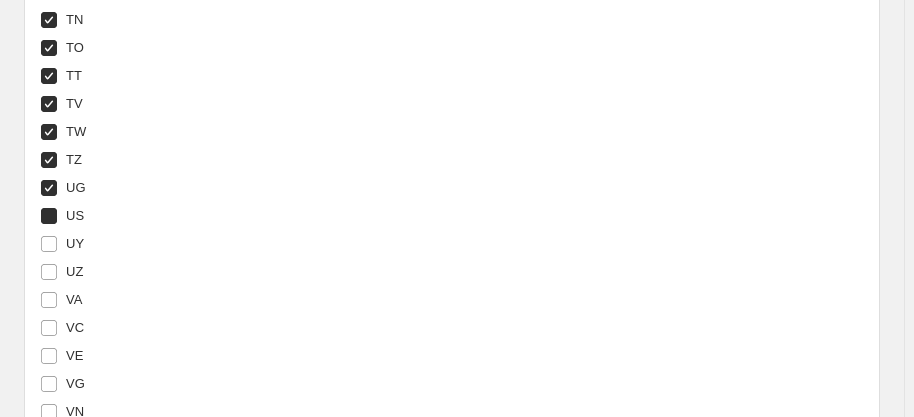checkbox on "true" 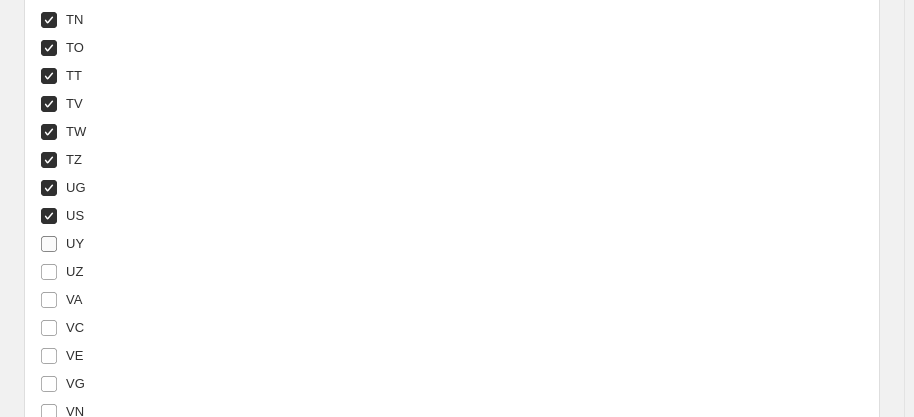 click on "UY" at bounding box center [49, 244] 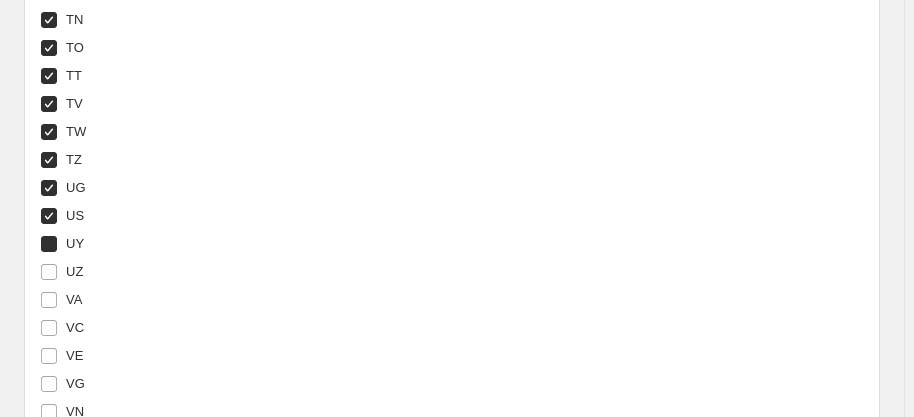 checkbox on "true" 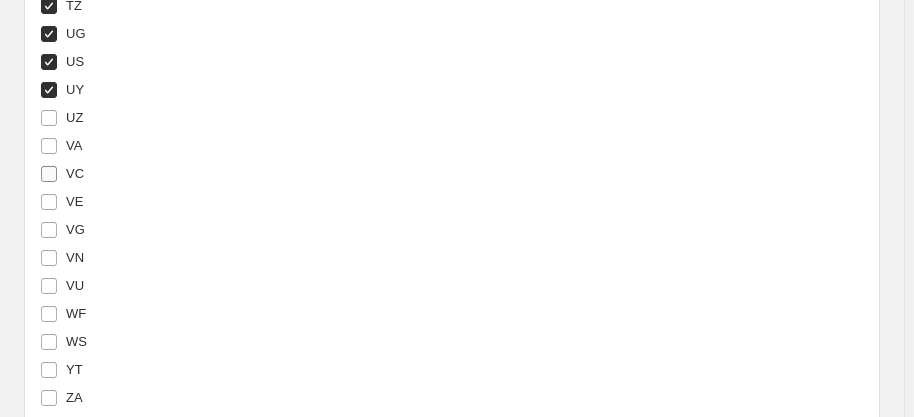 scroll, scrollTop: 7841, scrollLeft: 0, axis: vertical 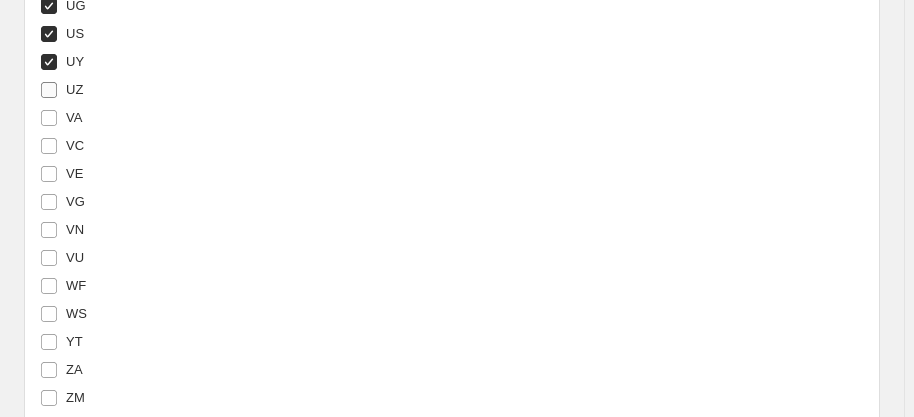 click on "UZ" at bounding box center [49, 90] 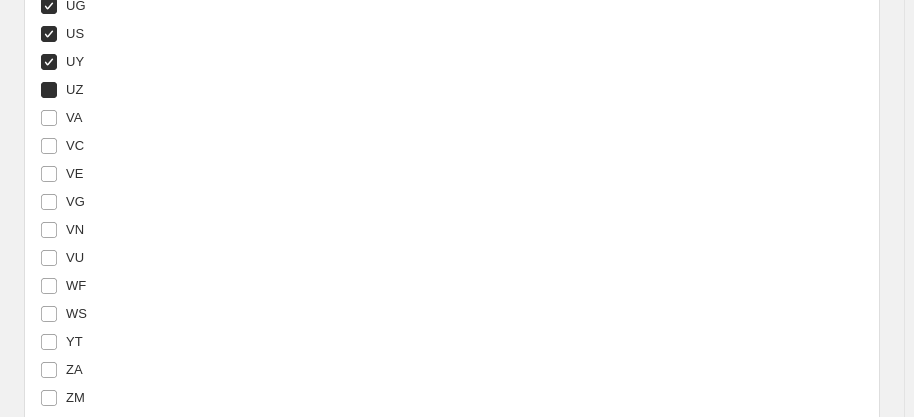 checkbox on "true" 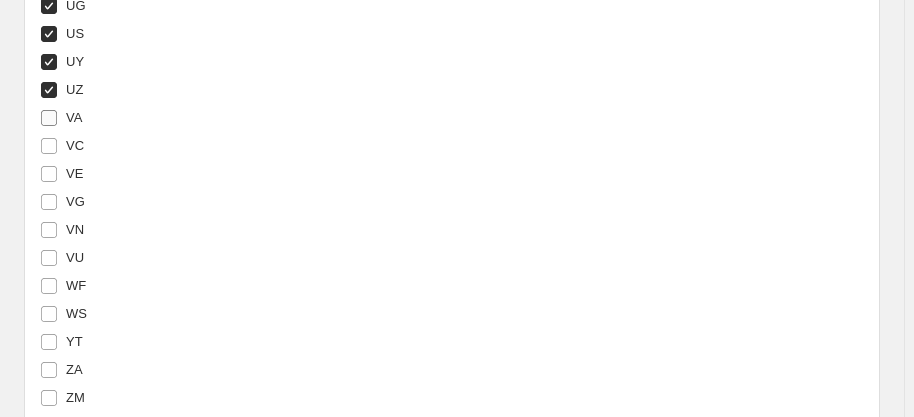 click on "VA" at bounding box center (49, 118) 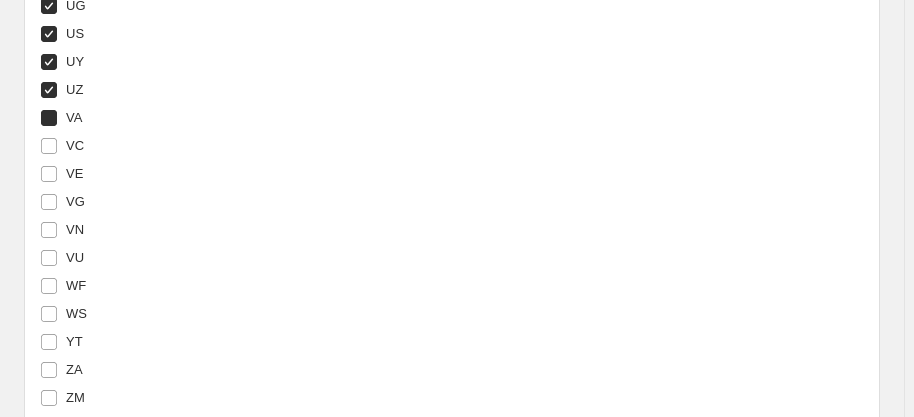 checkbox on "true" 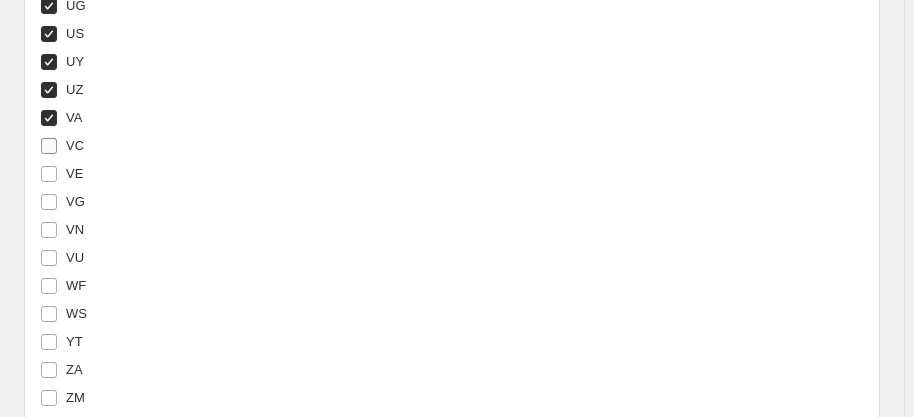 click on "VC" at bounding box center (49, 146) 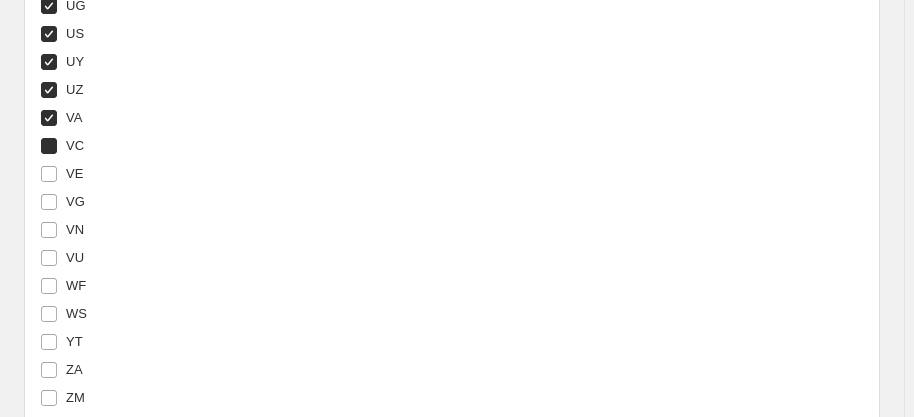 checkbox on "true" 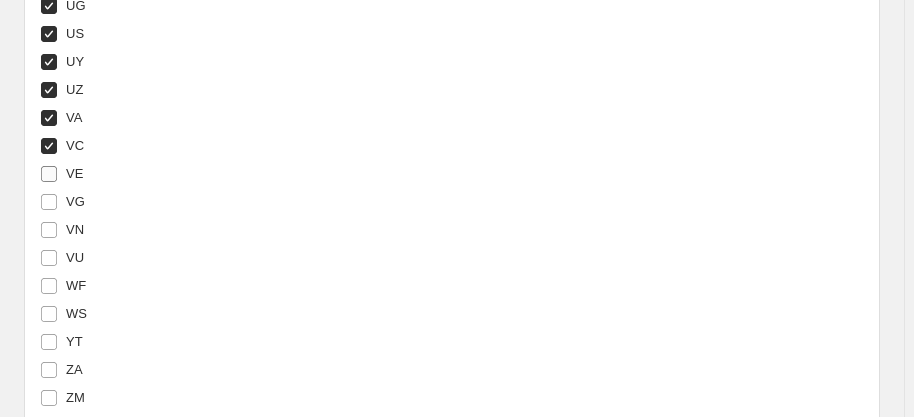 click on "VE" at bounding box center (49, 174) 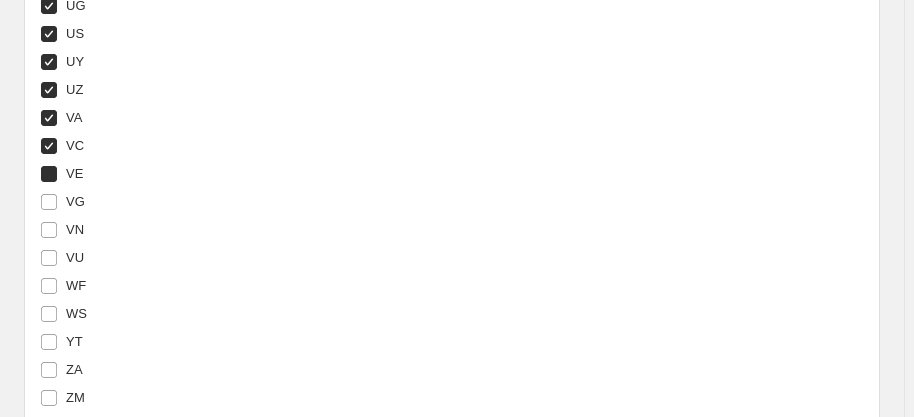 type 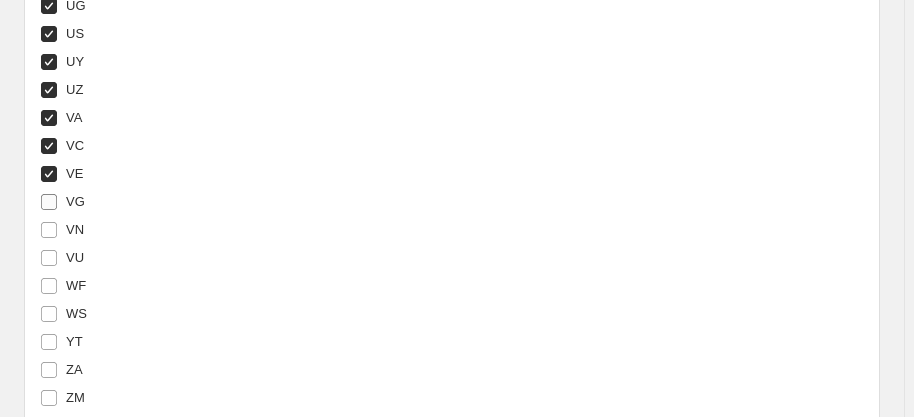 click on "VG" at bounding box center [49, 202] 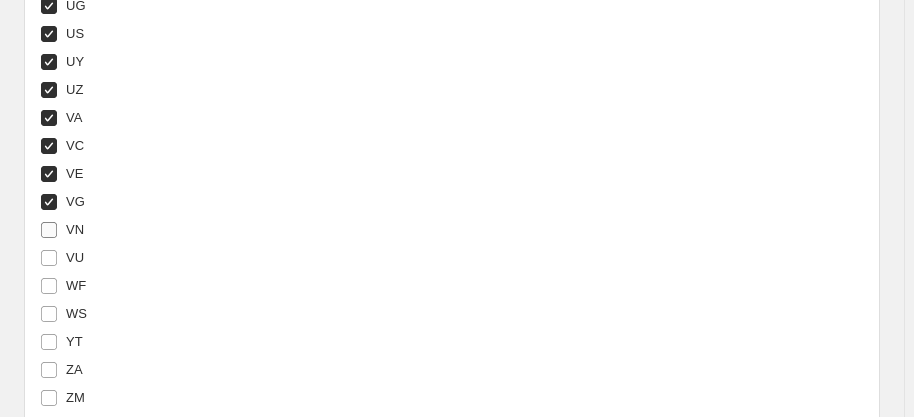 click at bounding box center (49, 230) 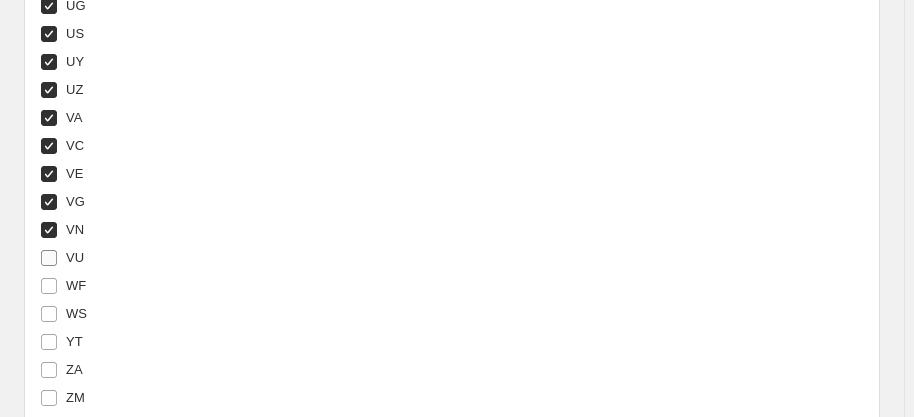 click on "VU" at bounding box center [49, 258] 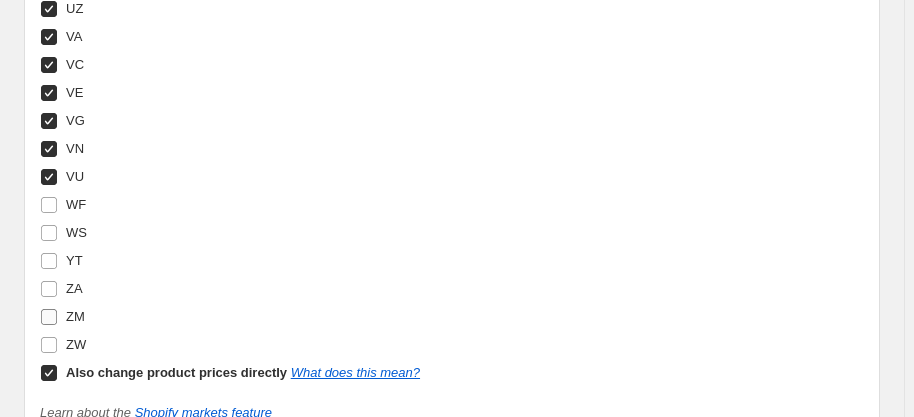 scroll, scrollTop: 8023, scrollLeft: 0, axis: vertical 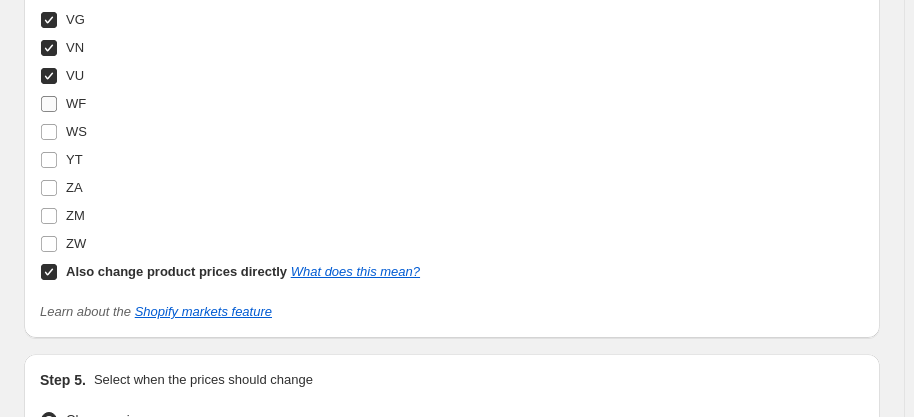 click on "WF" at bounding box center (49, 104) 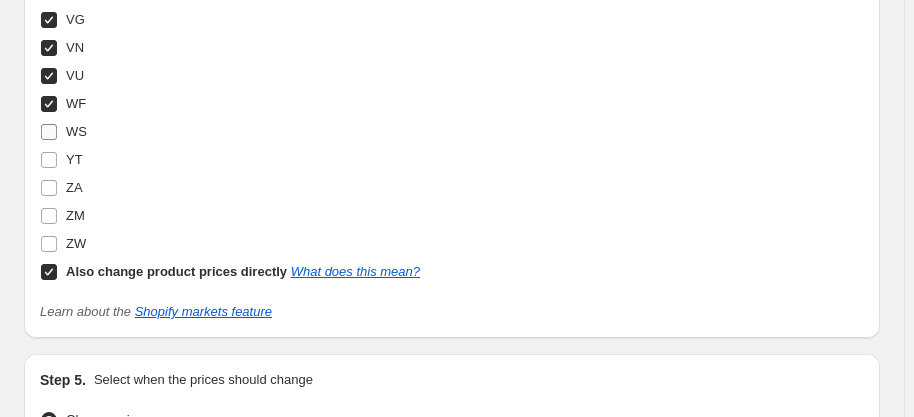click on "WS" at bounding box center (49, 132) 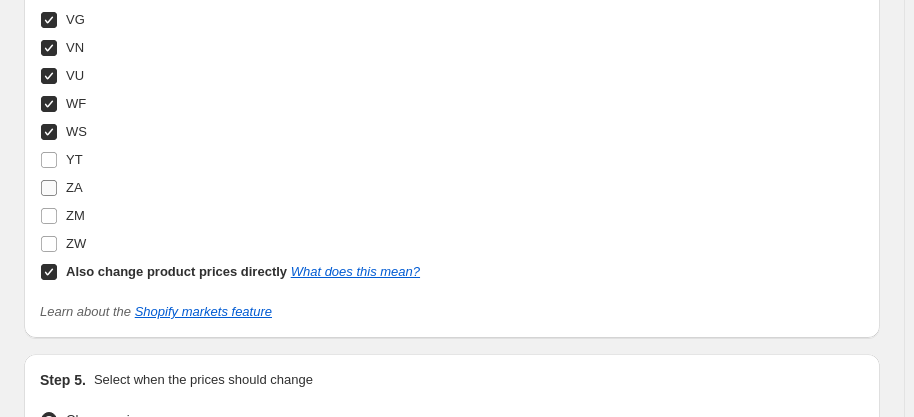 drag, startPoint x: 49, startPoint y: 149, endPoint x: 49, endPoint y: 166, distance: 17 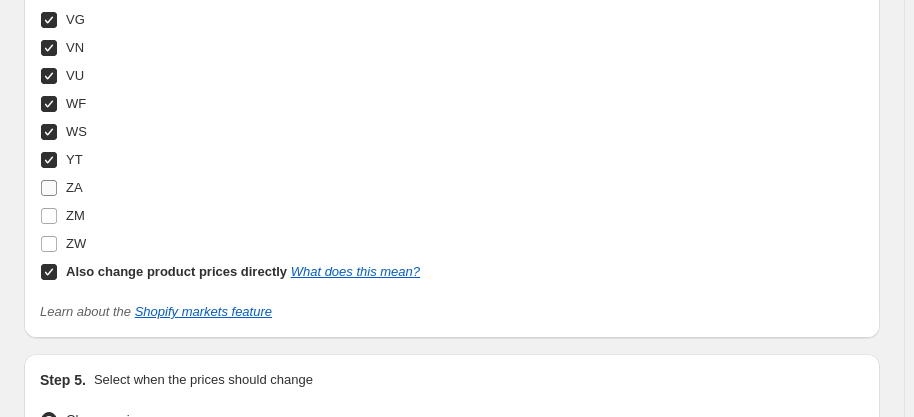 click on "ZA" at bounding box center [61, 188] 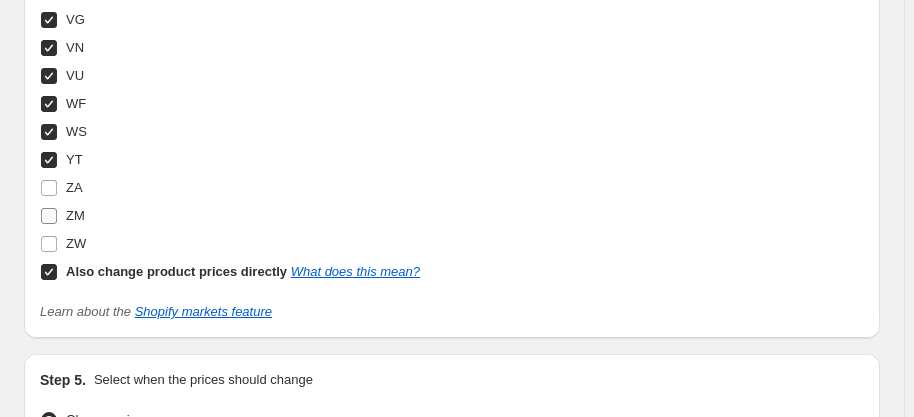 click on "ZM" at bounding box center [62, 216] 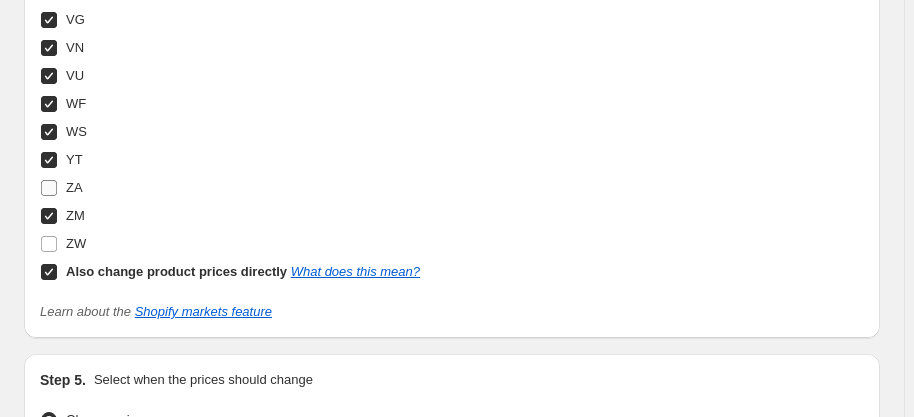 click on "ZA" at bounding box center [49, 188] 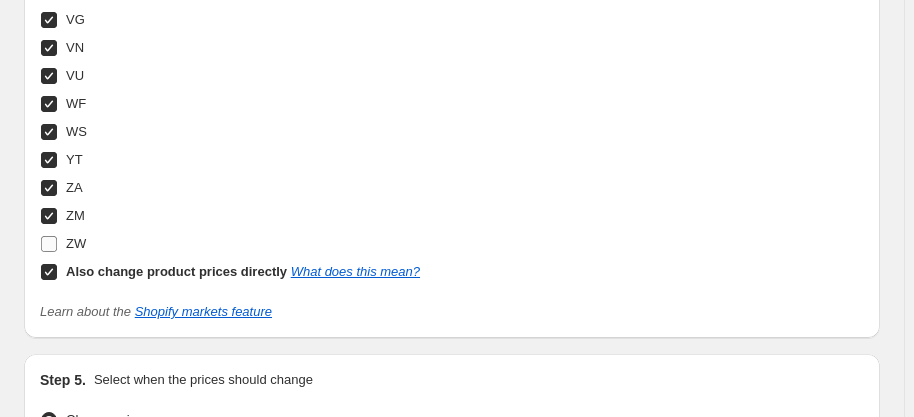drag, startPoint x: 55, startPoint y: 224, endPoint x: 56, endPoint y: 235, distance: 11.045361 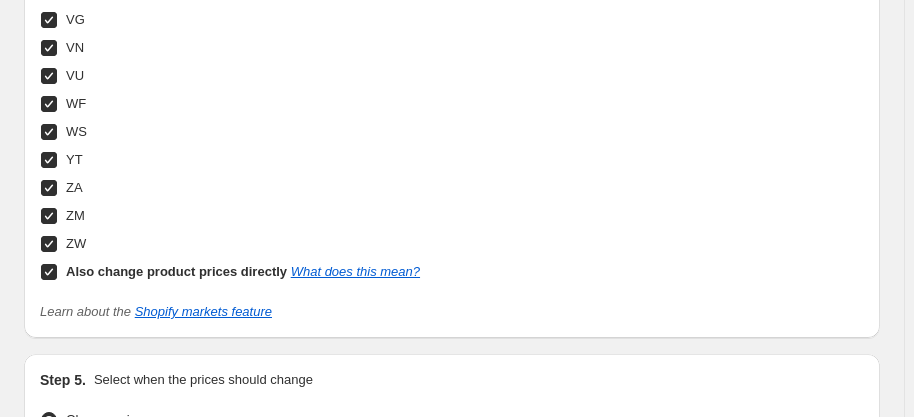 click on "Also change product prices directly   What does this mean?" at bounding box center [49, 272] 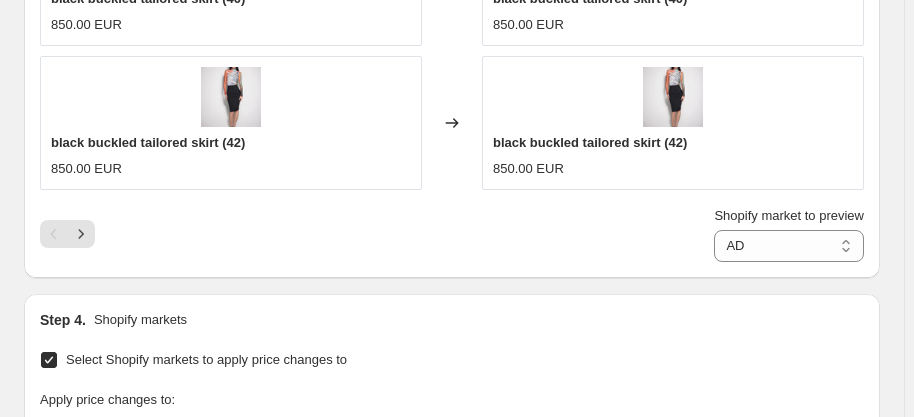 scroll, scrollTop: 2284, scrollLeft: 0, axis: vertical 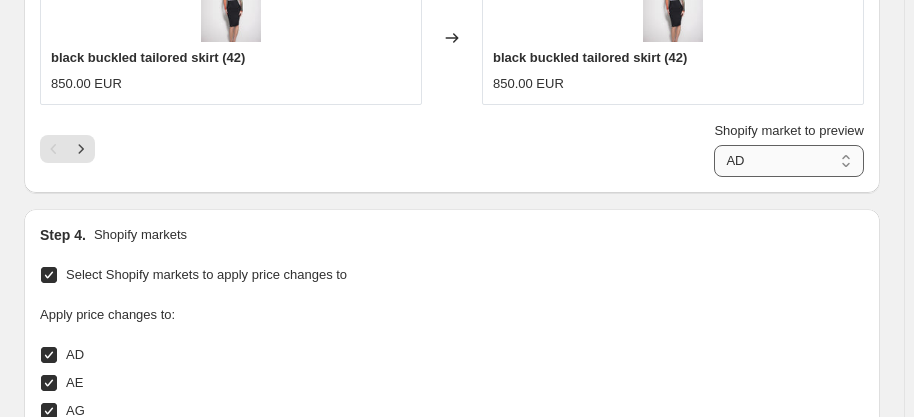 click on "[COUNTRY_LIST]" at bounding box center [789, 161] 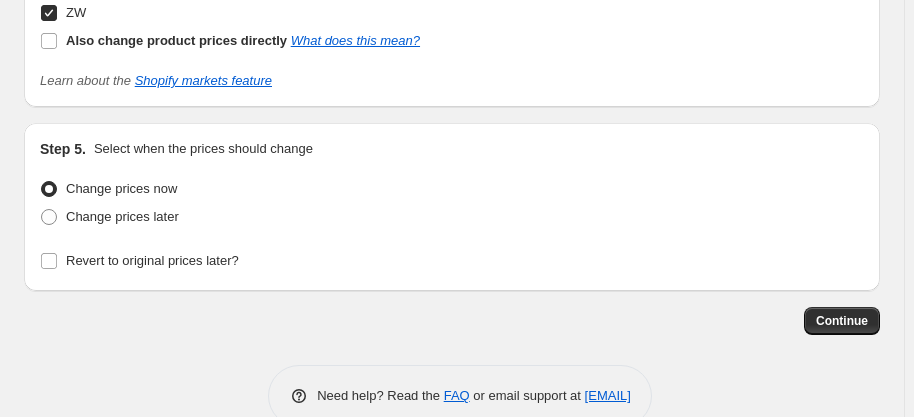 scroll, scrollTop: 8284, scrollLeft: 0, axis: vertical 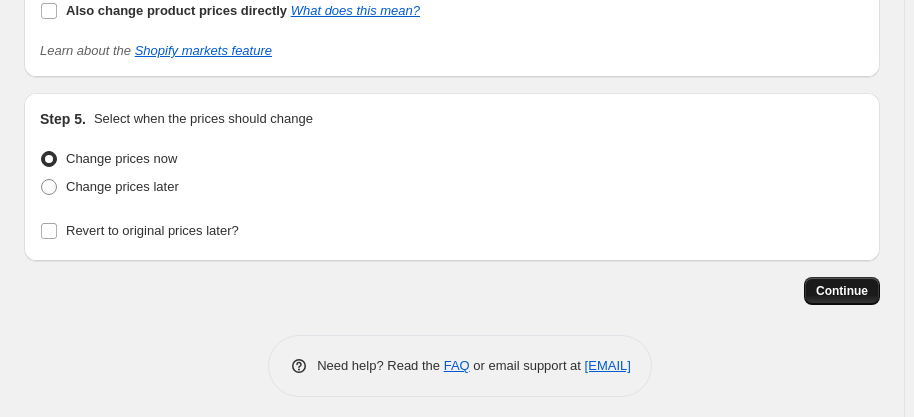 click on "Continue" at bounding box center [842, 291] 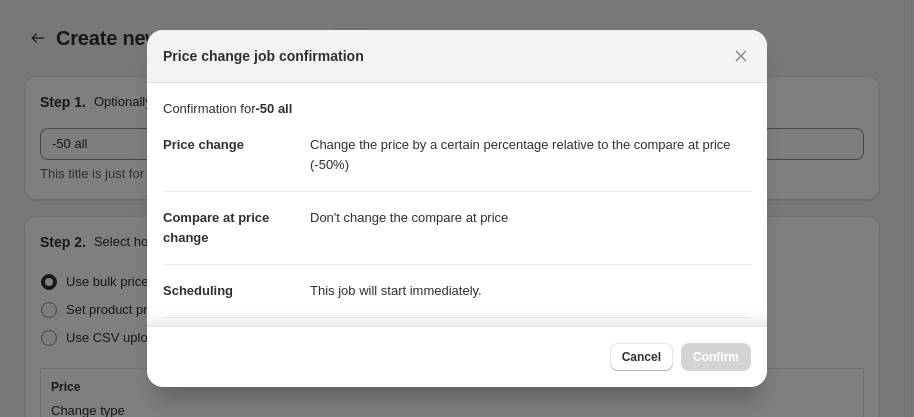 scroll, scrollTop: 8284, scrollLeft: 0, axis: vertical 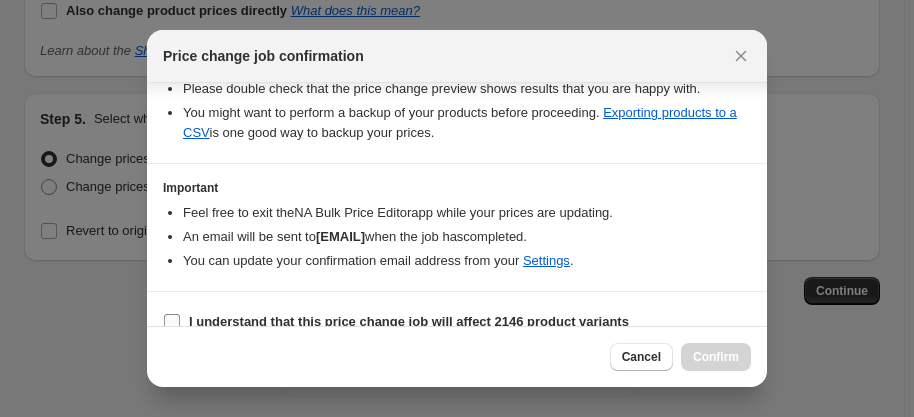 click on "I understand that this price change job will affect 2146 product variants" at bounding box center [409, 321] 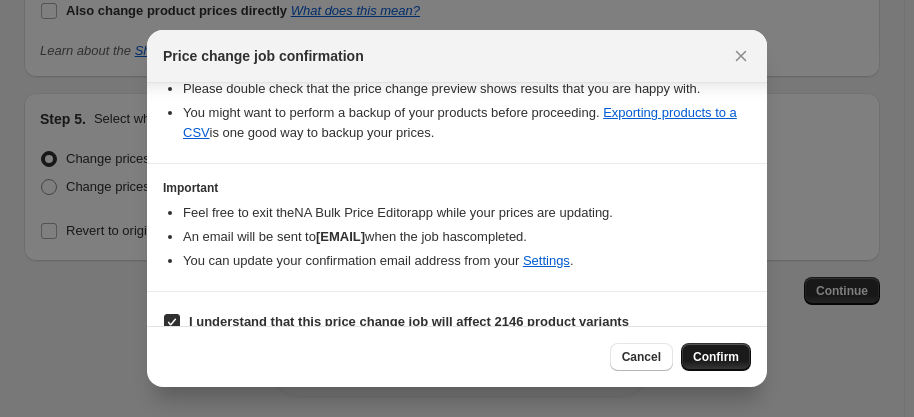 click on "Confirm" at bounding box center (716, 357) 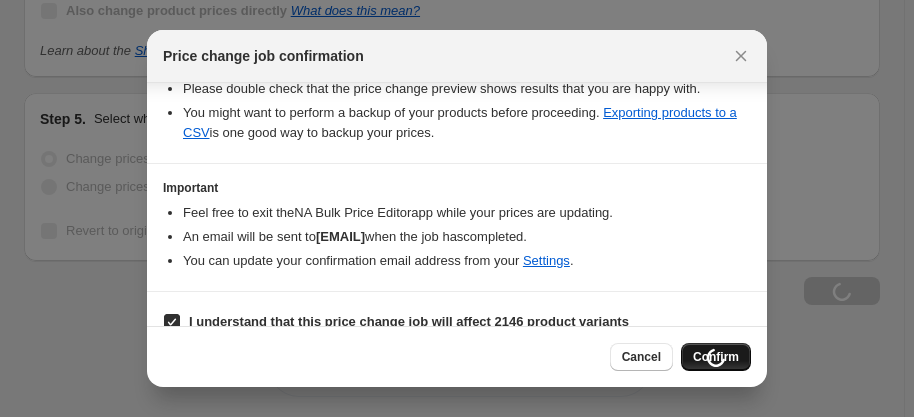 scroll, scrollTop: 8352, scrollLeft: 0, axis: vertical 